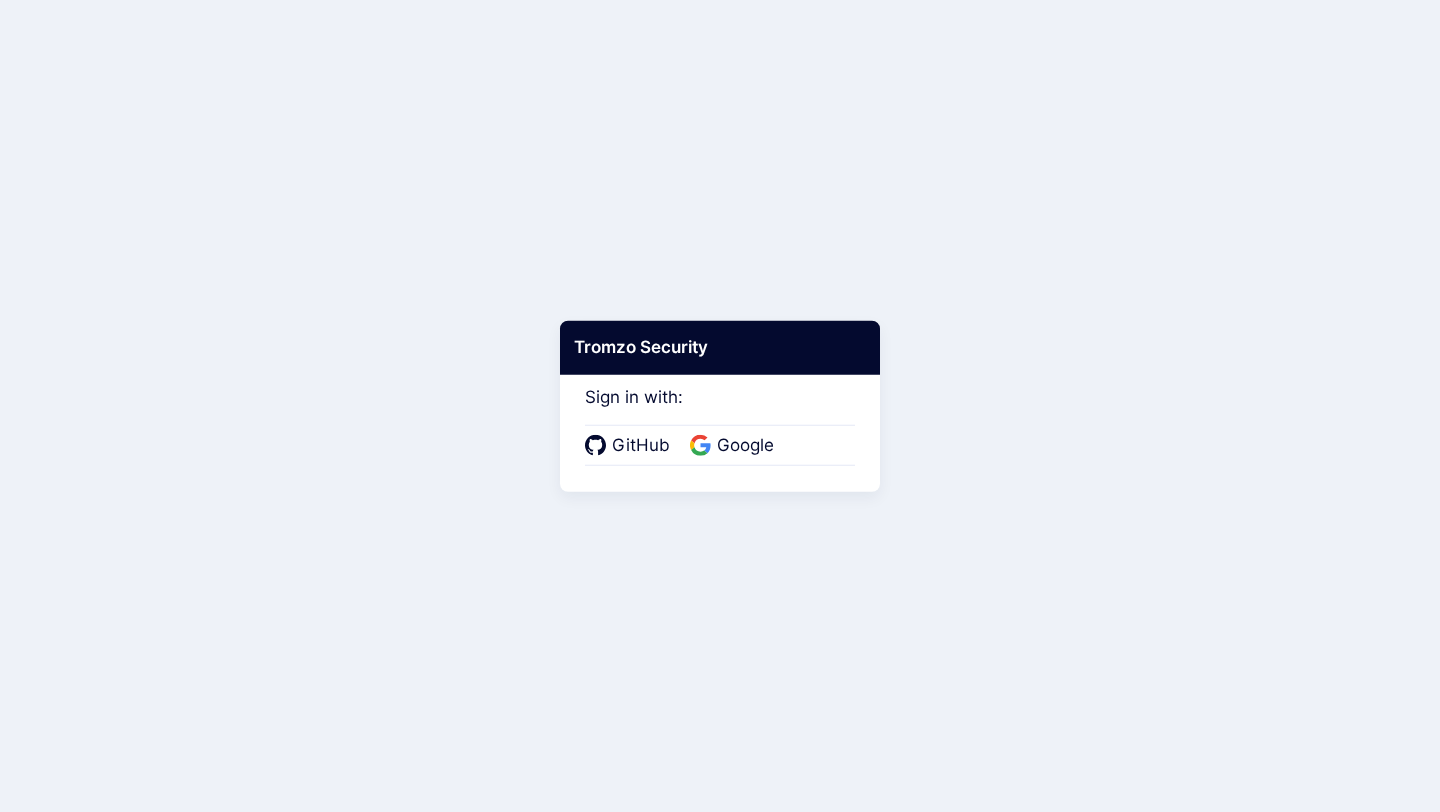 scroll, scrollTop: 0, scrollLeft: 0, axis: both 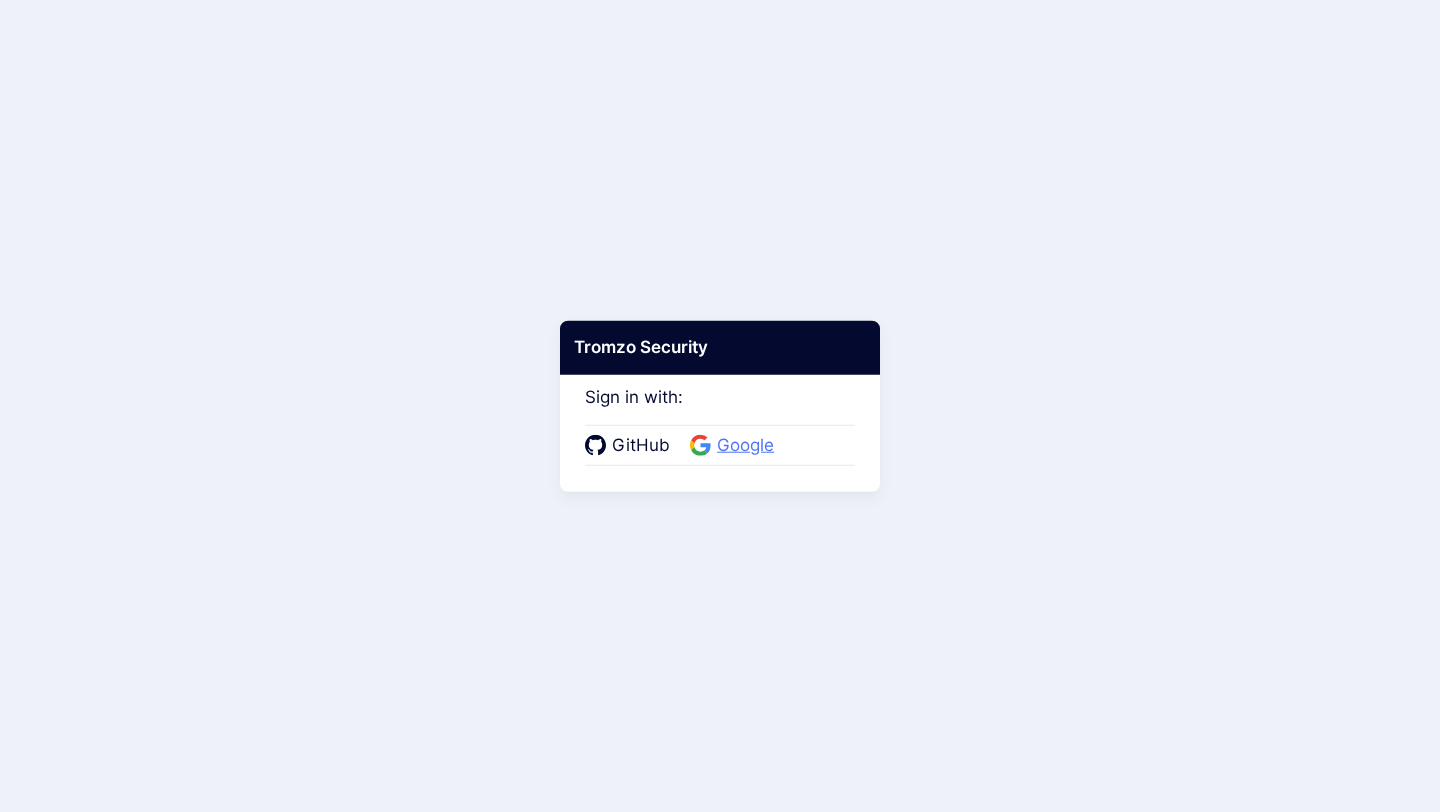 click on "Google" at bounding box center [745, 446] 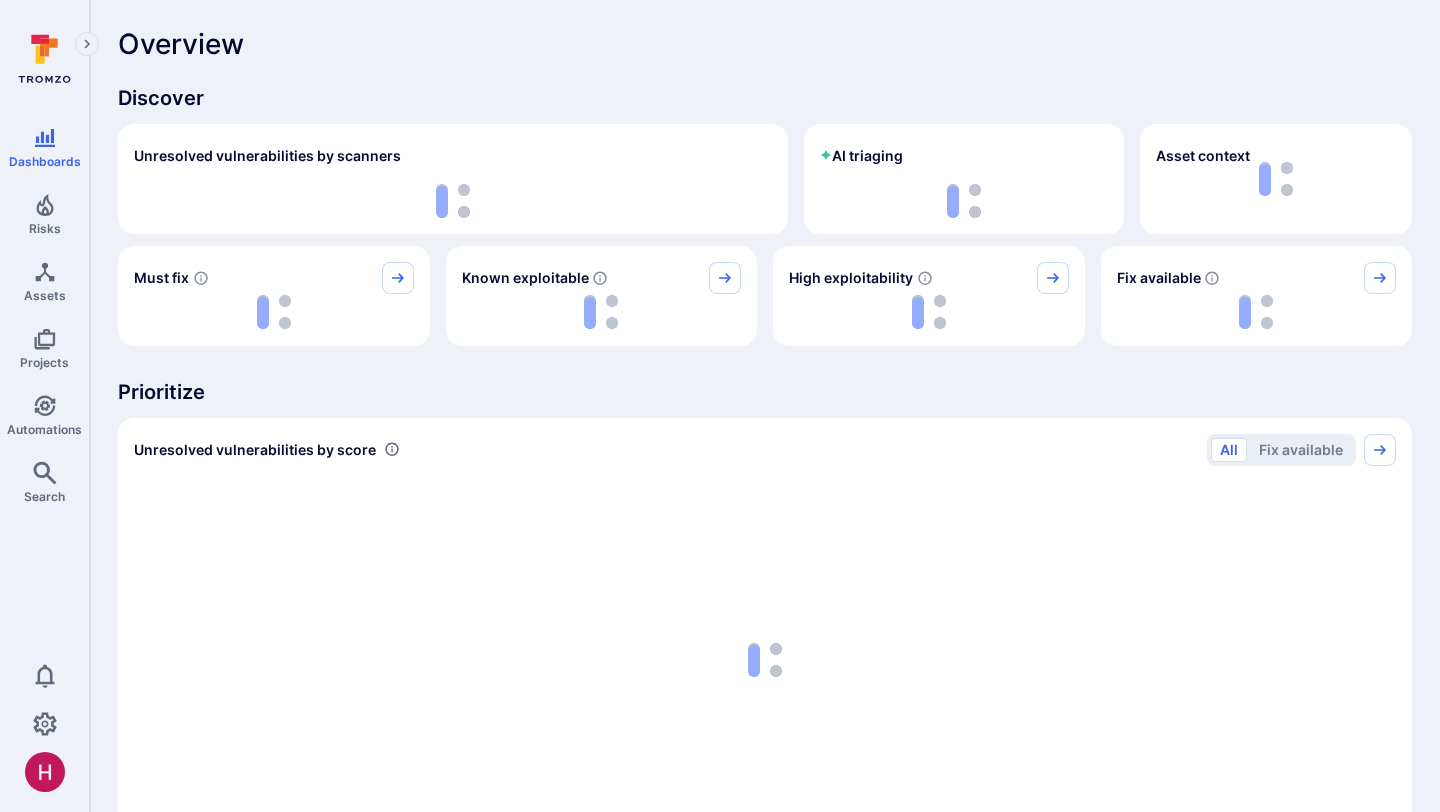 scroll, scrollTop: 0, scrollLeft: 0, axis: both 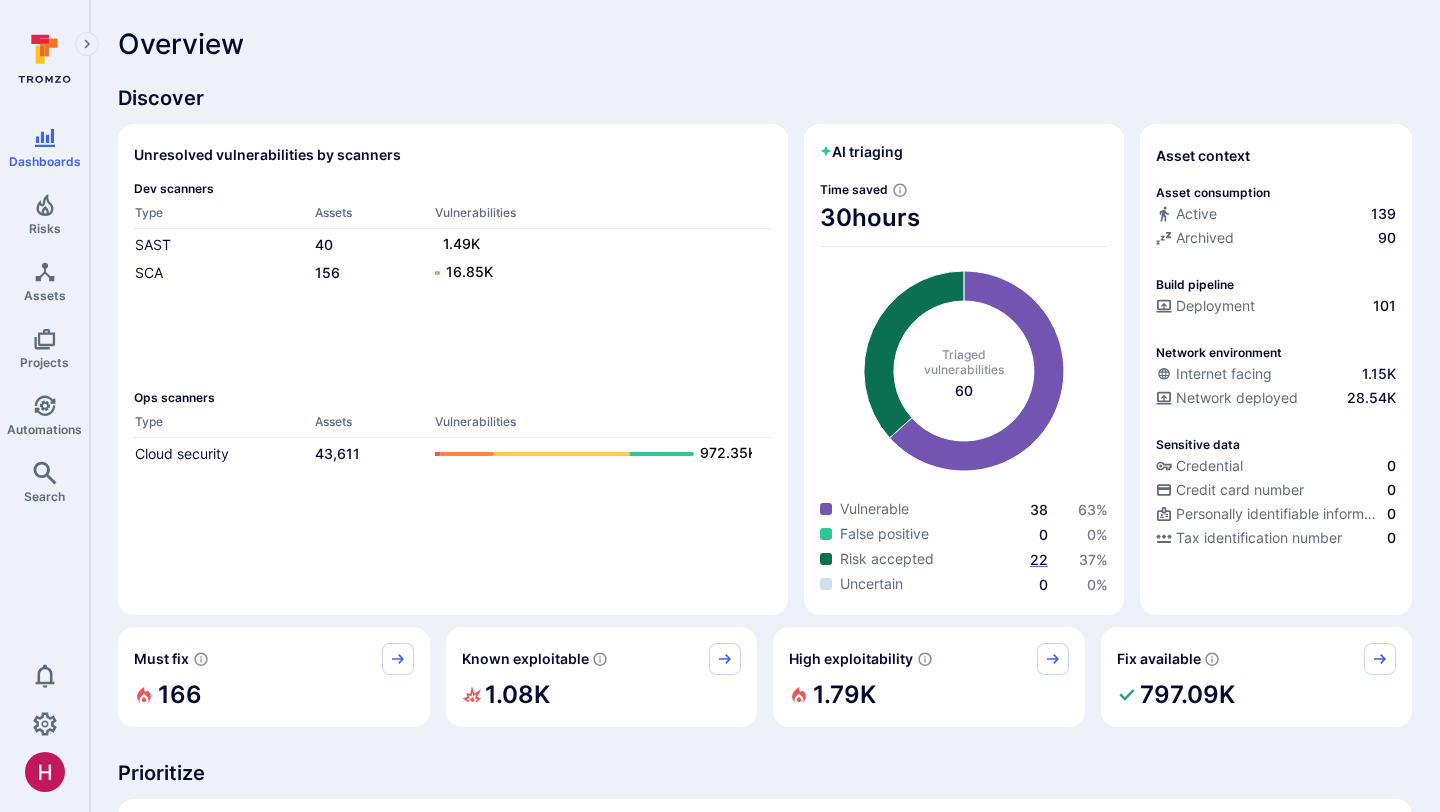click on "22" at bounding box center [1039, 559] 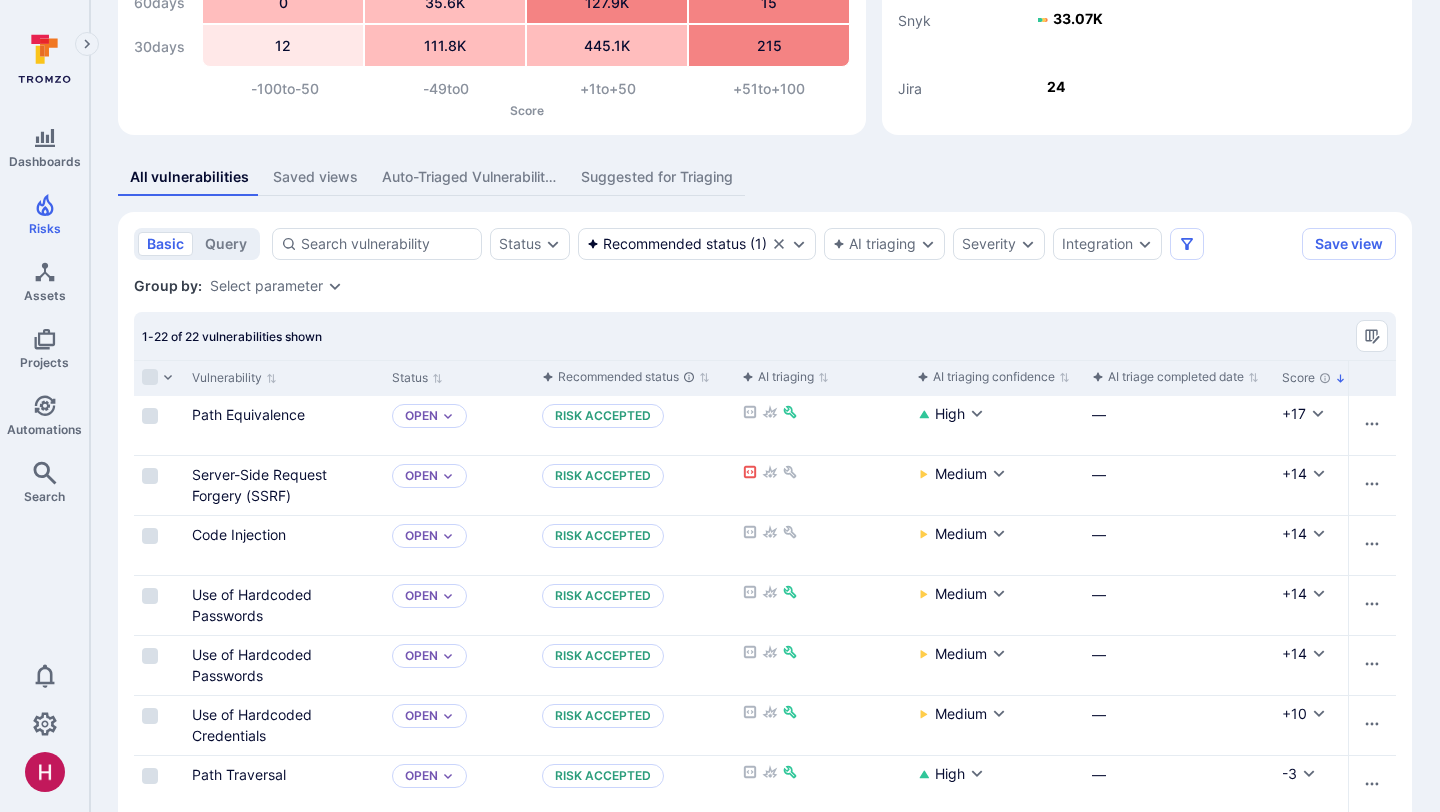 scroll, scrollTop: 292, scrollLeft: 0, axis: vertical 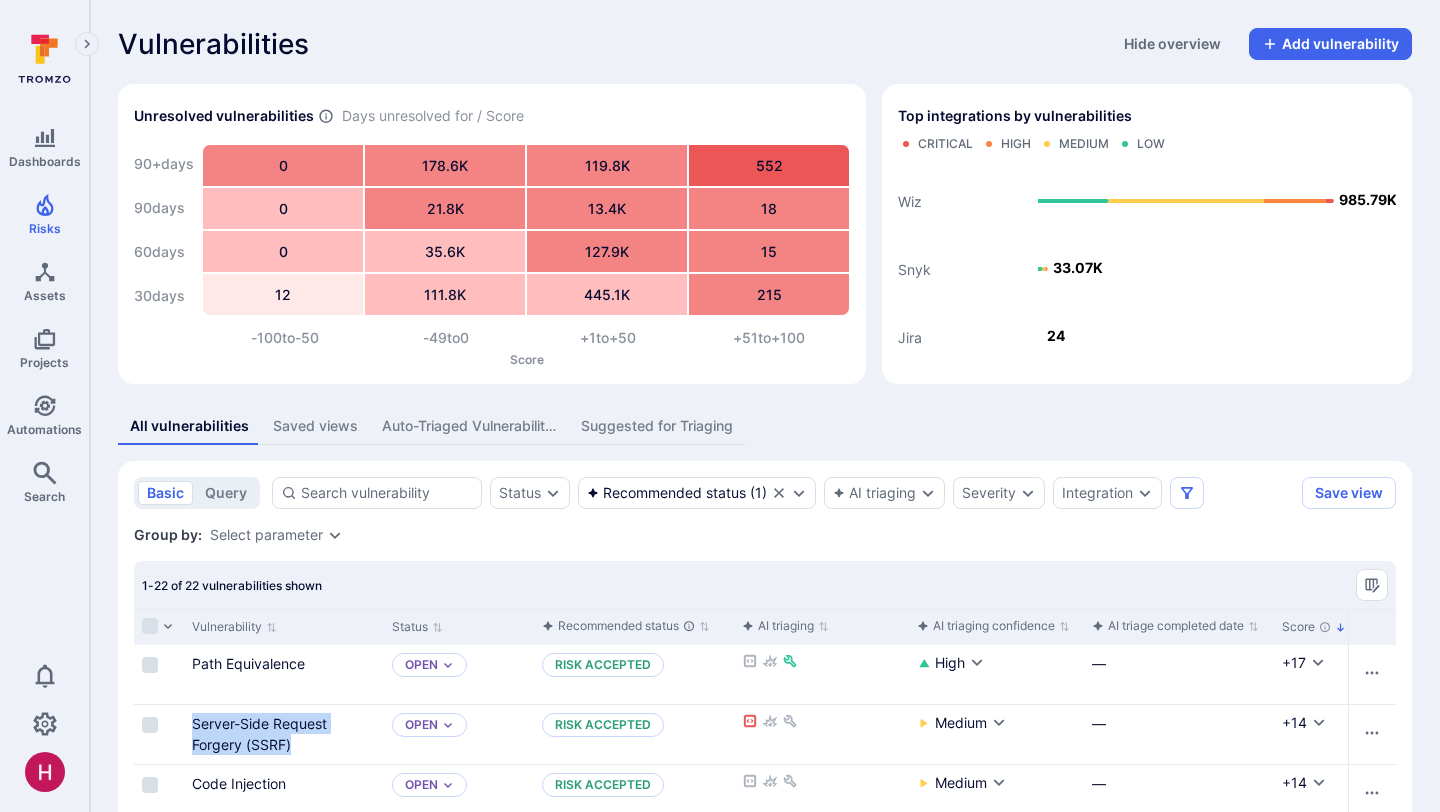 click 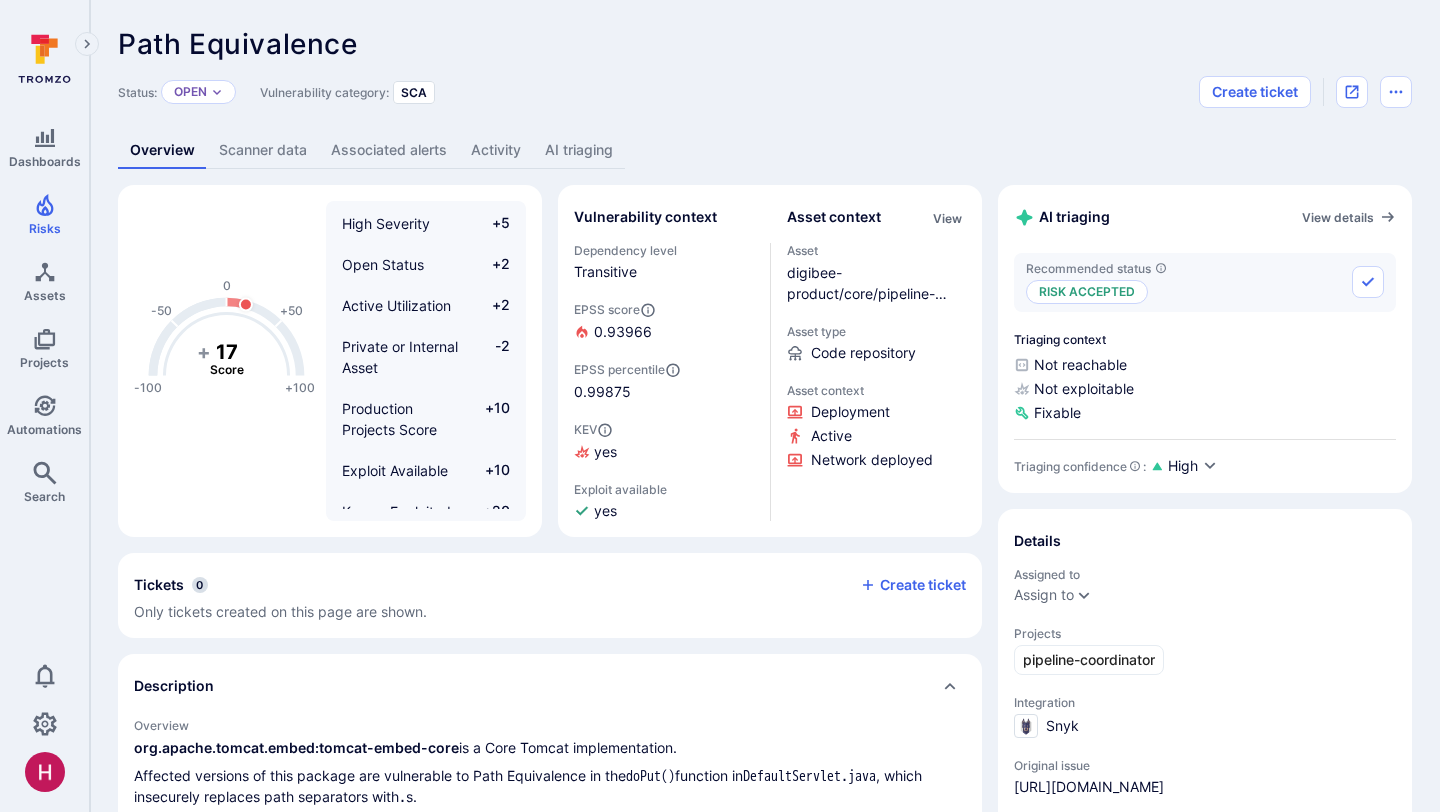 scroll, scrollTop: 0, scrollLeft: 0, axis: both 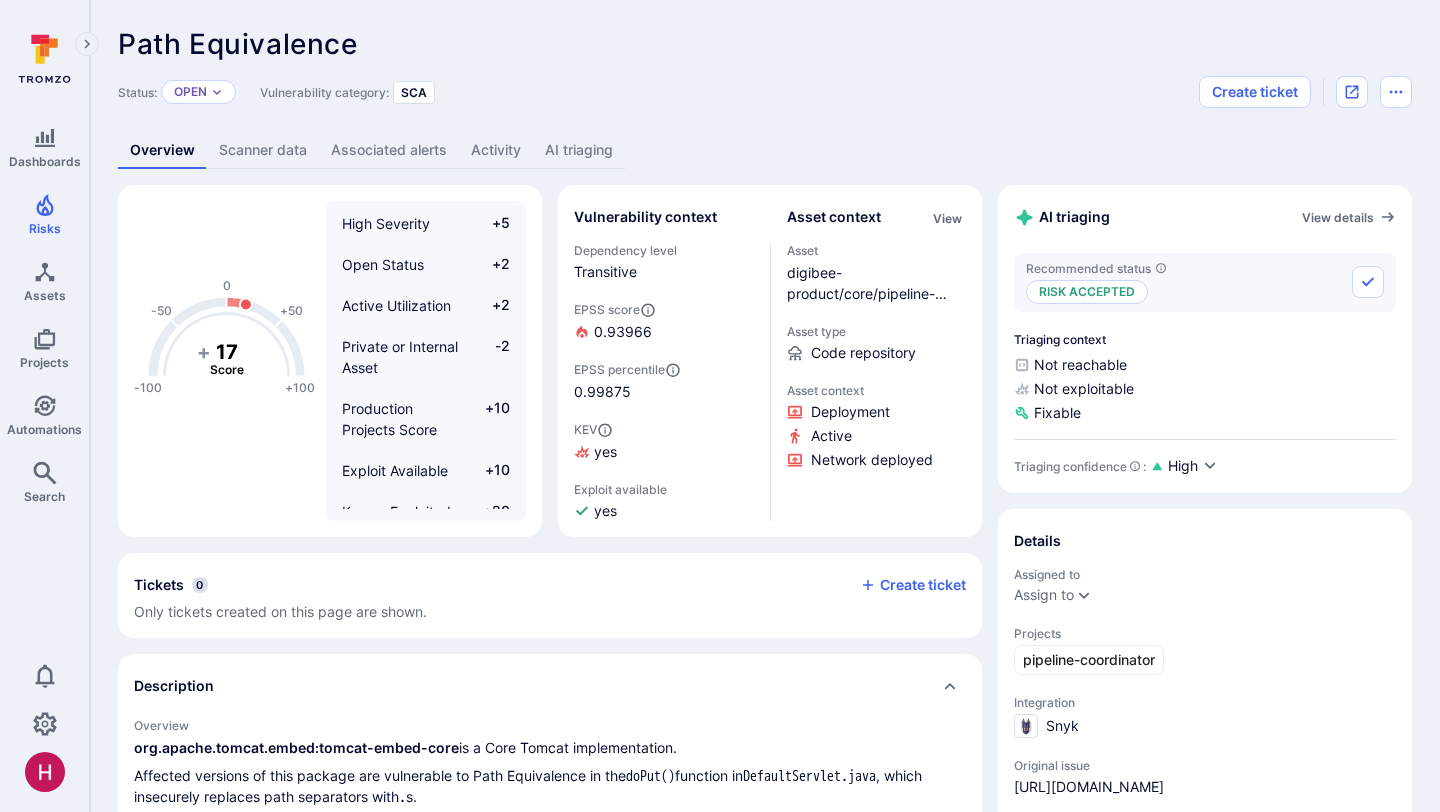 click on "AI triaging" at bounding box center [579, 150] 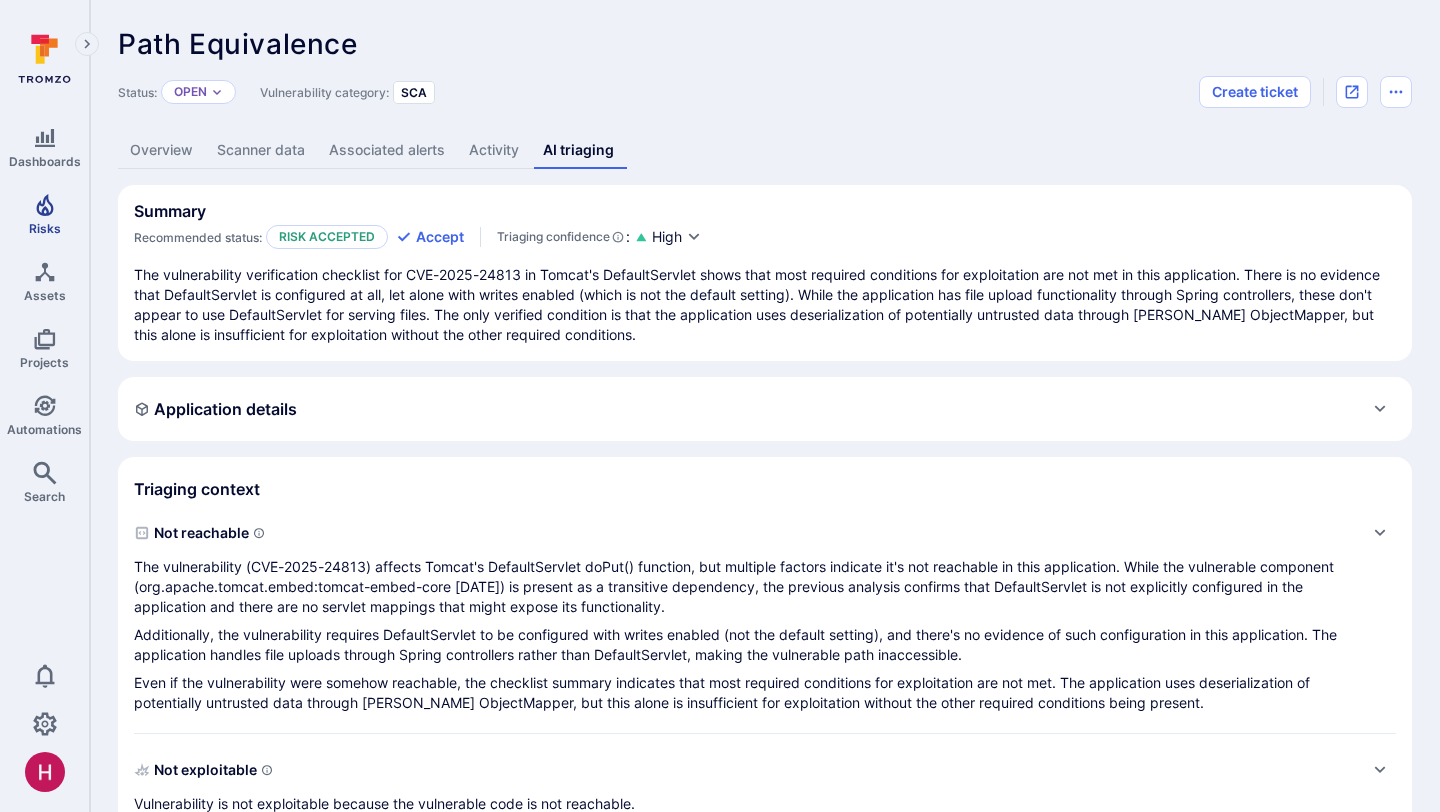 click on "Risks" at bounding box center (44, 214) 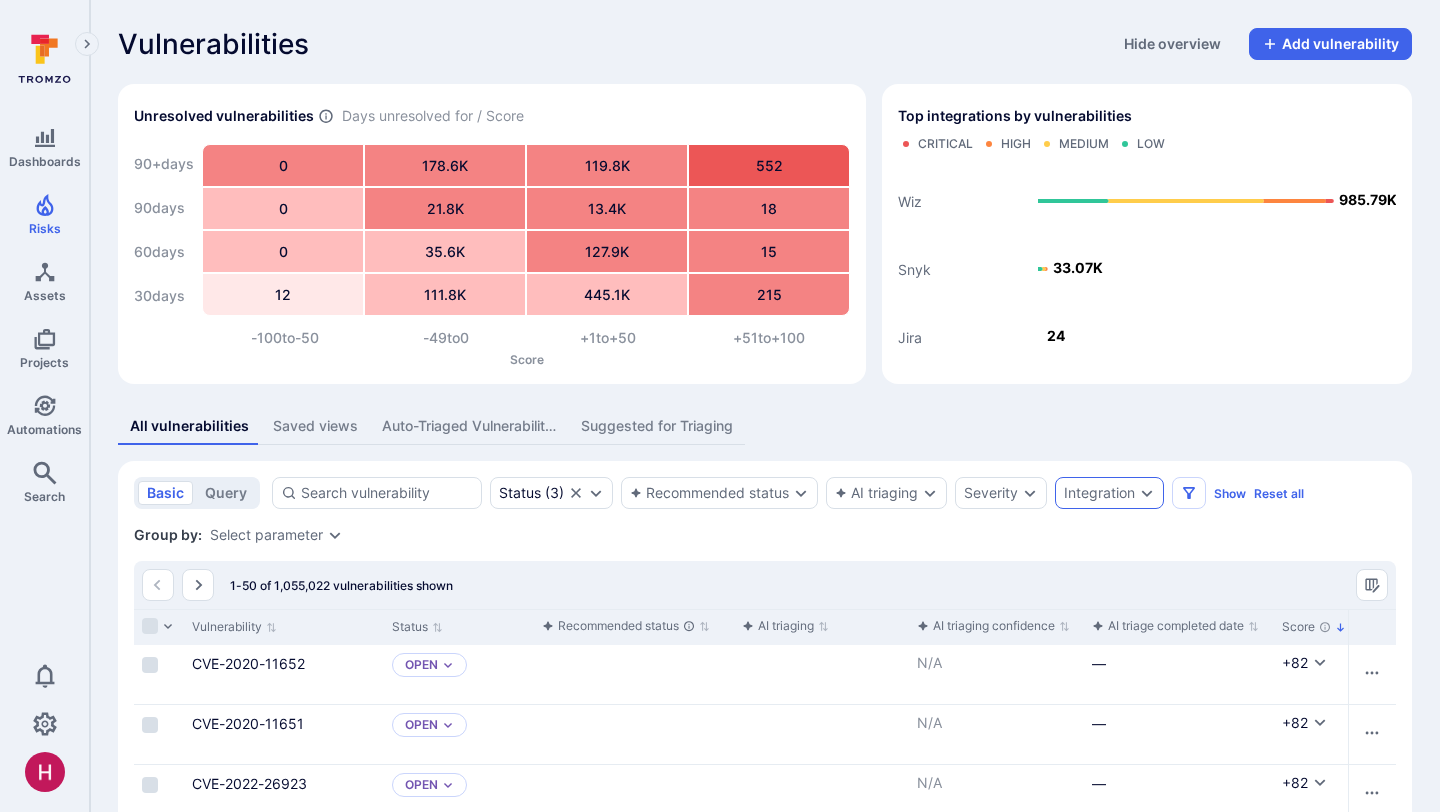 click on "Integration" at bounding box center (1099, 493) 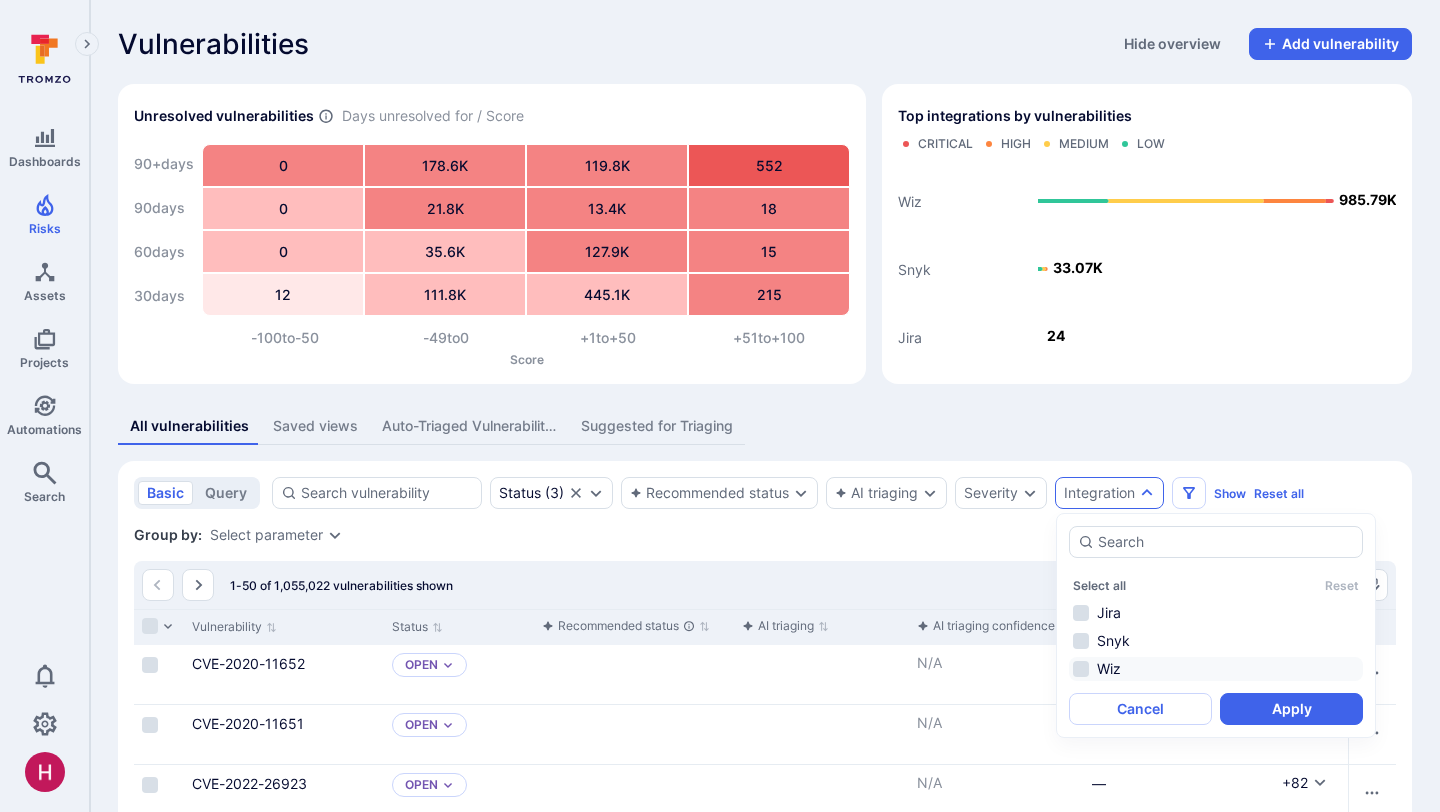 click on "Wiz" at bounding box center (1216, 669) 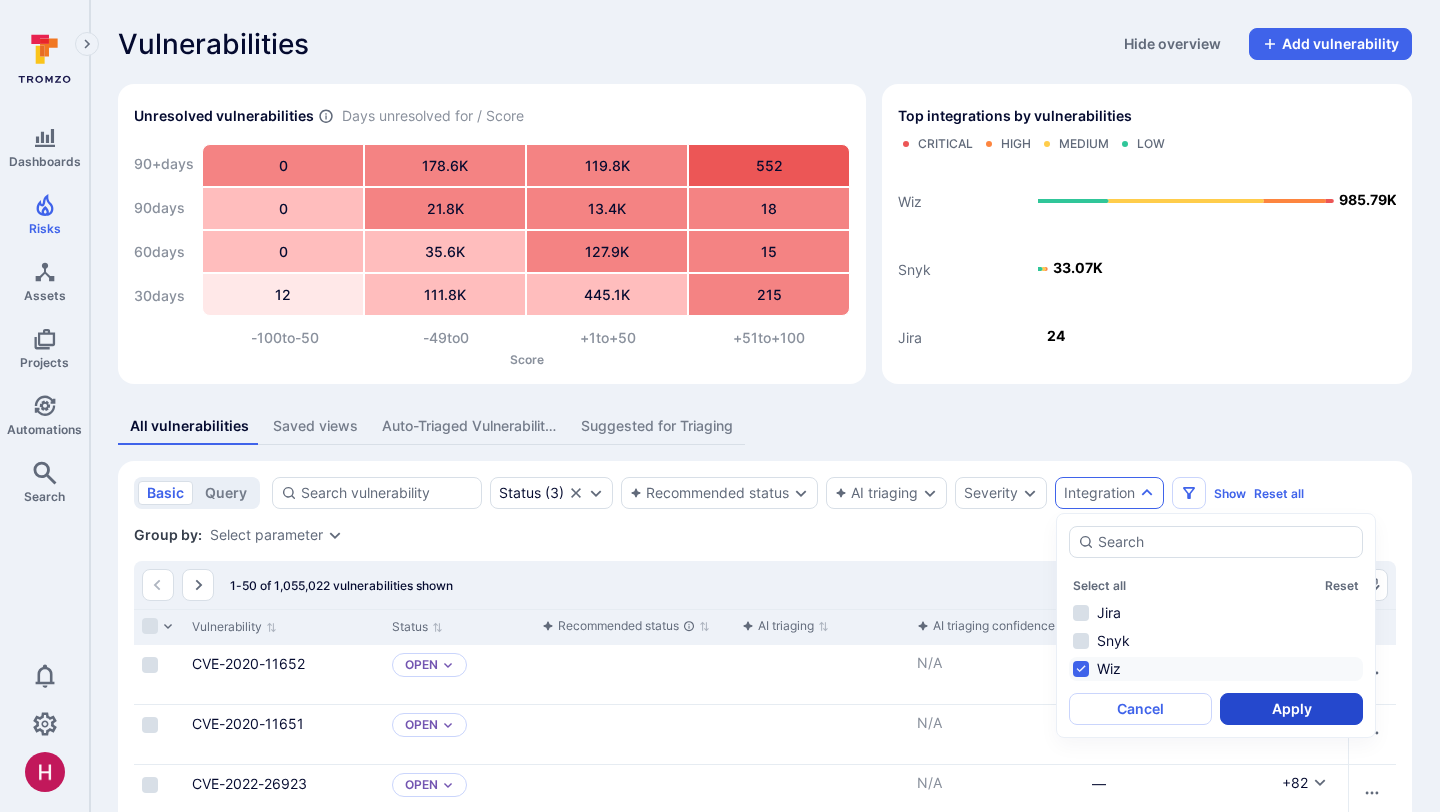 click on "Apply" at bounding box center (1291, 709) 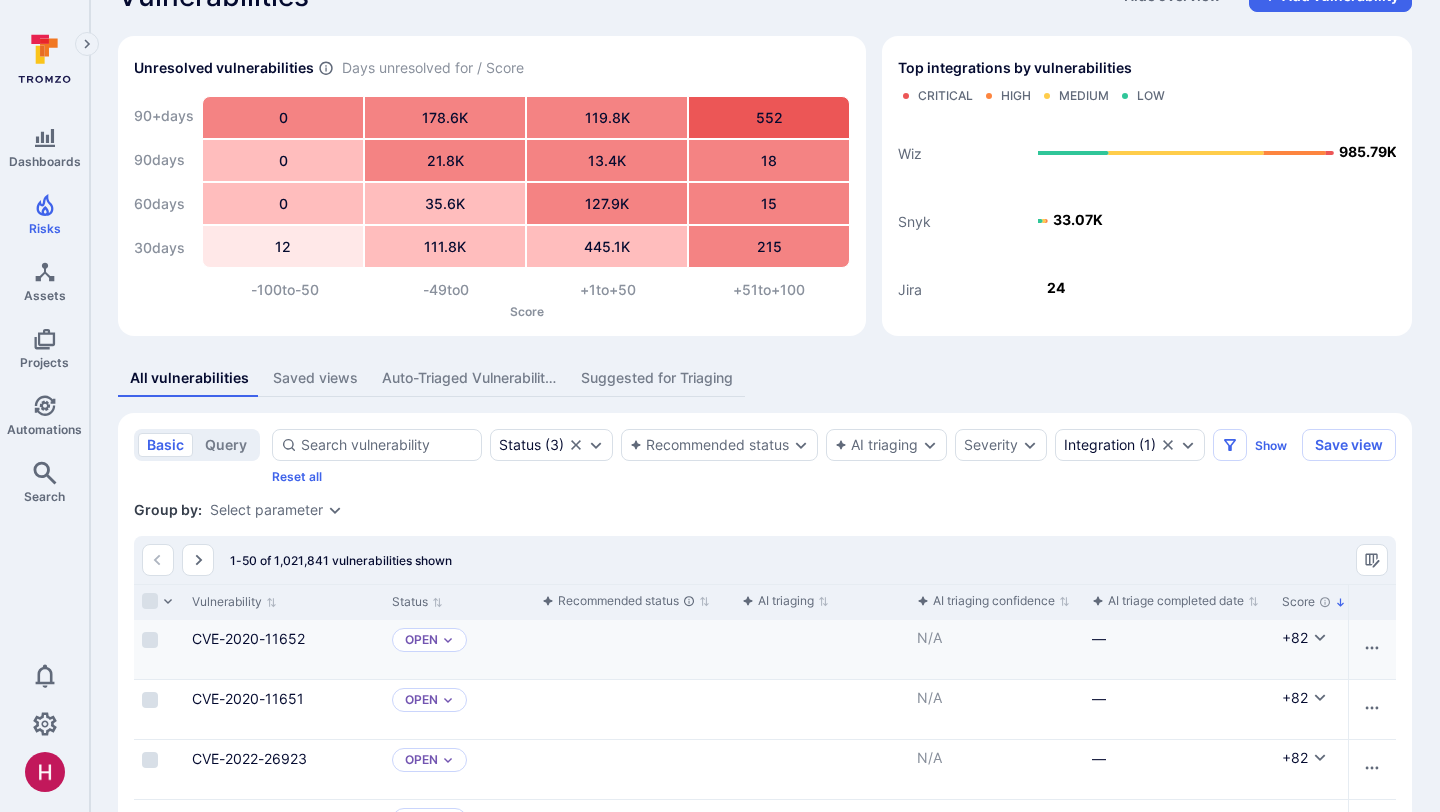 scroll, scrollTop: 38, scrollLeft: 0, axis: vertical 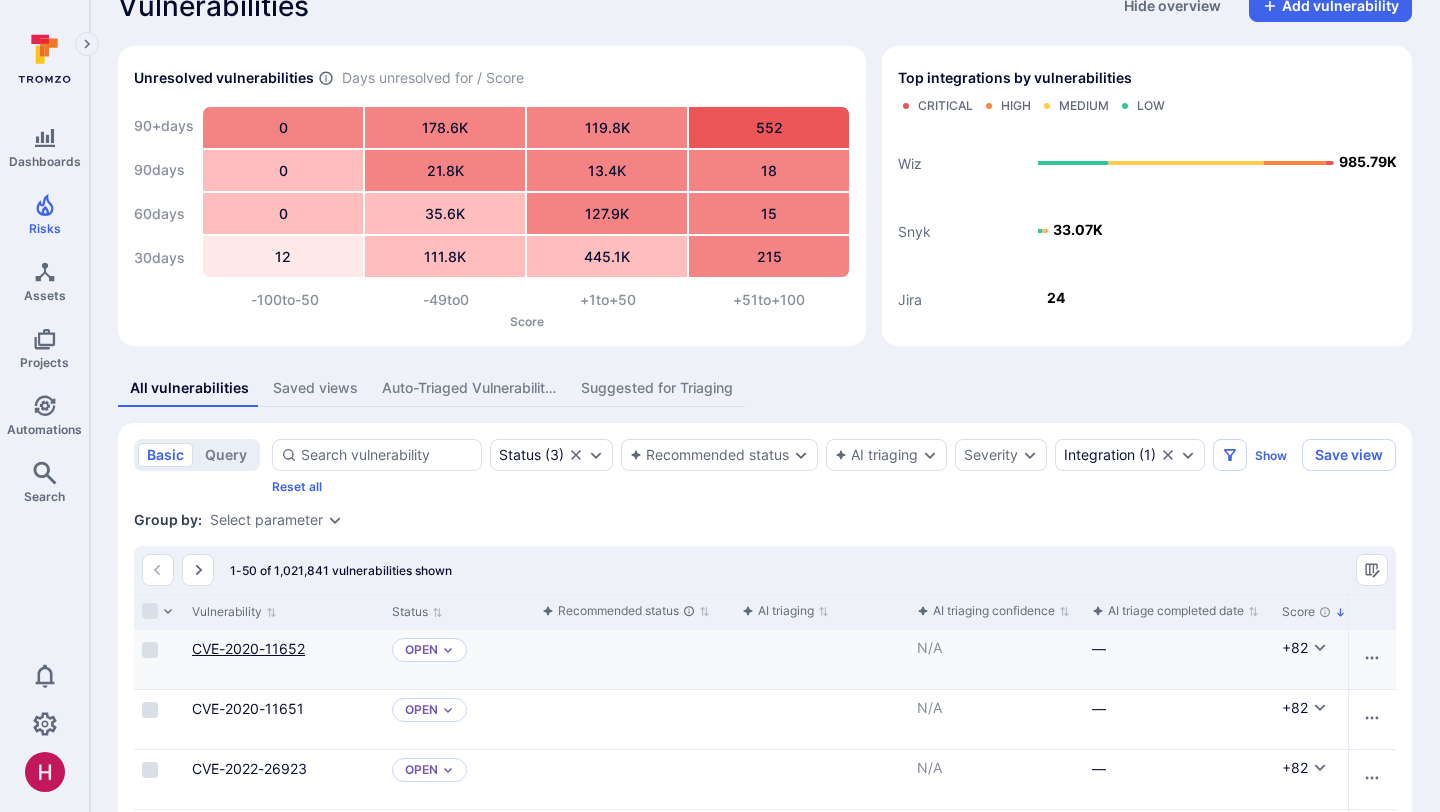 click on "CVE-2020-11652" at bounding box center (248, 648) 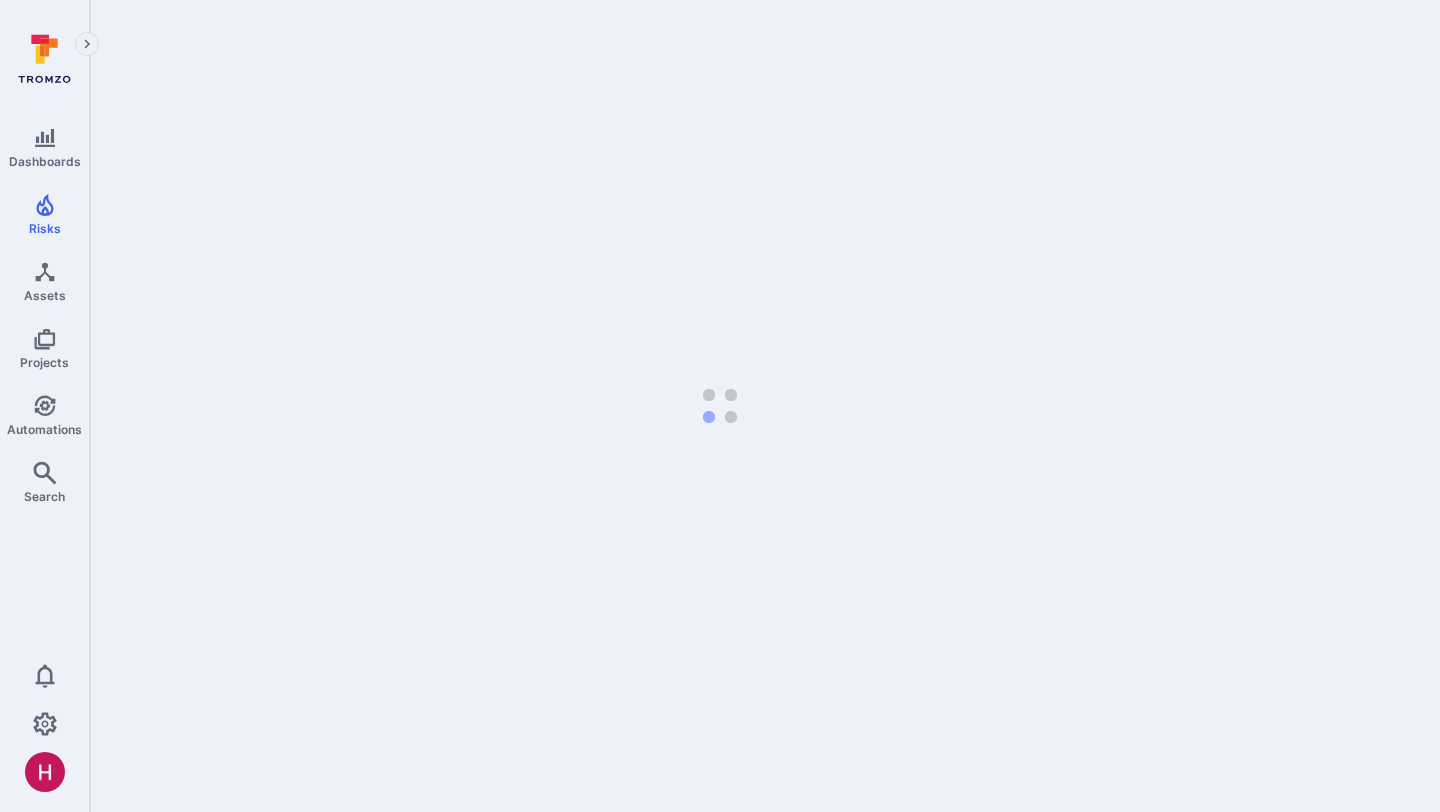 scroll, scrollTop: 0, scrollLeft: 0, axis: both 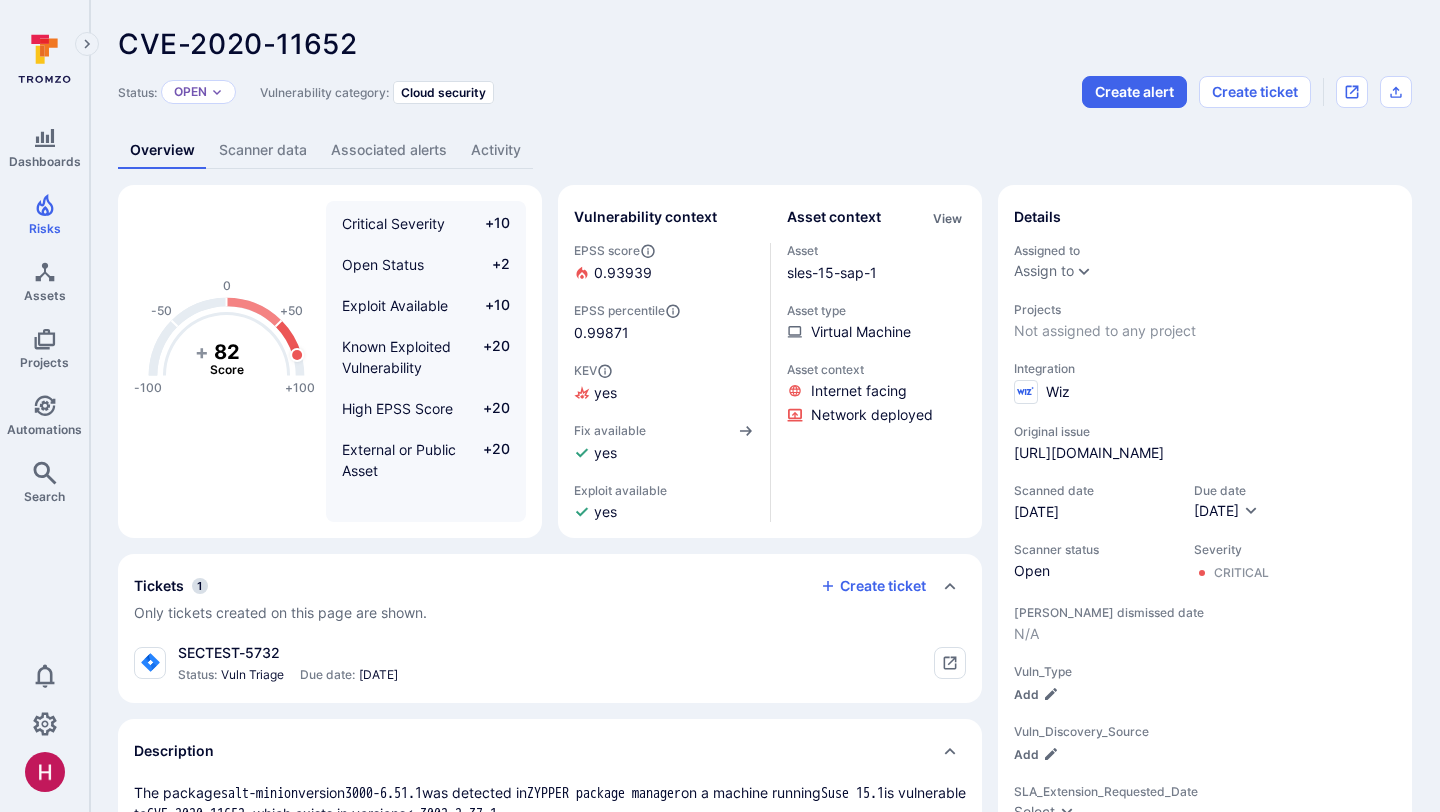click on "Scanner data" at bounding box center (263, 150) 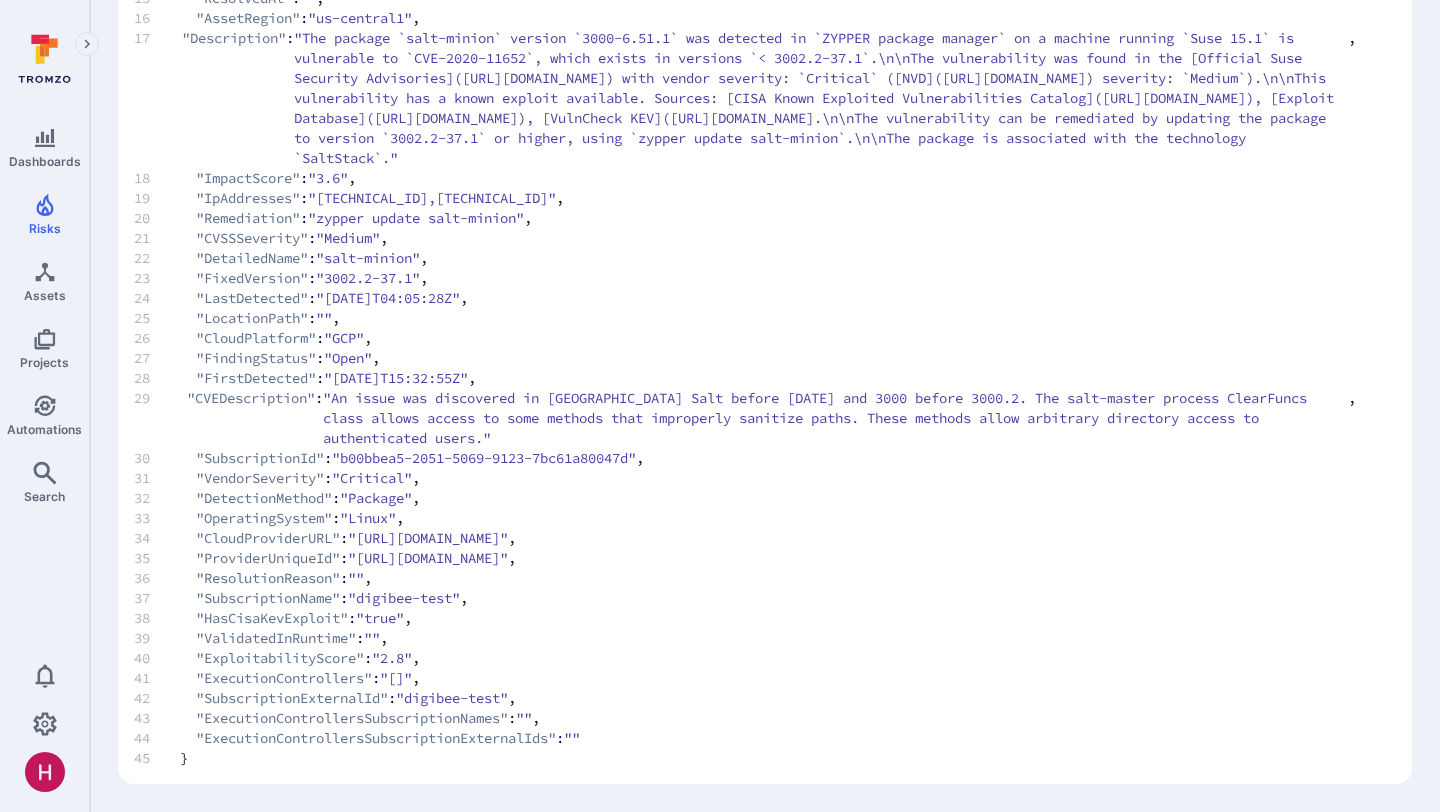 scroll, scrollTop: 553, scrollLeft: 0, axis: vertical 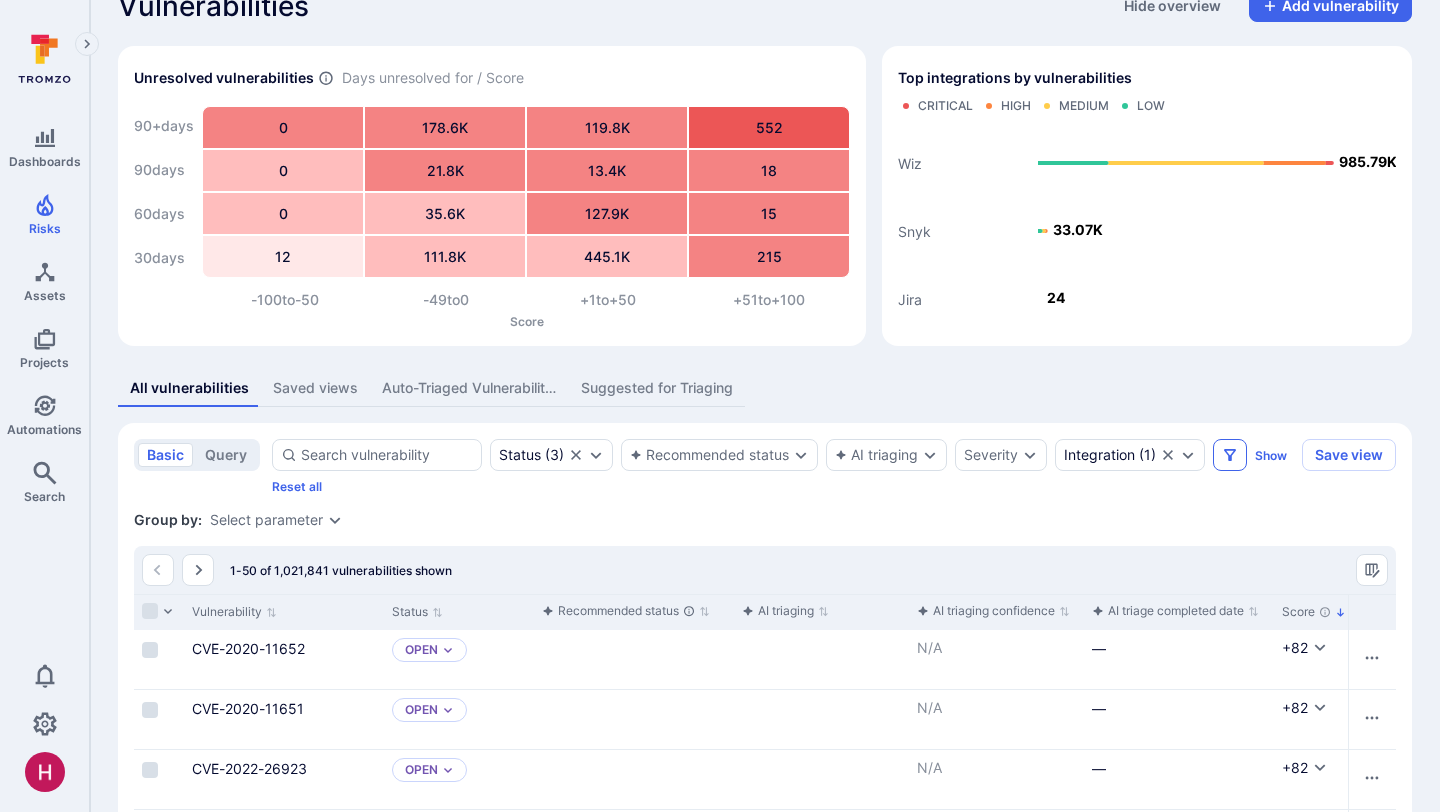 click 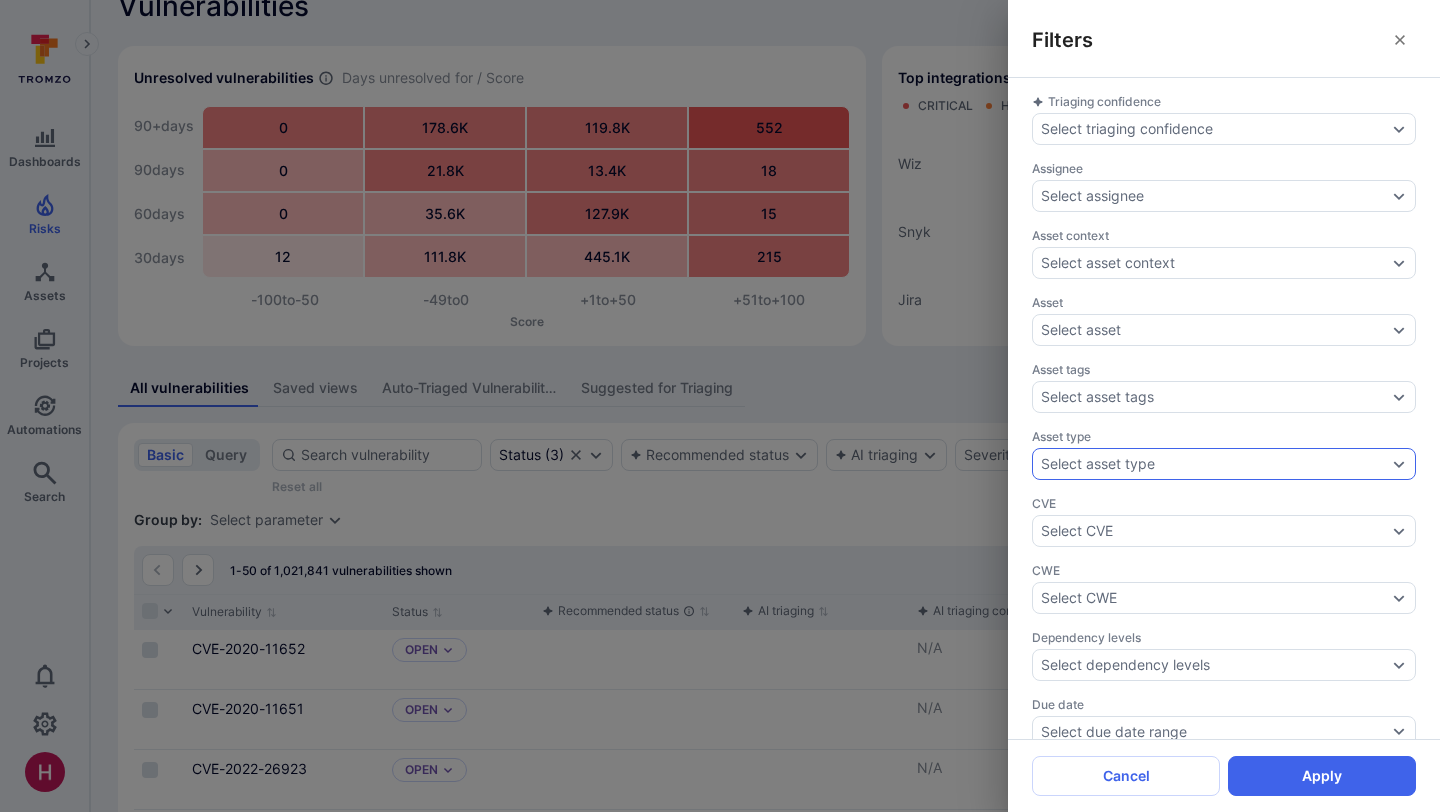 click on "Select asset type" at bounding box center (1098, 464) 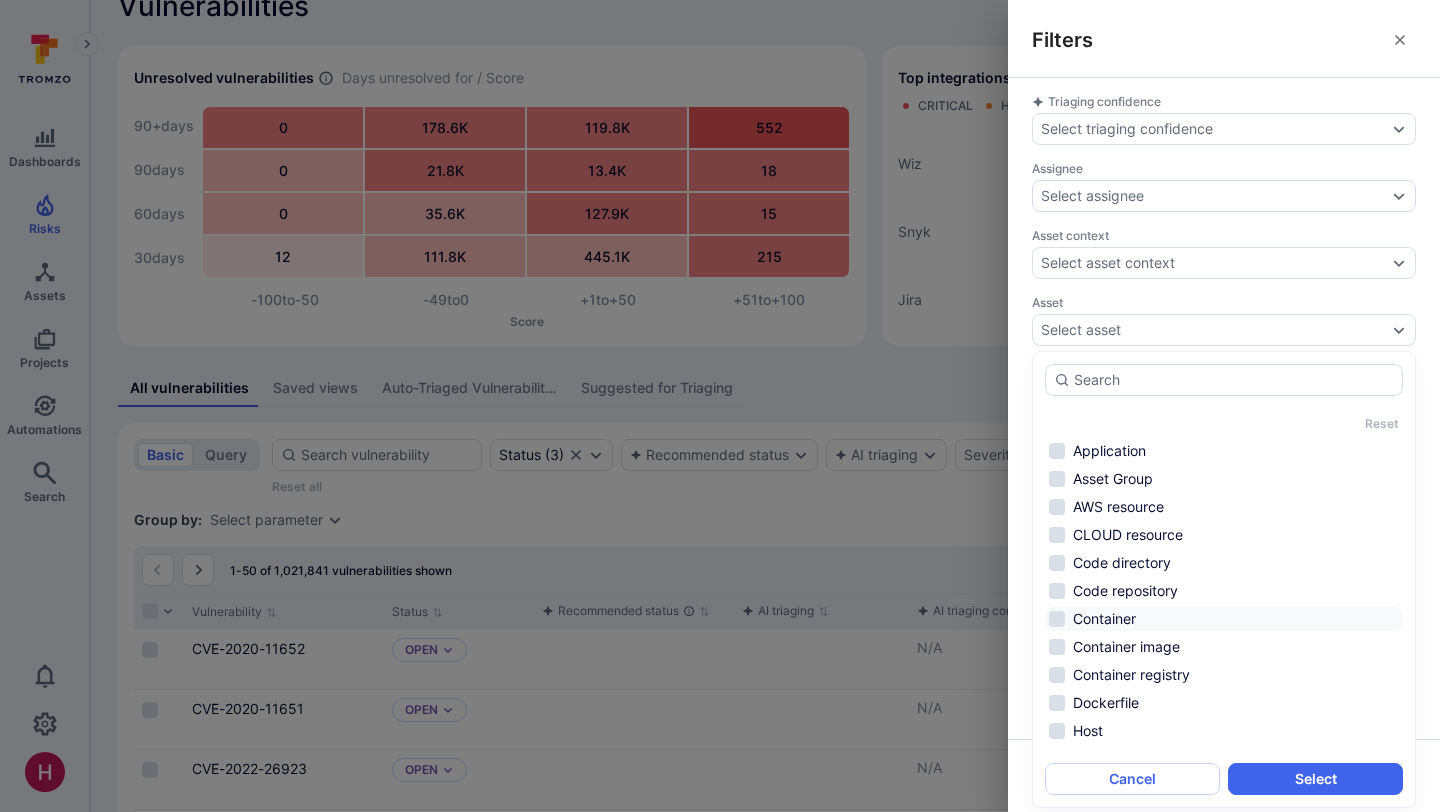 click on "Container" at bounding box center (1224, 619) 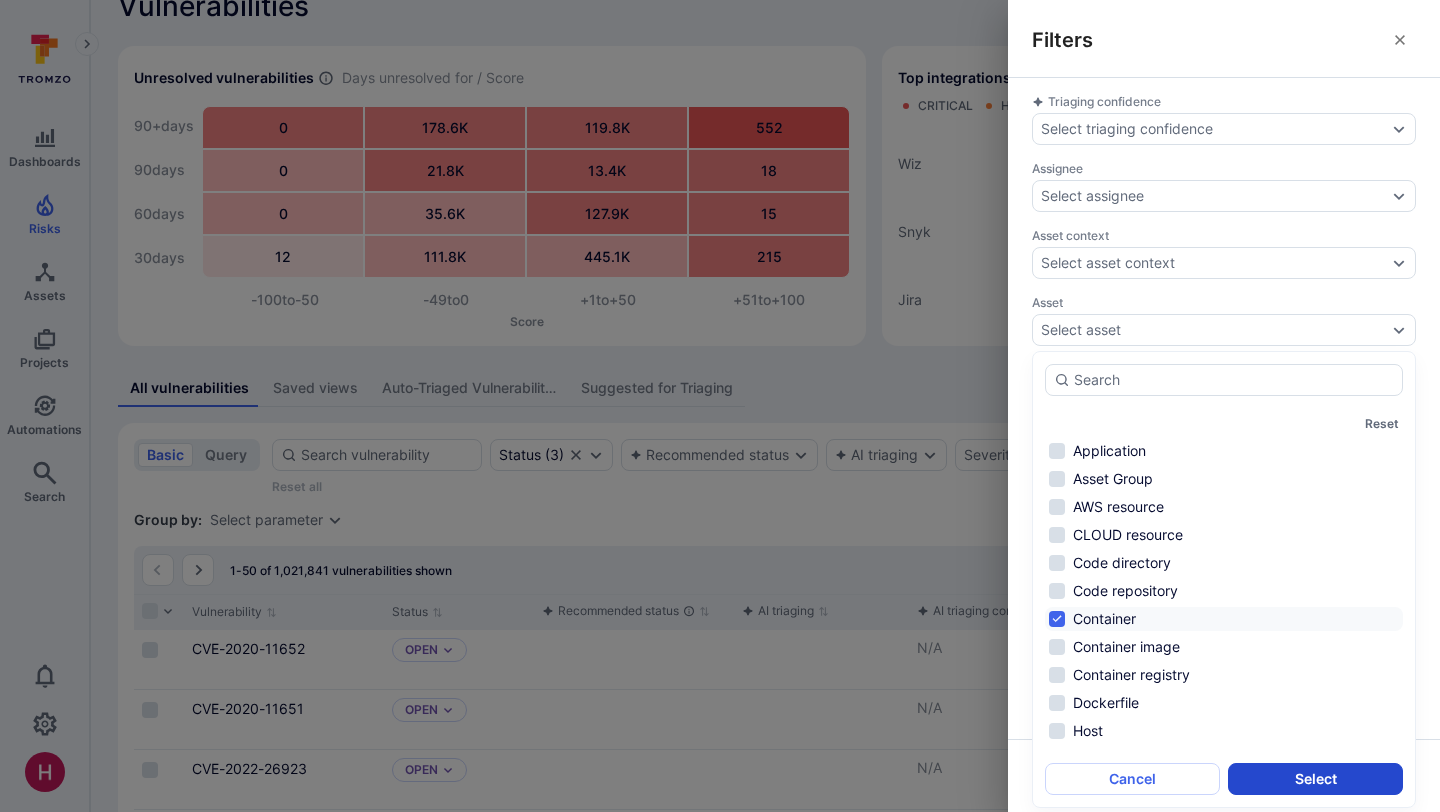 click on "Select" at bounding box center [1315, 779] 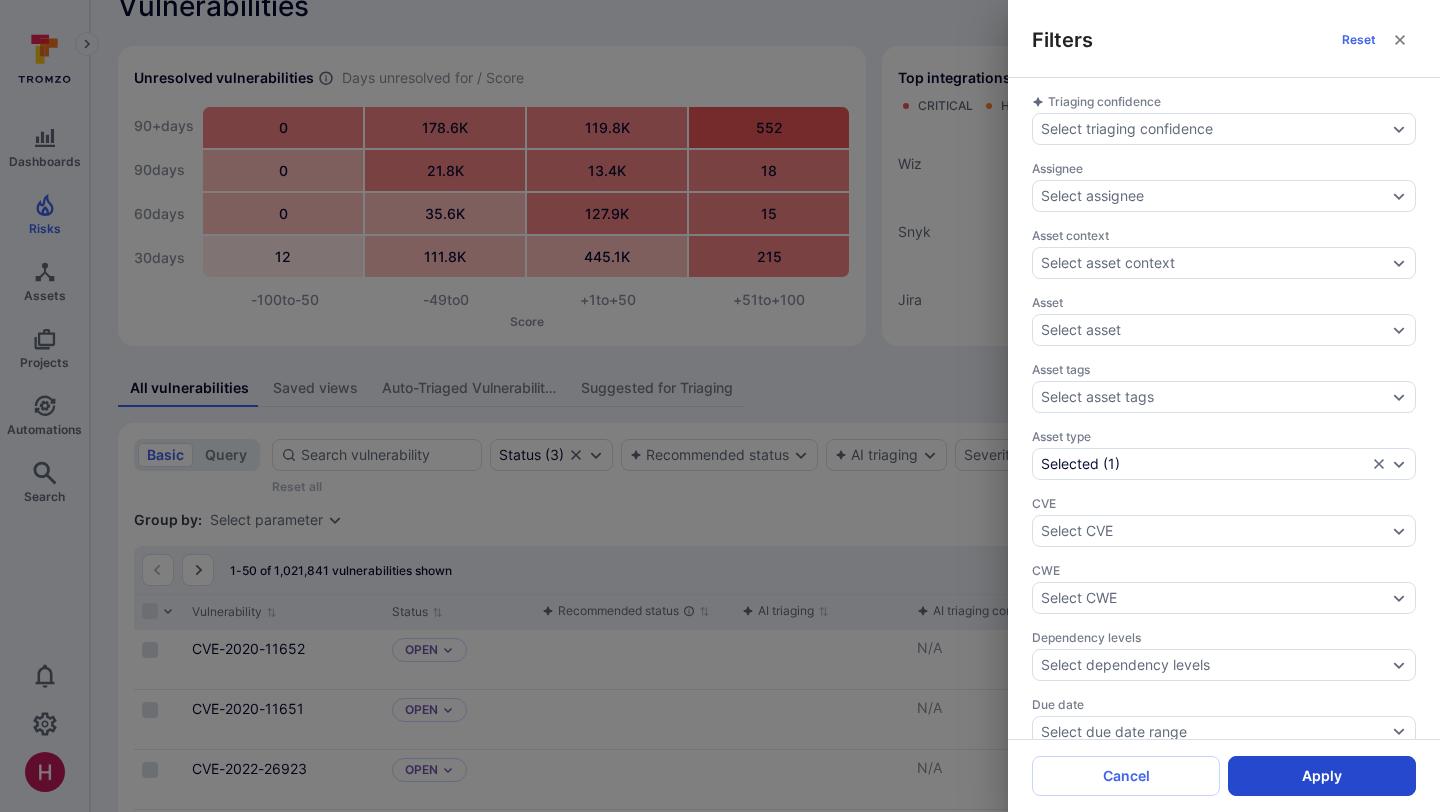 click on "Apply" at bounding box center (1322, 776) 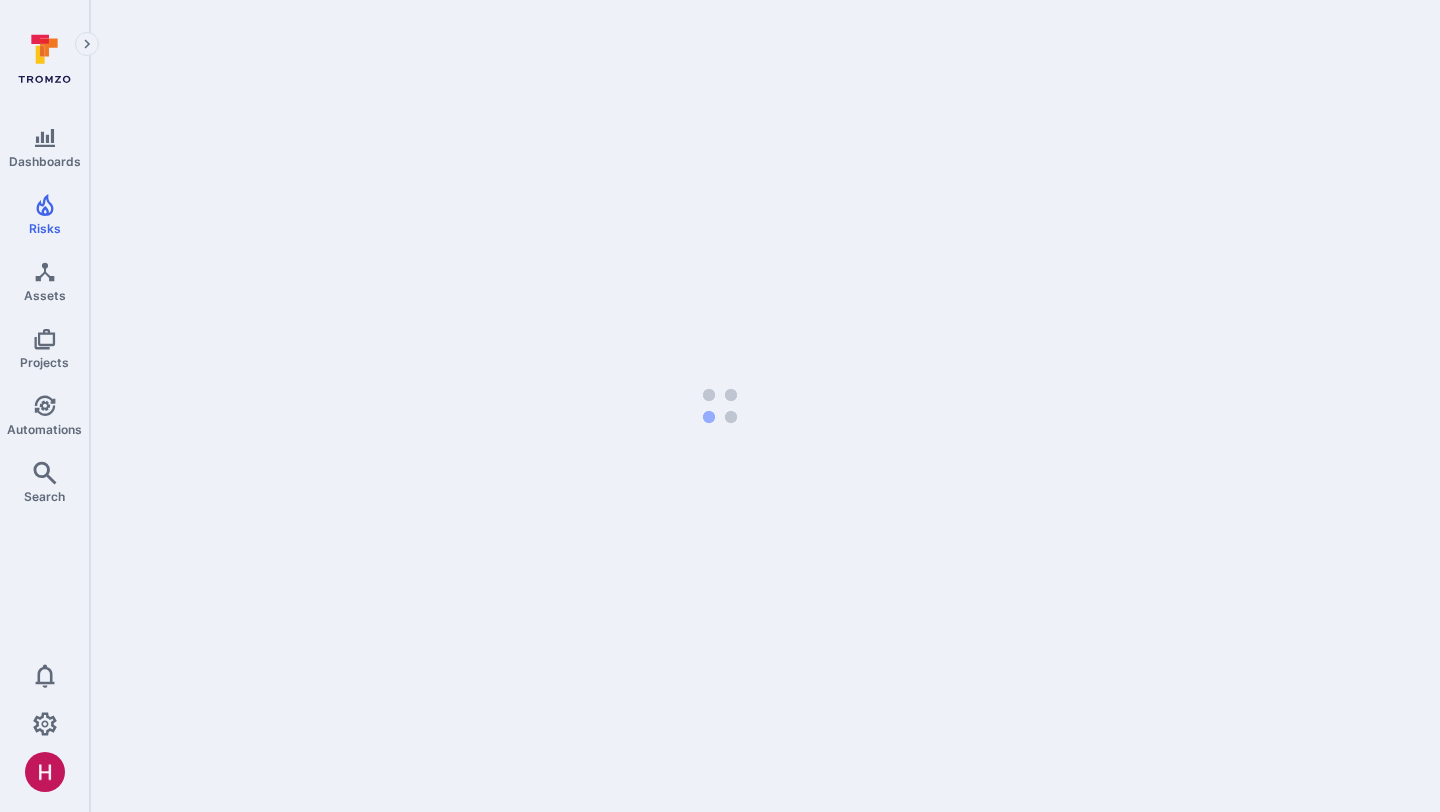 scroll, scrollTop: 0, scrollLeft: 0, axis: both 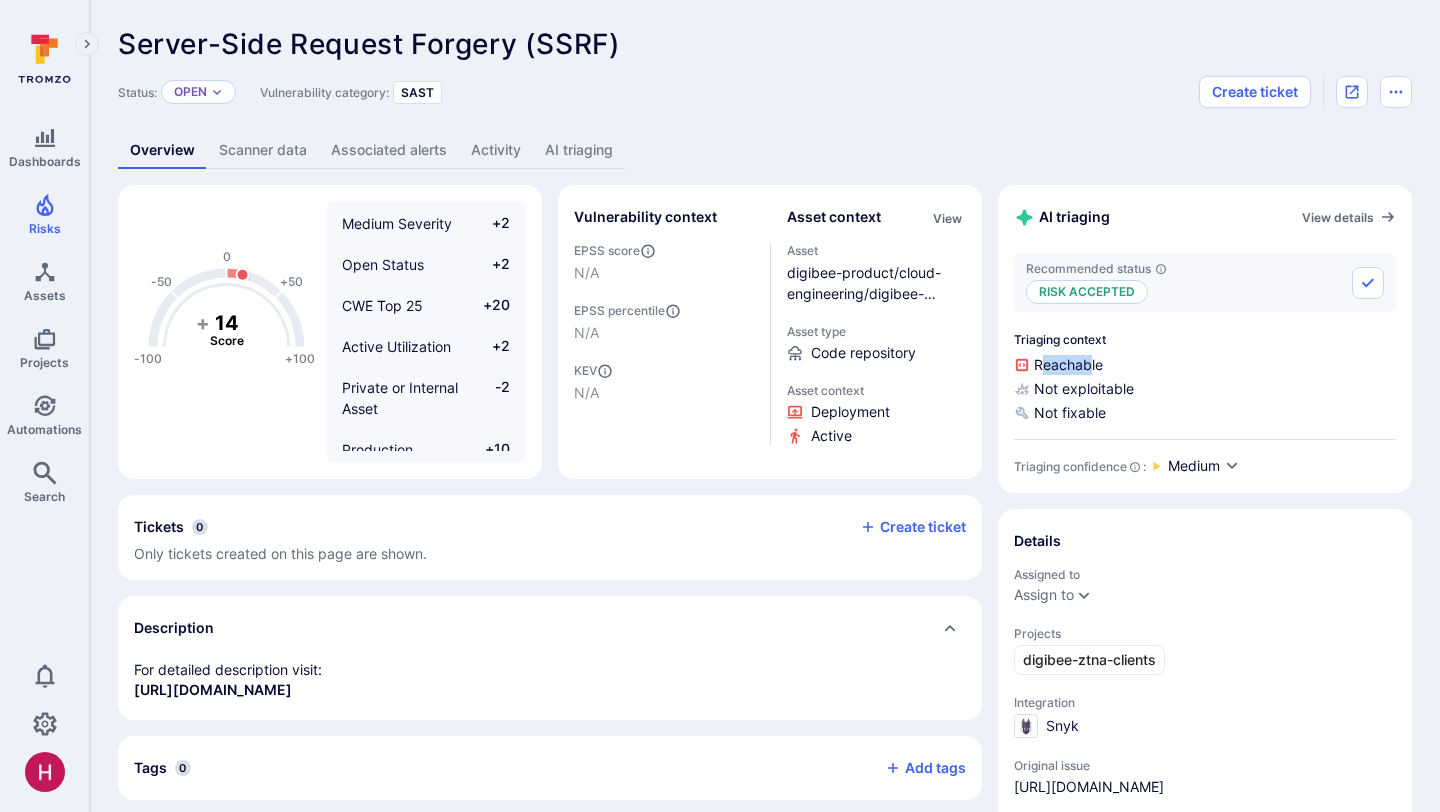 drag, startPoint x: 1045, startPoint y: 363, endPoint x: 1090, endPoint y: 363, distance: 45 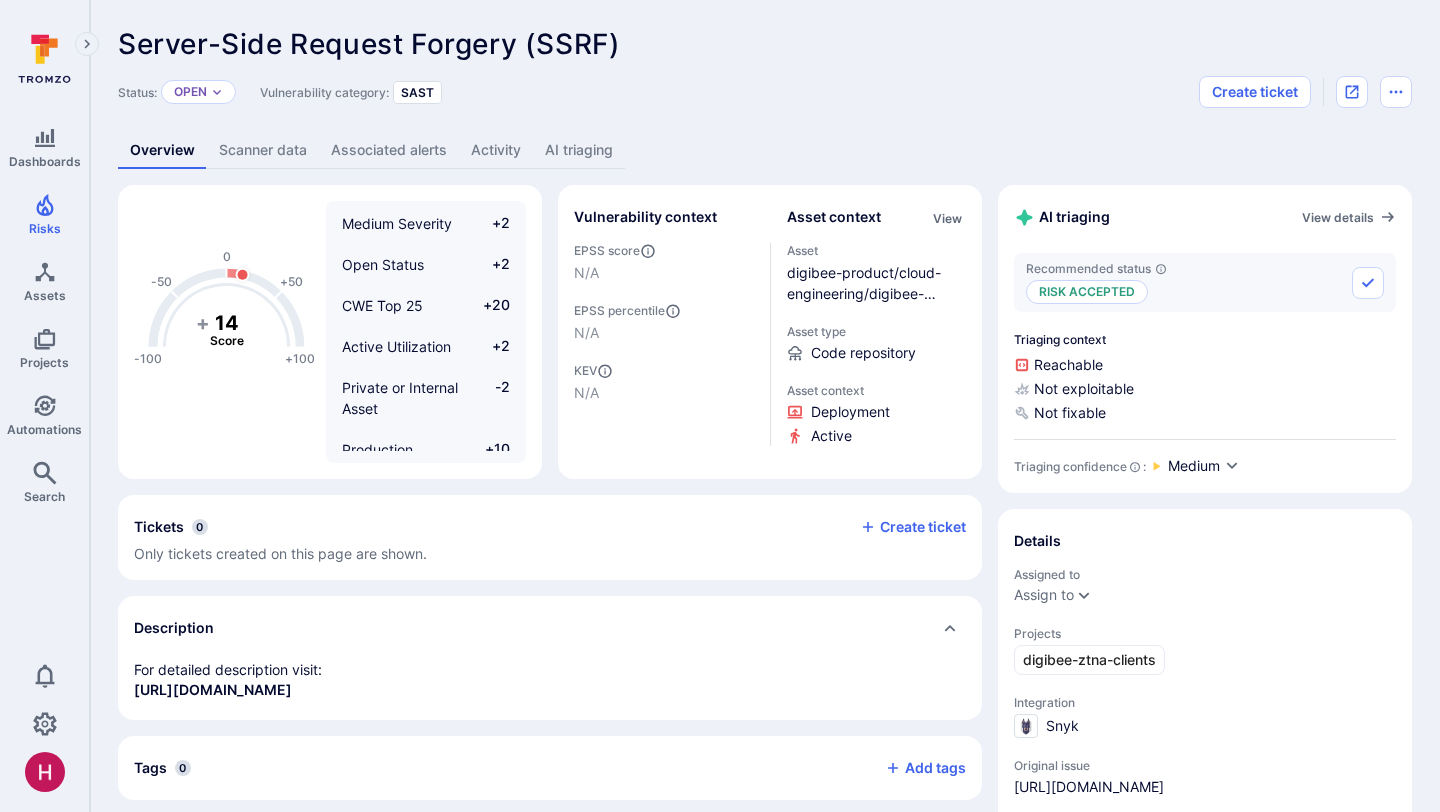 click on "Not exploitable" at bounding box center [1205, 389] 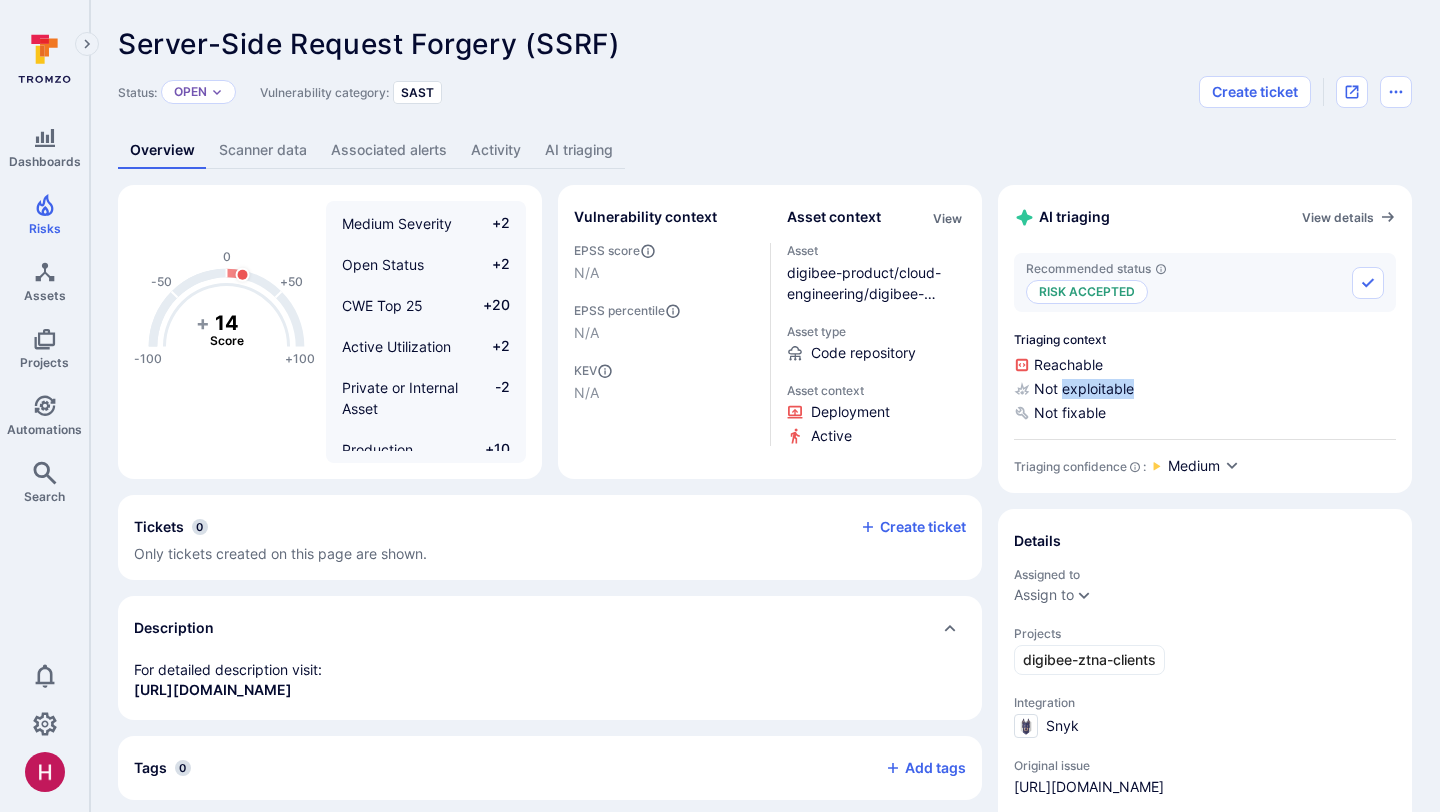 click on "Not exploitable" at bounding box center [1205, 389] 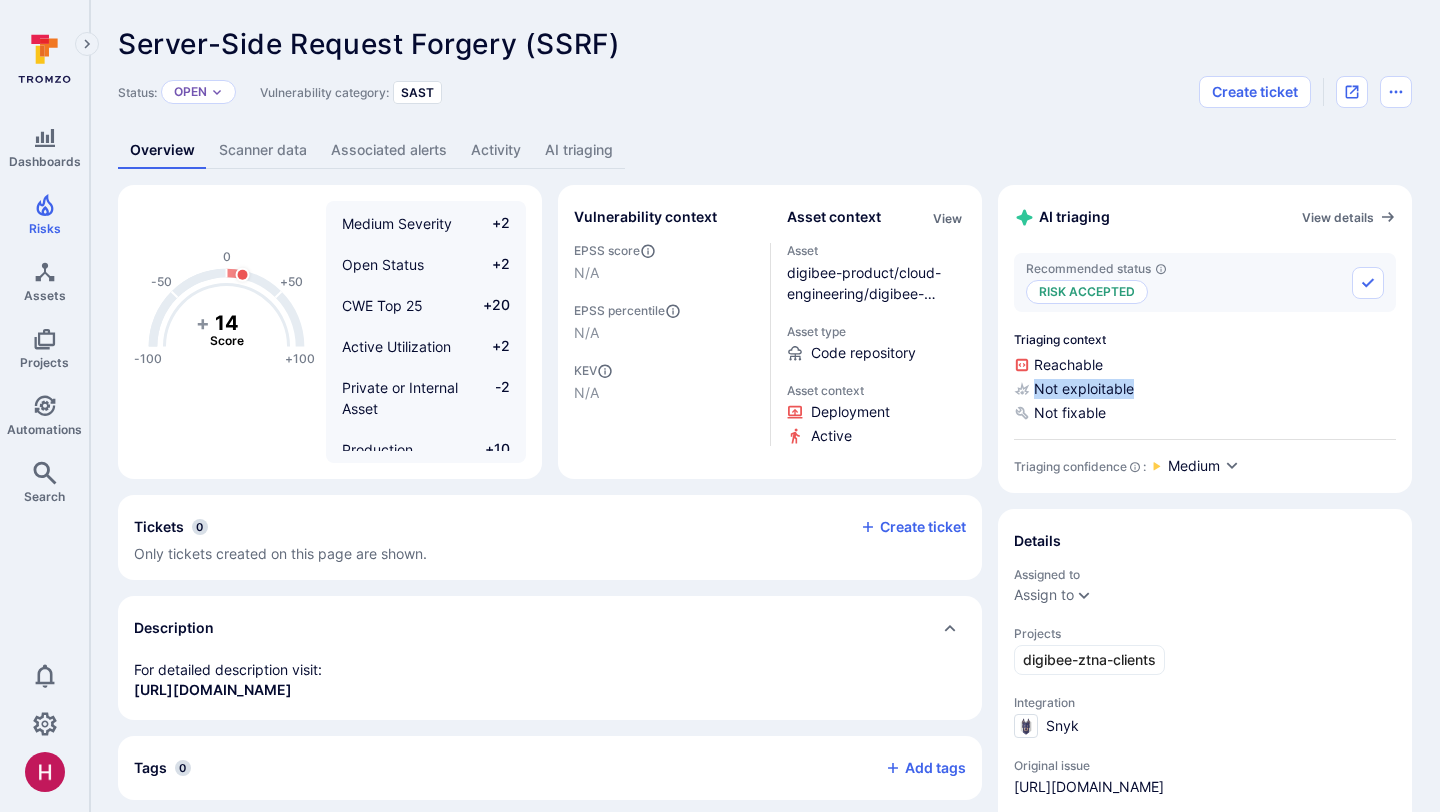 click on "Not exploitable" at bounding box center (1205, 389) 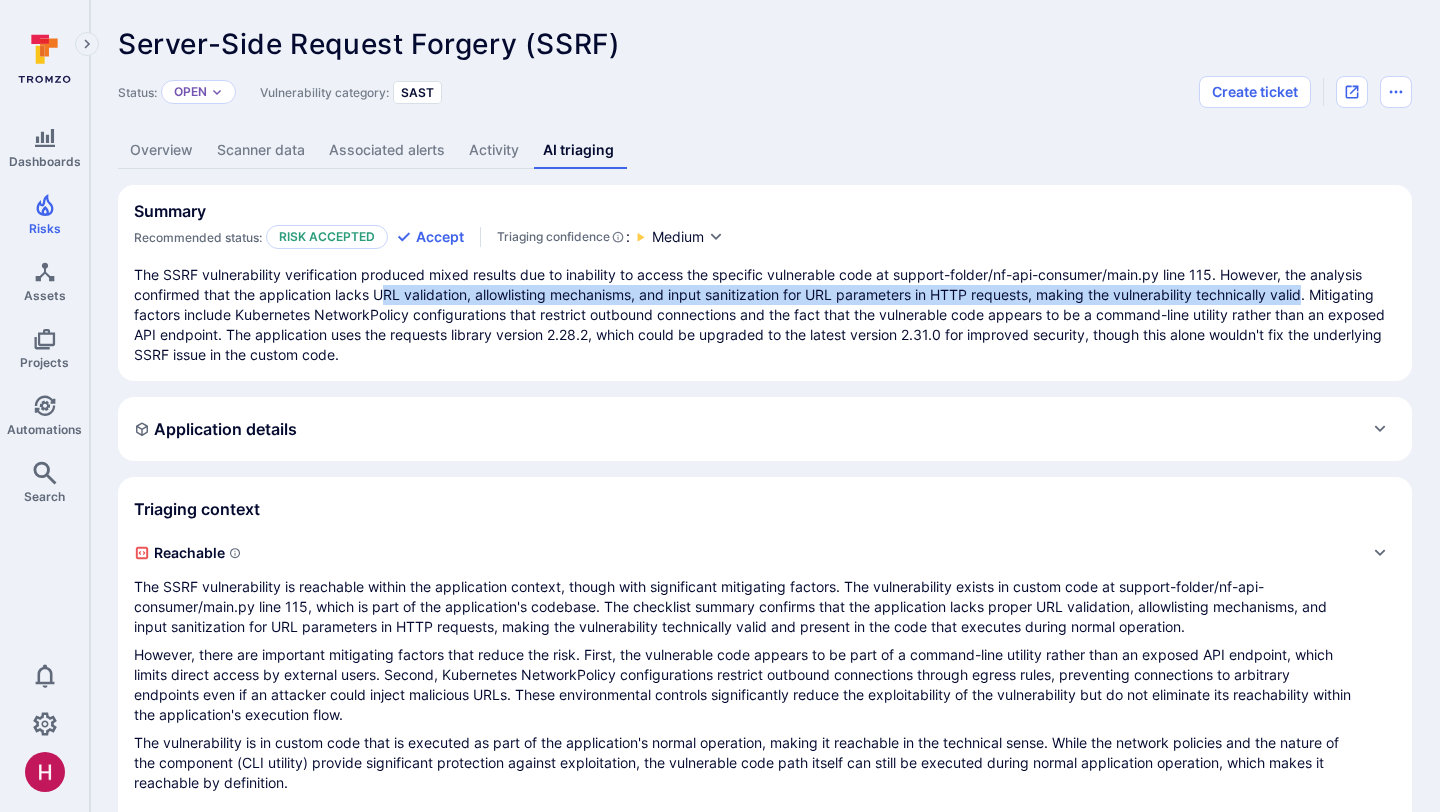 drag, startPoint x: 386, startPoint y: 298, endPoint x: 1310, endPoint y: 300, distance: 924.00214 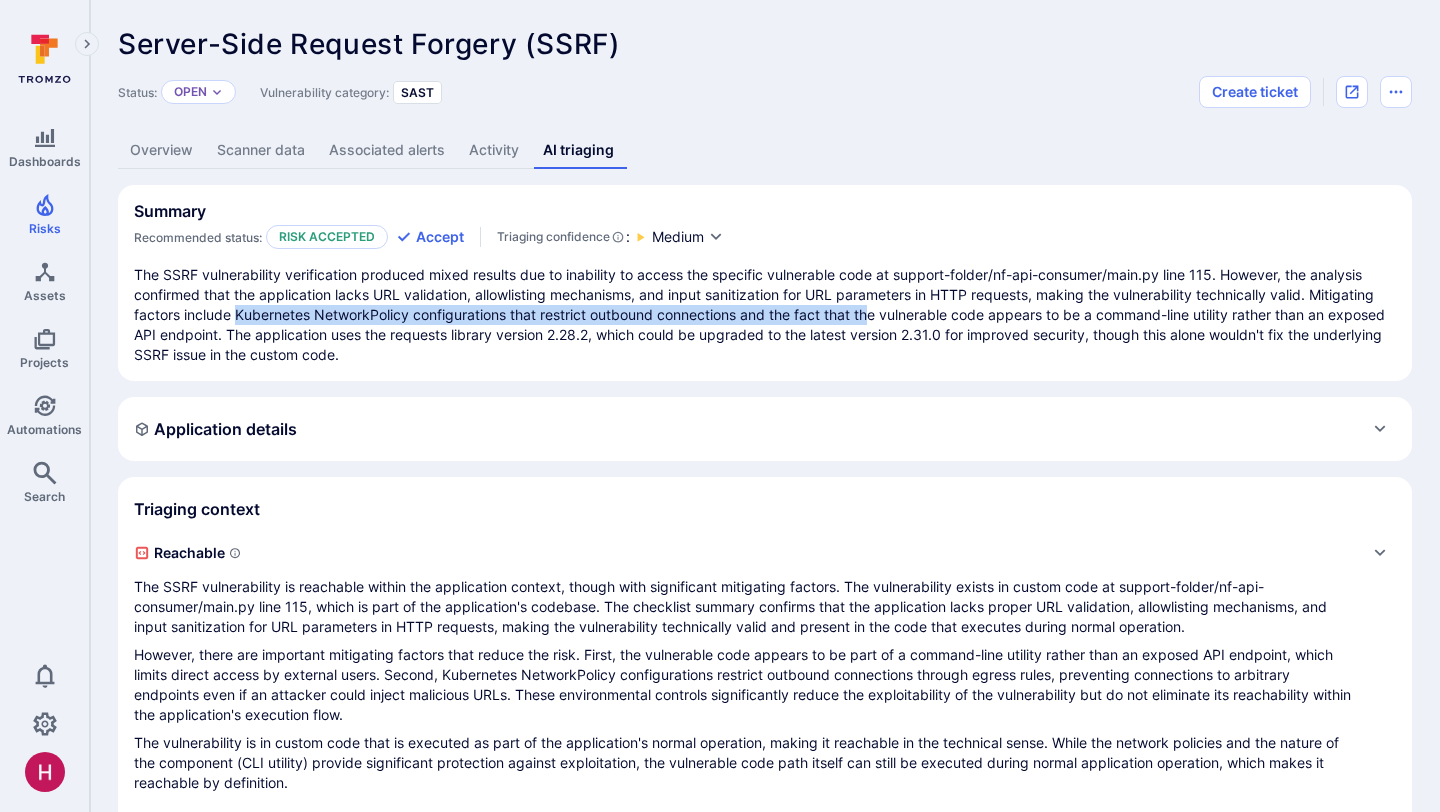 drag, startPoint x: 238, startPoint y: 310, endPoint x: 876, endPoint y: 312, distance: 638.0031 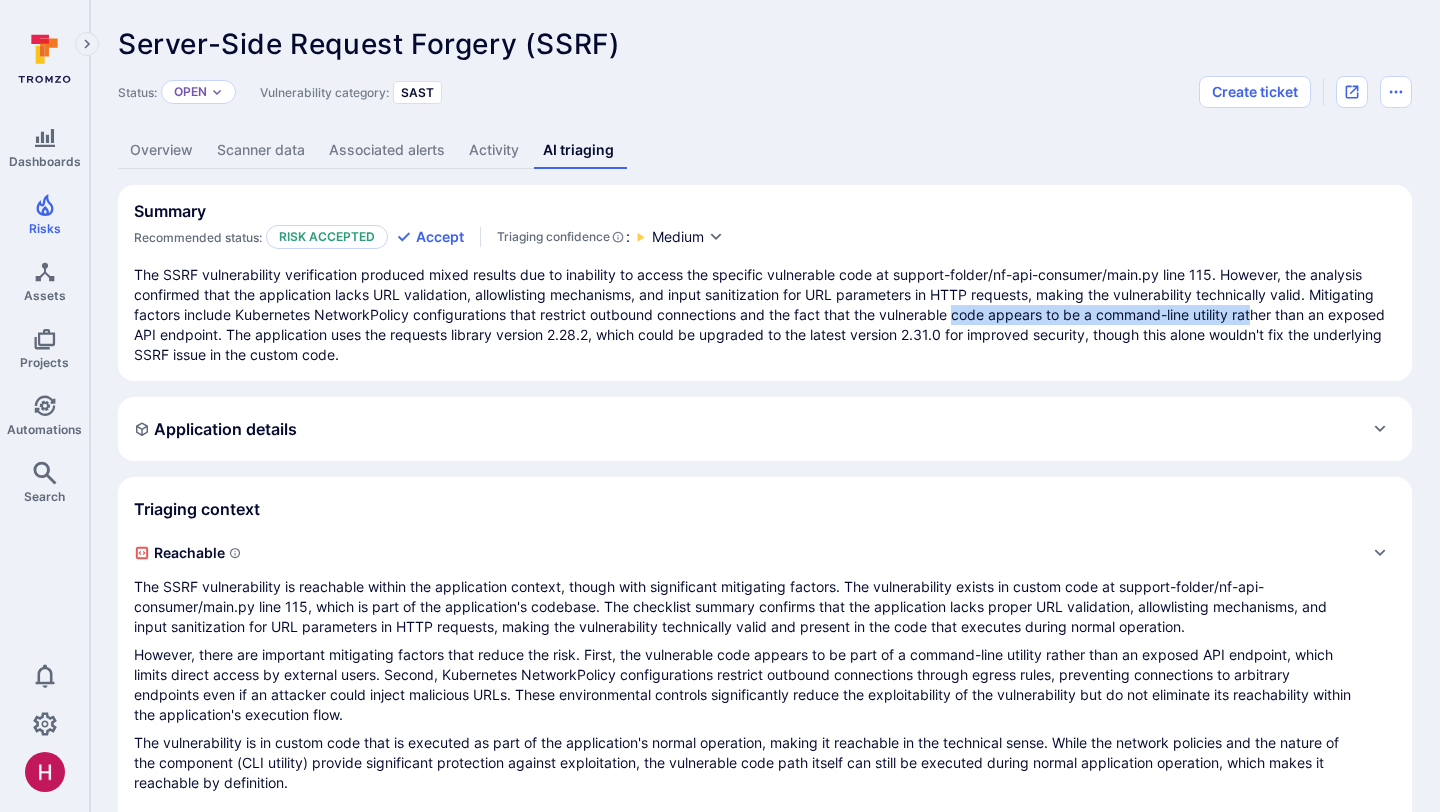 drag, startPoint x: 963, startPoint y: 316, endPoint x: 1263, endPoint y: 321, distance: 300.04166 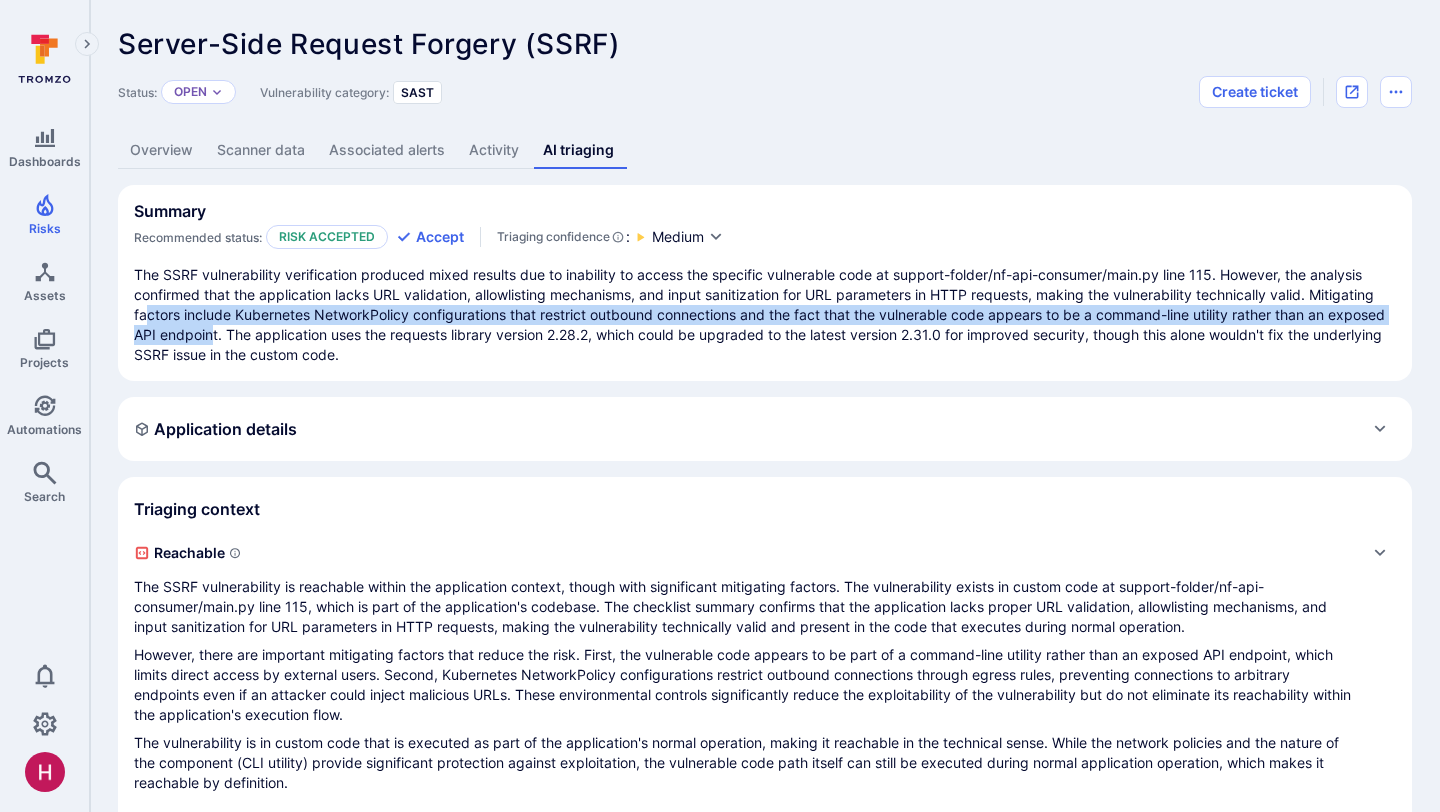 drag, startPoint x: 271, startPoint y: 339, endPoint x: 150, endPoint y: 320, distance: 122.48265 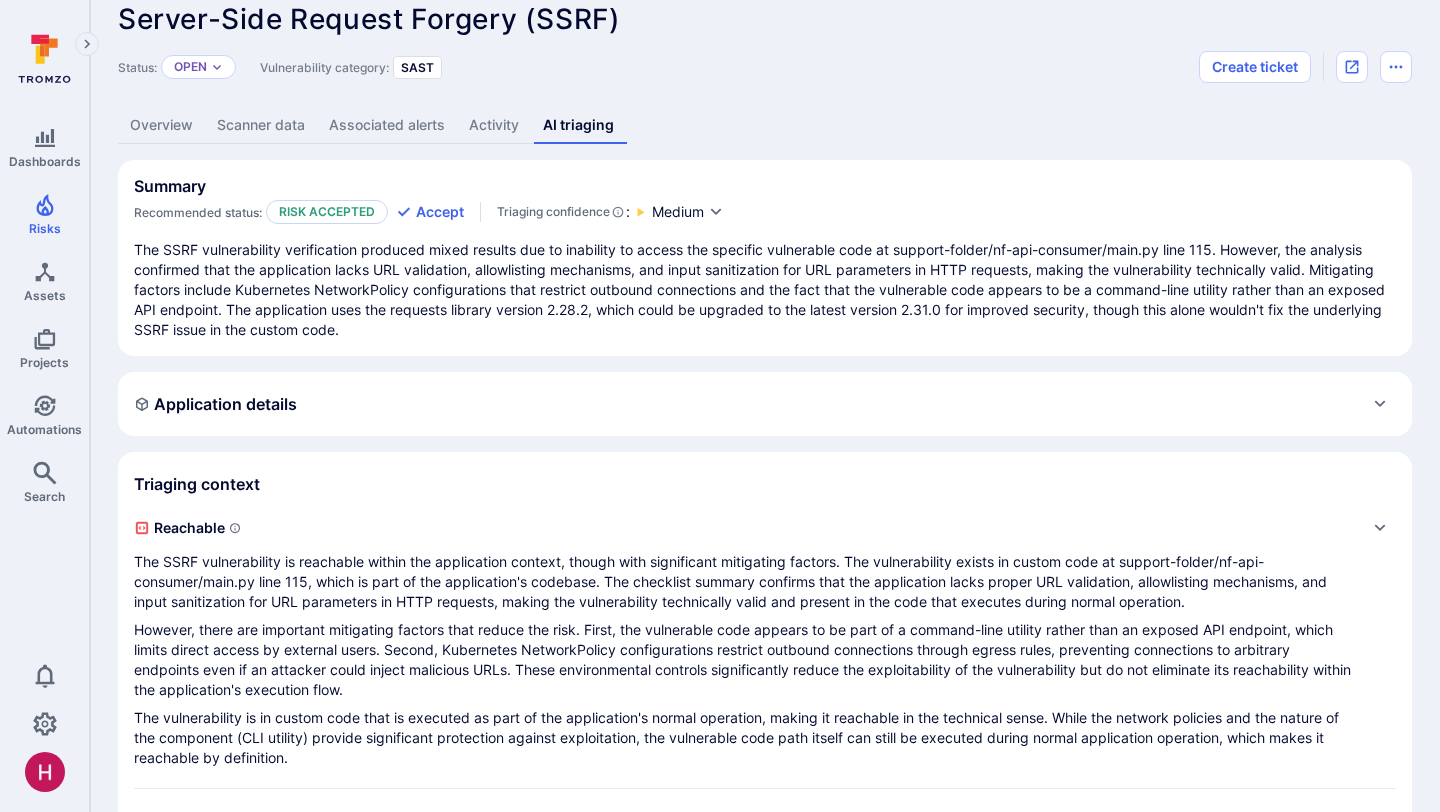 scroll, scrollTop: 27, scrollLeft: 0, axis: vertical 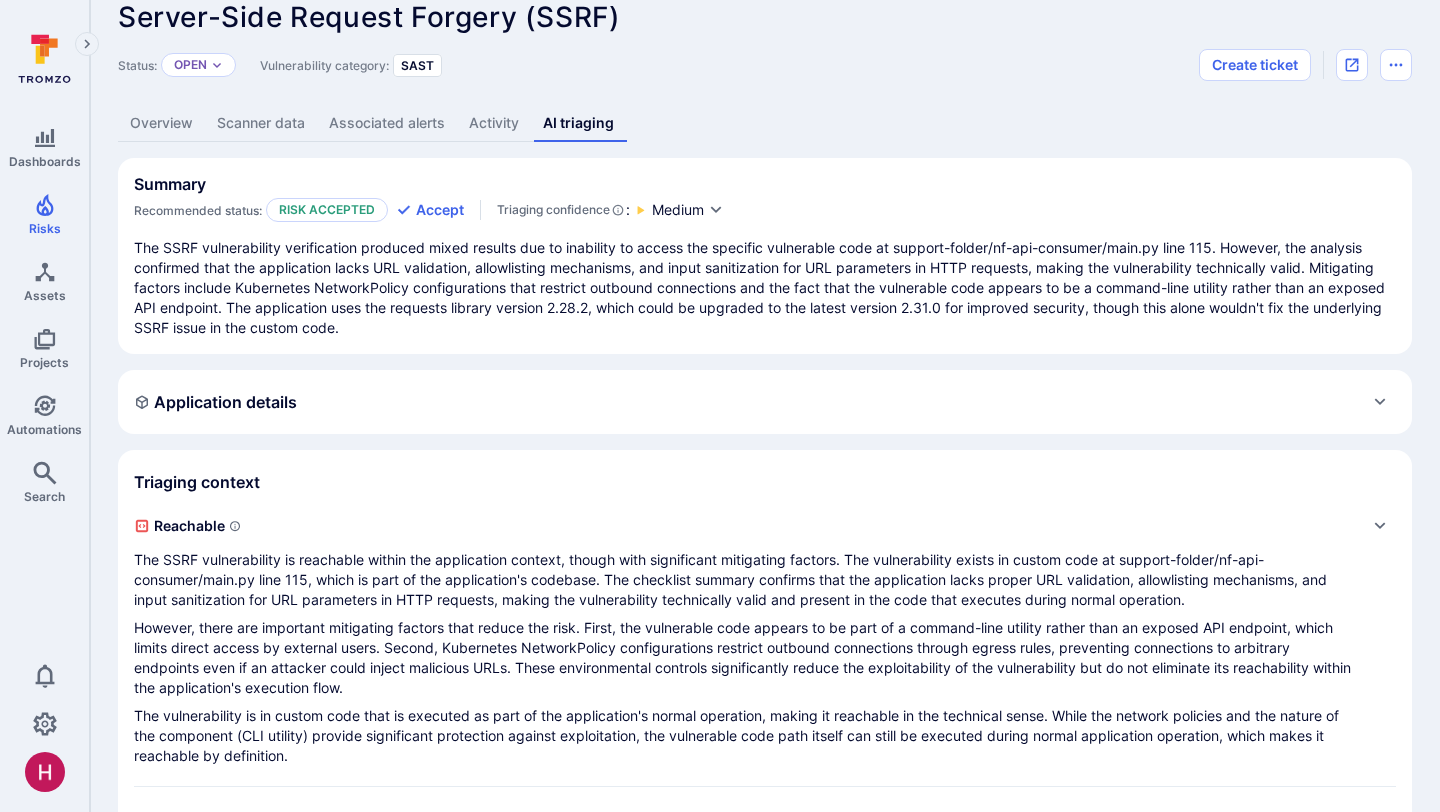 click on "Overview" at bounding box center (161, 123) 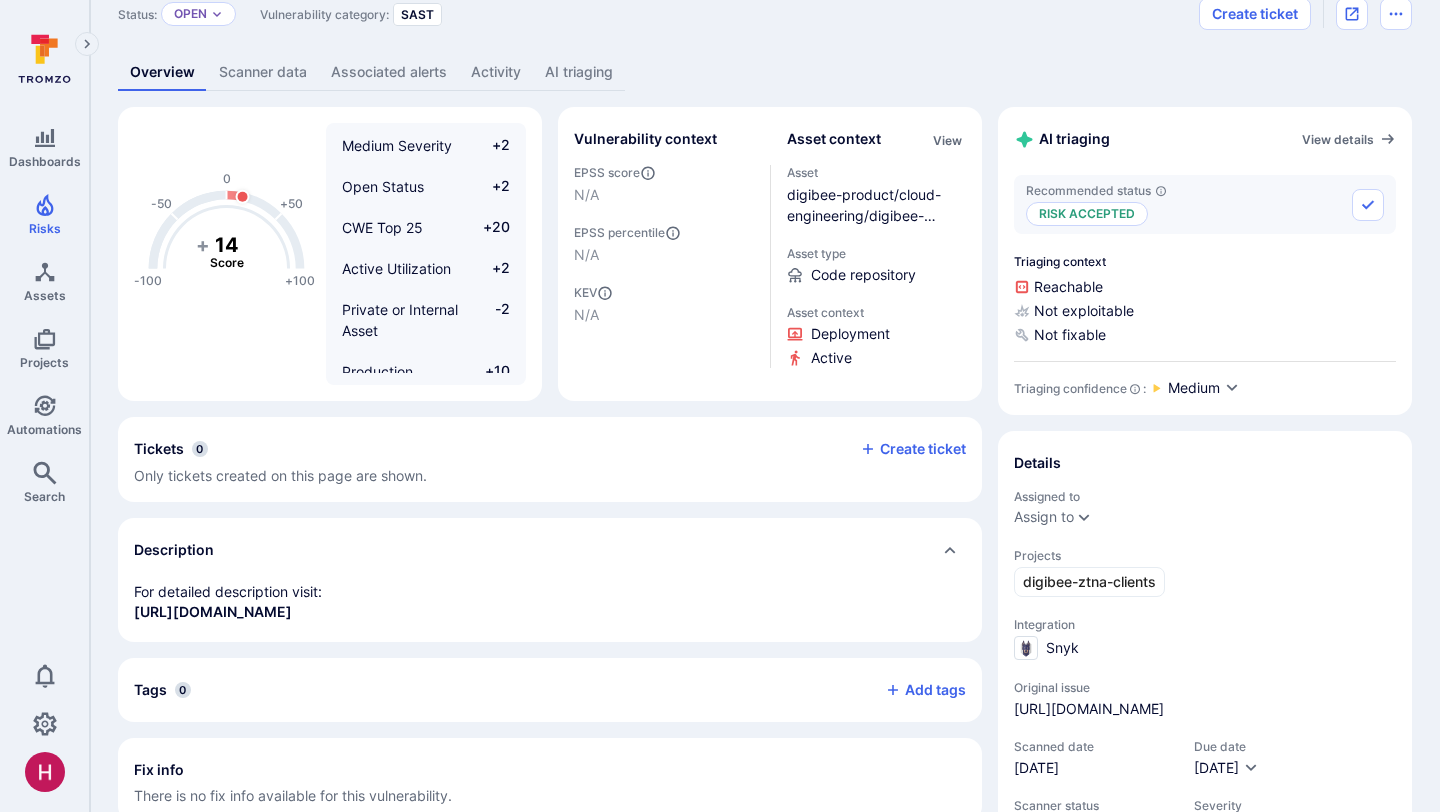 scroll, scrollTop: 0, scrollLeft: 0, axis: both 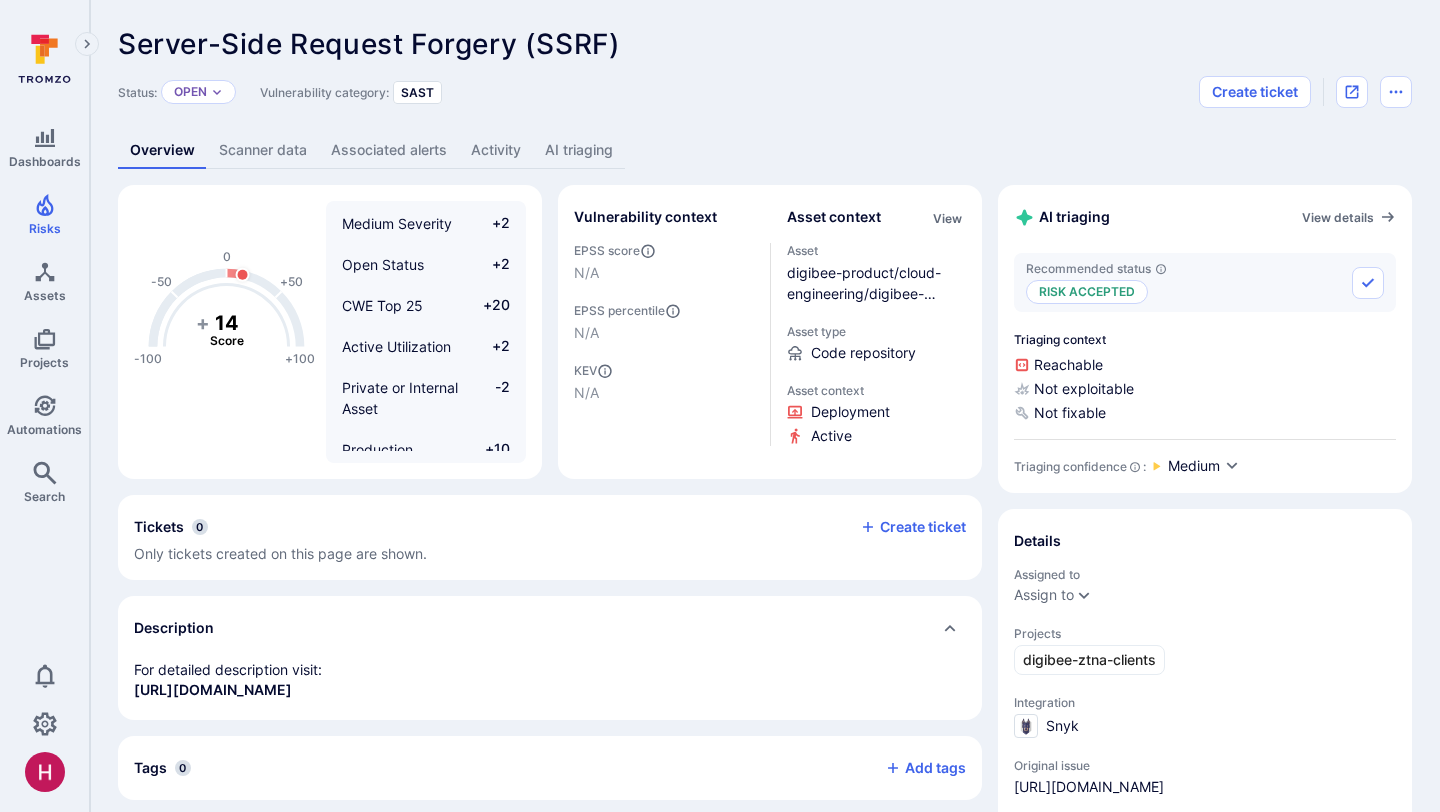 click on "AI triaging" at bounding box center [579, 150] 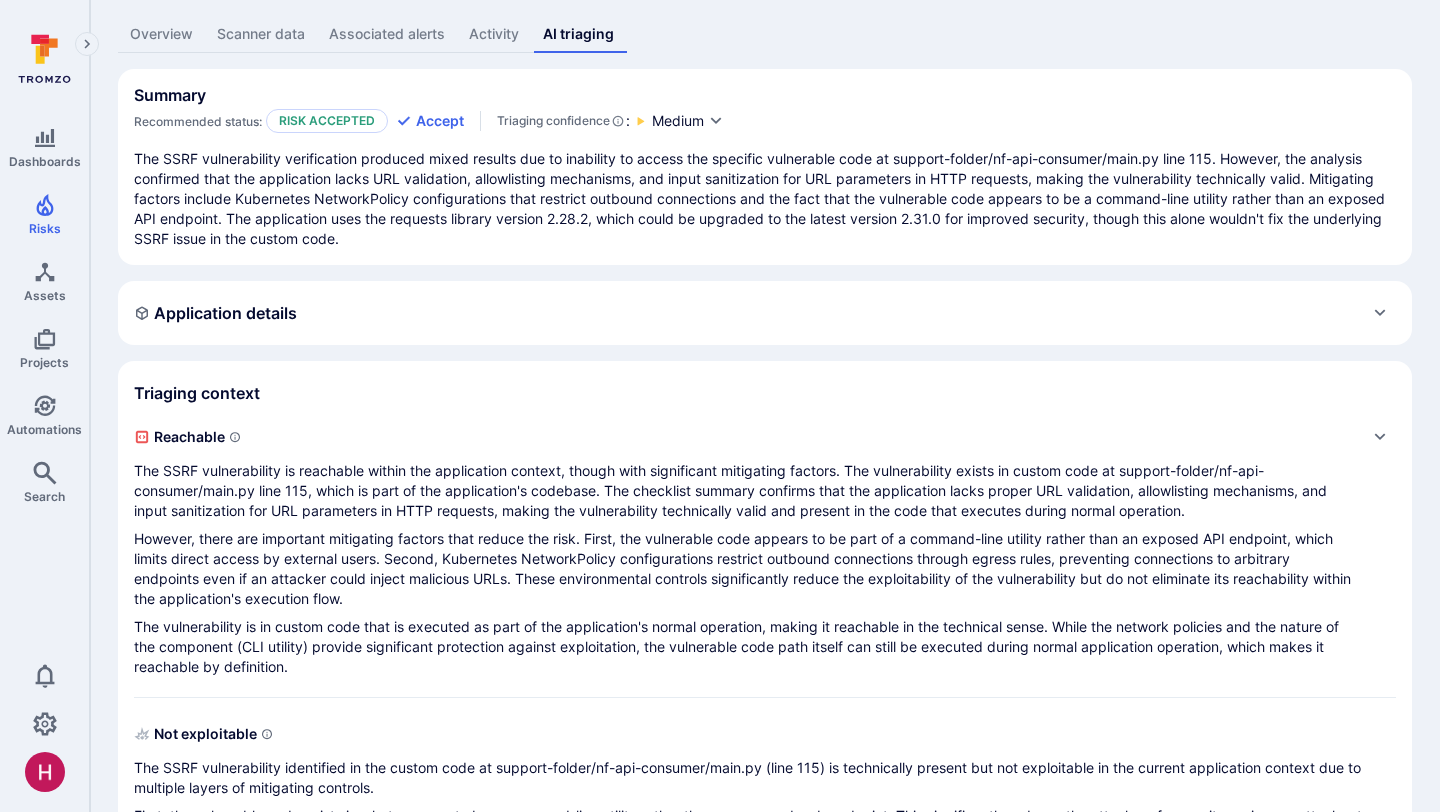 scroll, scrollTop: 105, scrollLeft: 0, axis: vertical 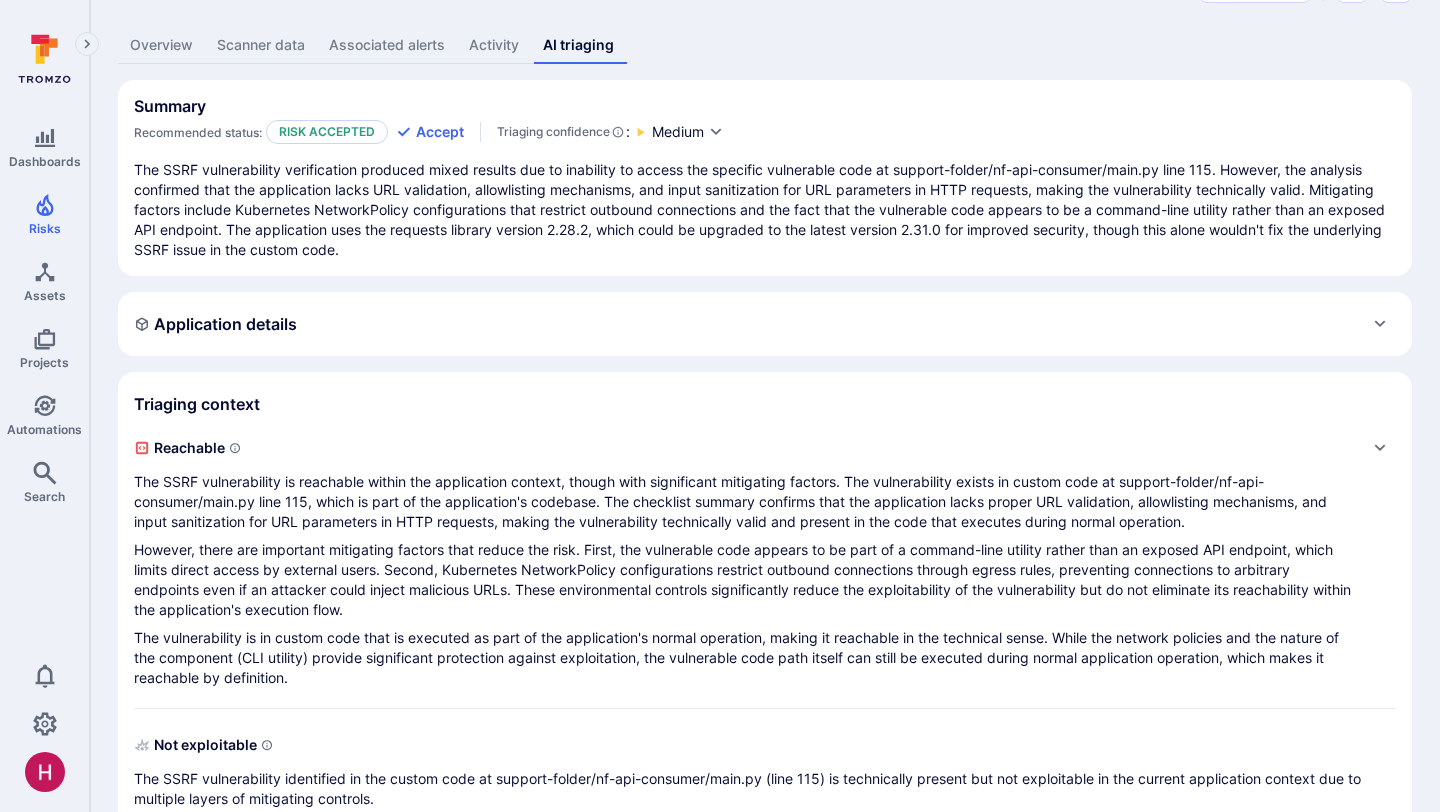 click on "Application details" at bounding box center [765, 324] 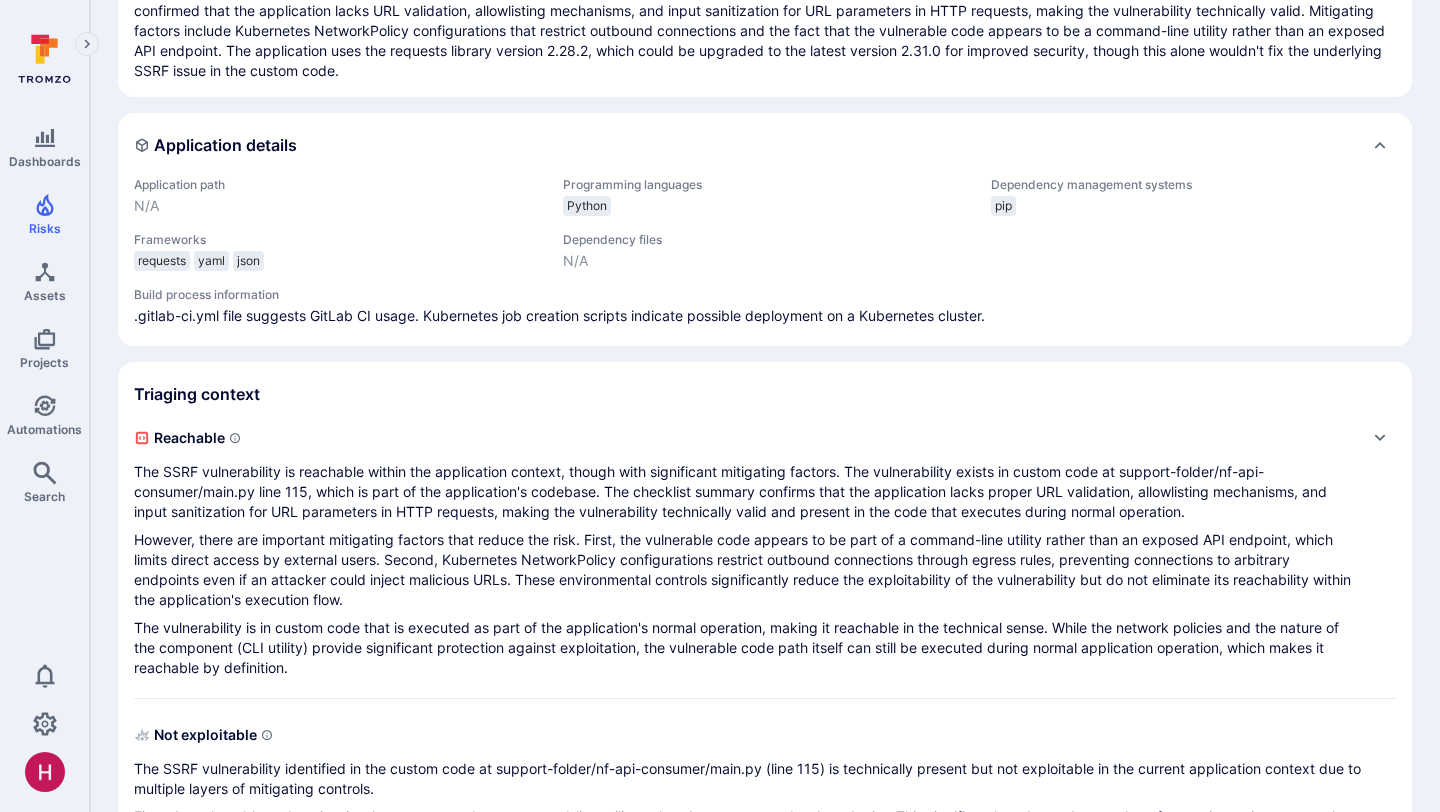 scroll, scrollTop: 268, scrollLeft: 0, axis: vertical 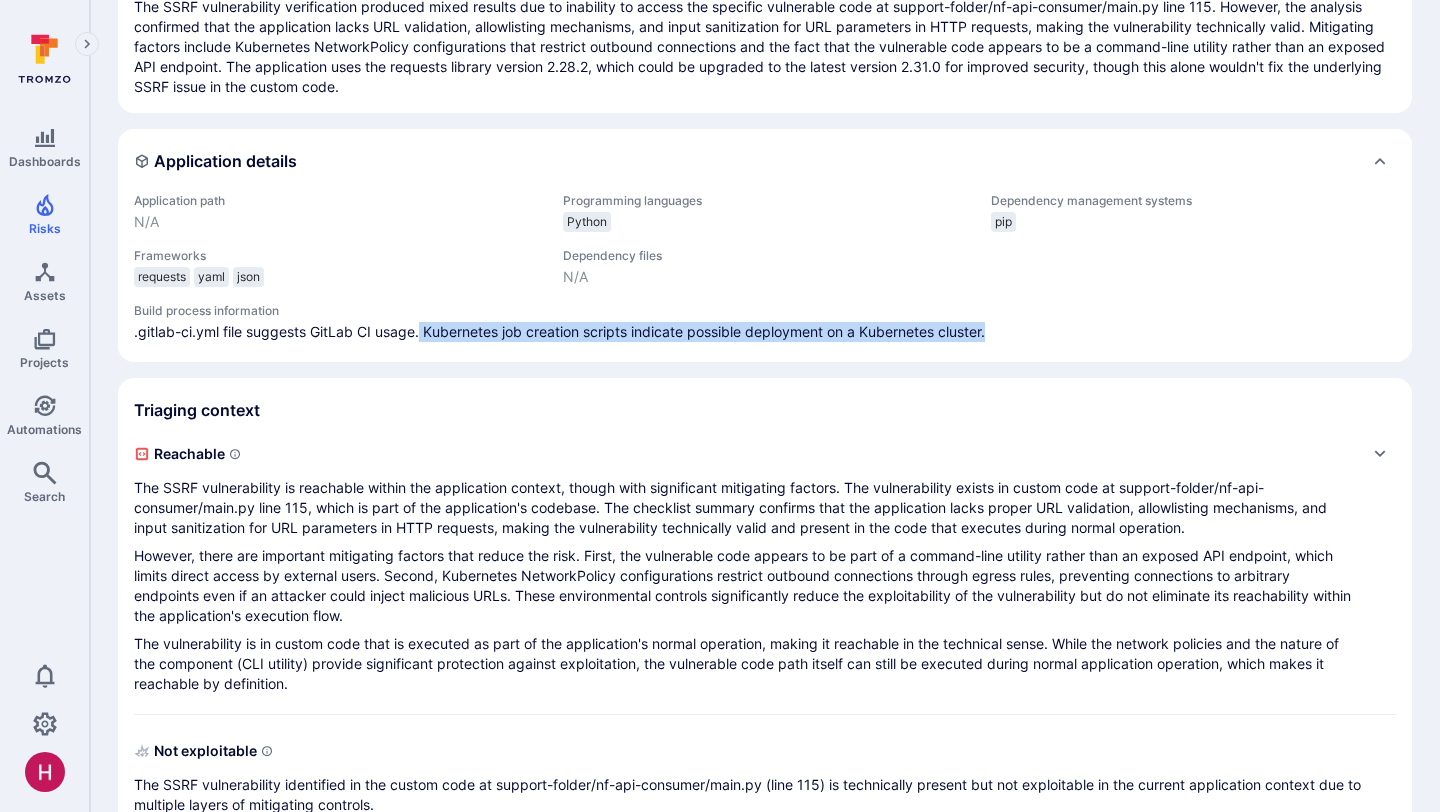 drag, startPoint x: 421, startPoint y: 328, endPoint x: 756, endPoint y: 363, distance: 336.8234 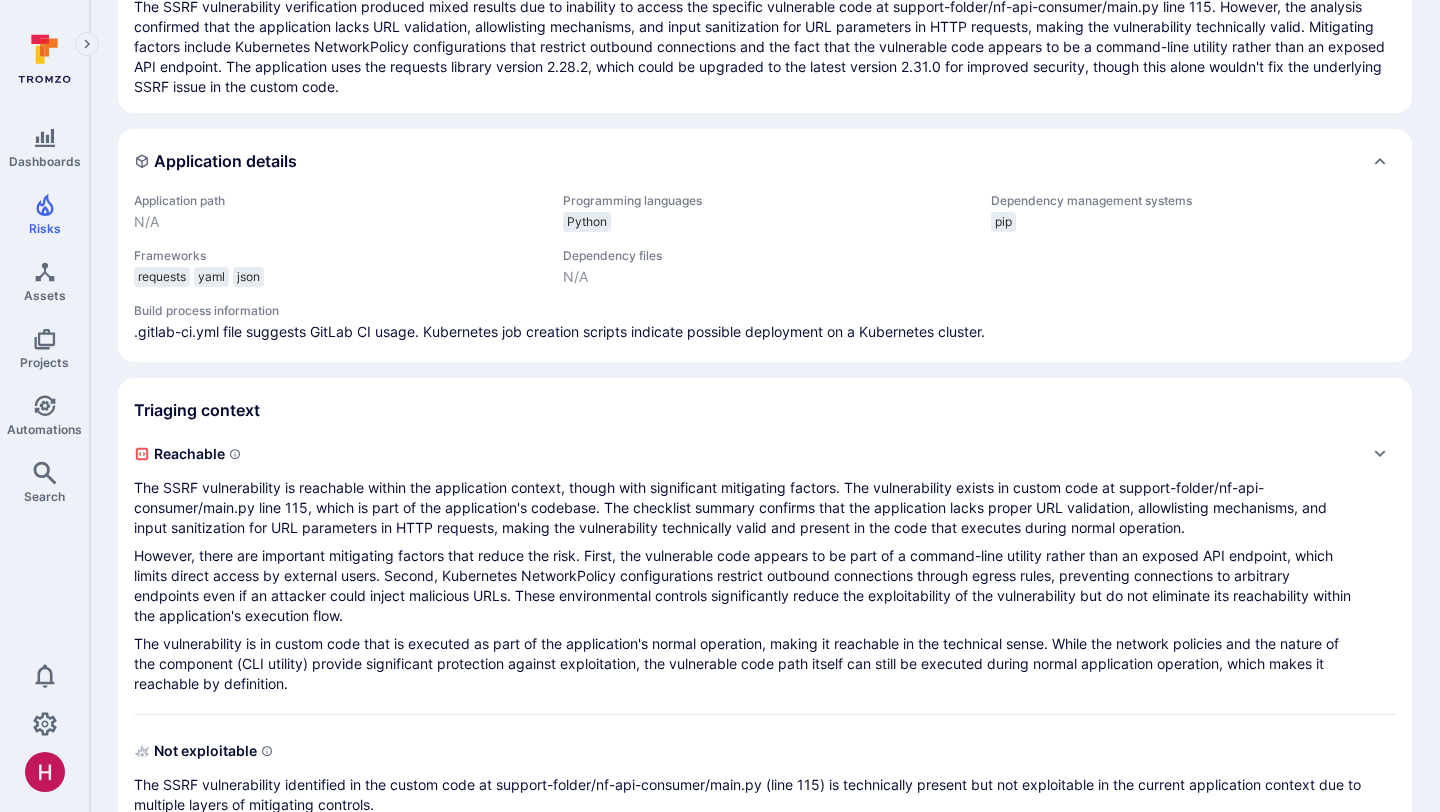 click on ".gitlab-ci.yml file suggests GitLab CI usage. Kubernetes job creation scripts indicate possible deployment on a Kubernetes cluster." at bounding box center (765, 332) 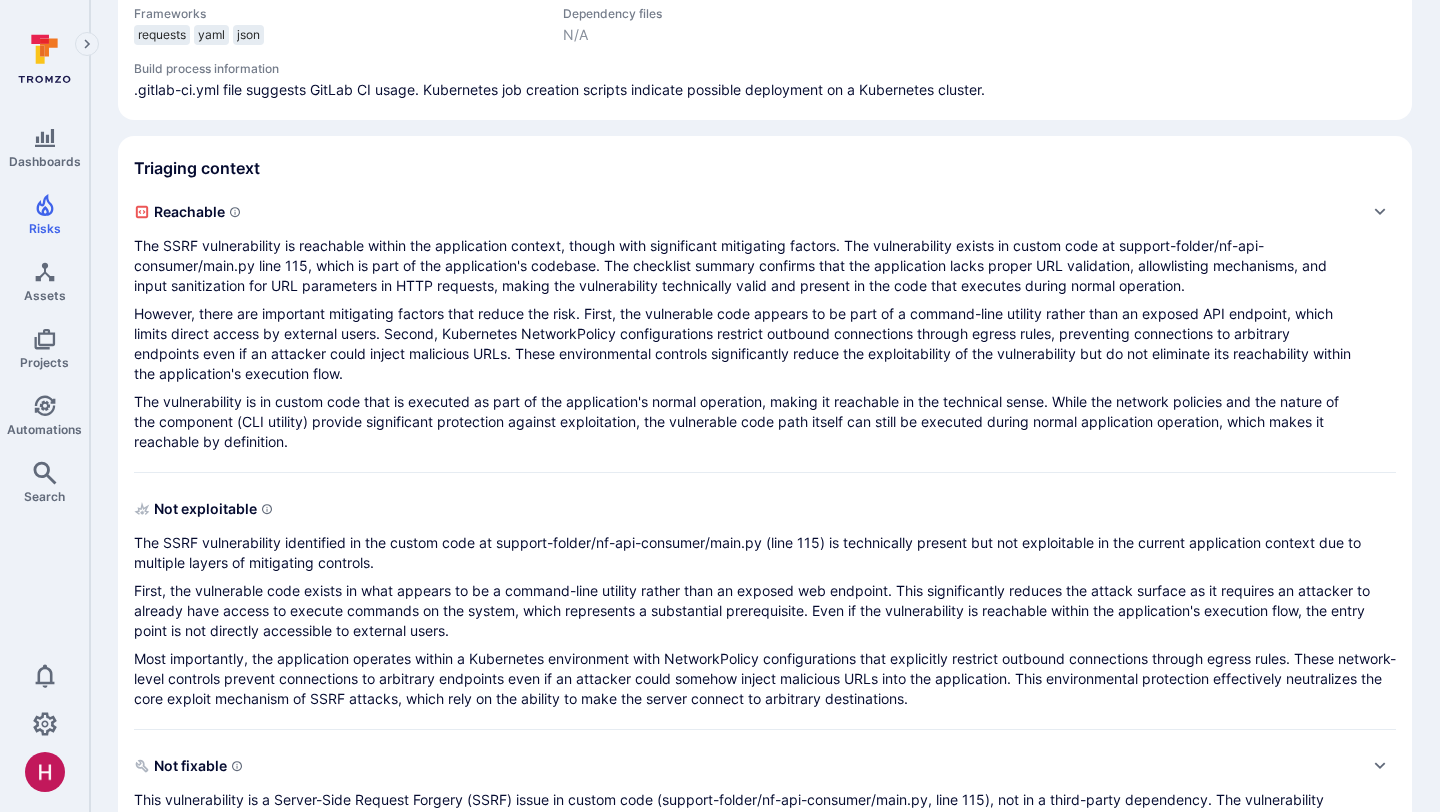 scroll, scrollTop: 518, scrollLeft: 0, axis: vertical 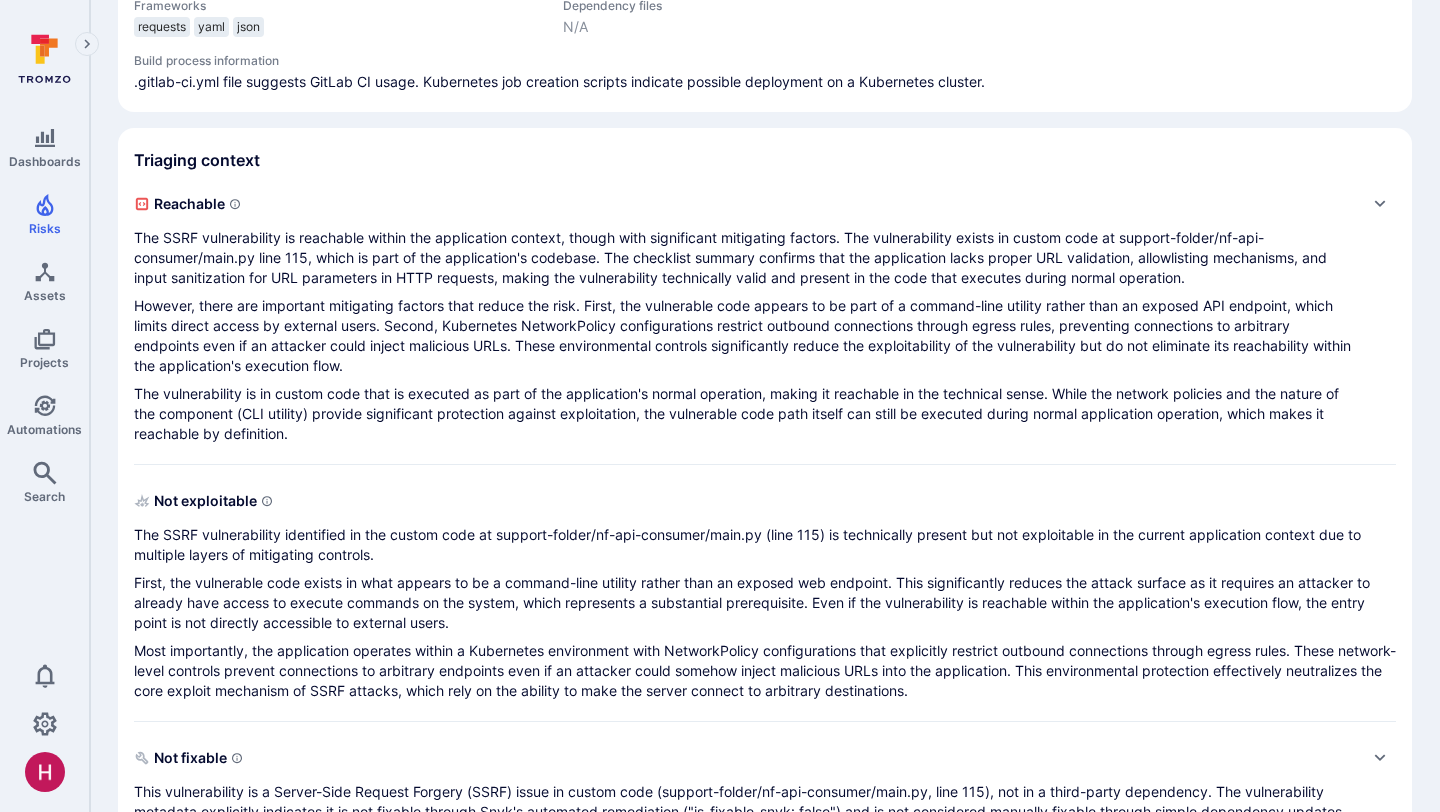 click on "However, there are important mitigating factors that reduce the risk. First, the vulnerable code appears to be part of a command-line utility rather than an exposed API endpoint, which limits direct access by external users. Second, Kubernetes NetworkPolicy configurations restrict outbound connections through egress rules, preventing connections to arbitrary endpoints even if an attacker could inject malicious URLs. These environmental controls significantly reduce the exploitability of the vulnerability but do not eliminate its reachability within the application's execution flow." at bounding box center [745, 336] 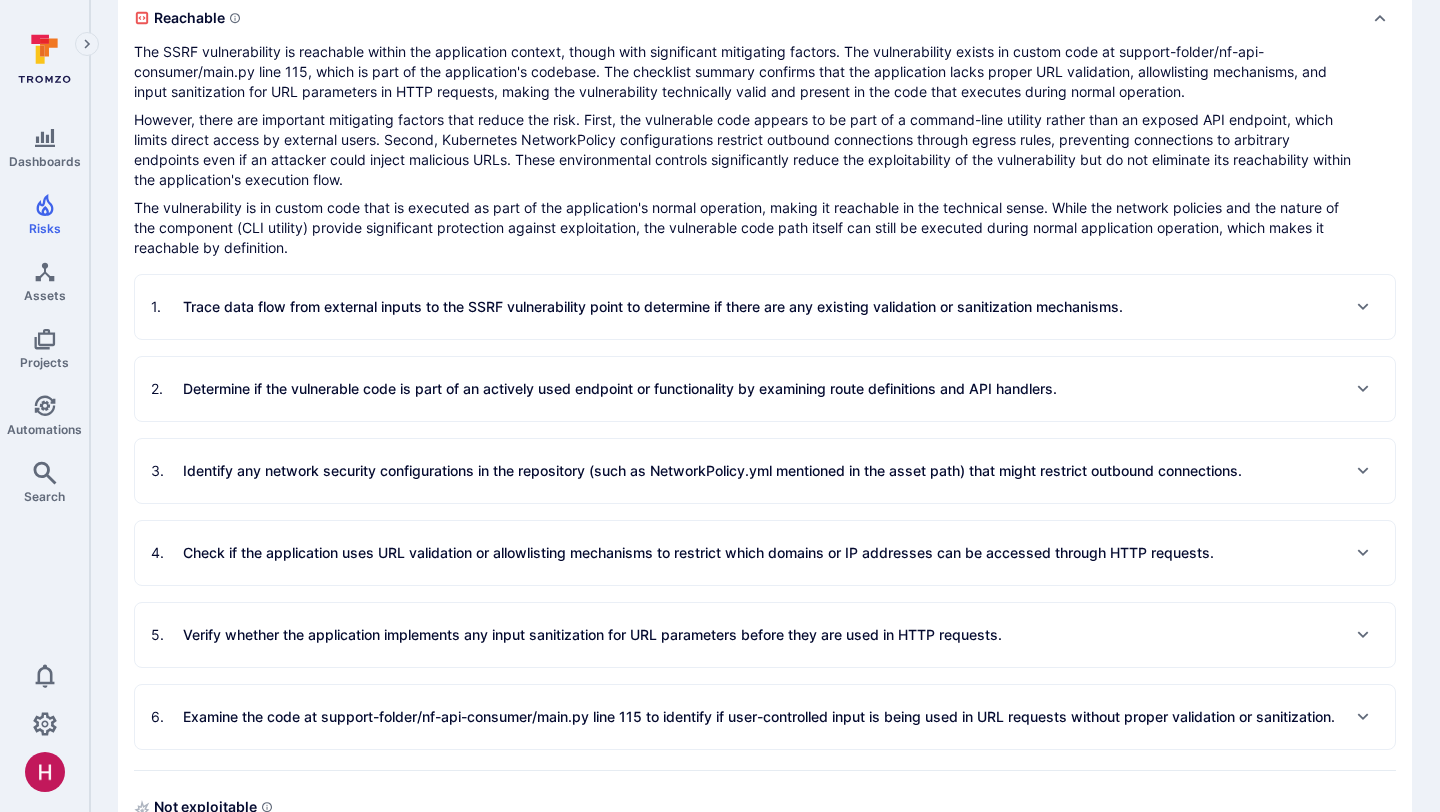 scroll, scrollTop: 705, scrollLeft: 0, axis: vertical 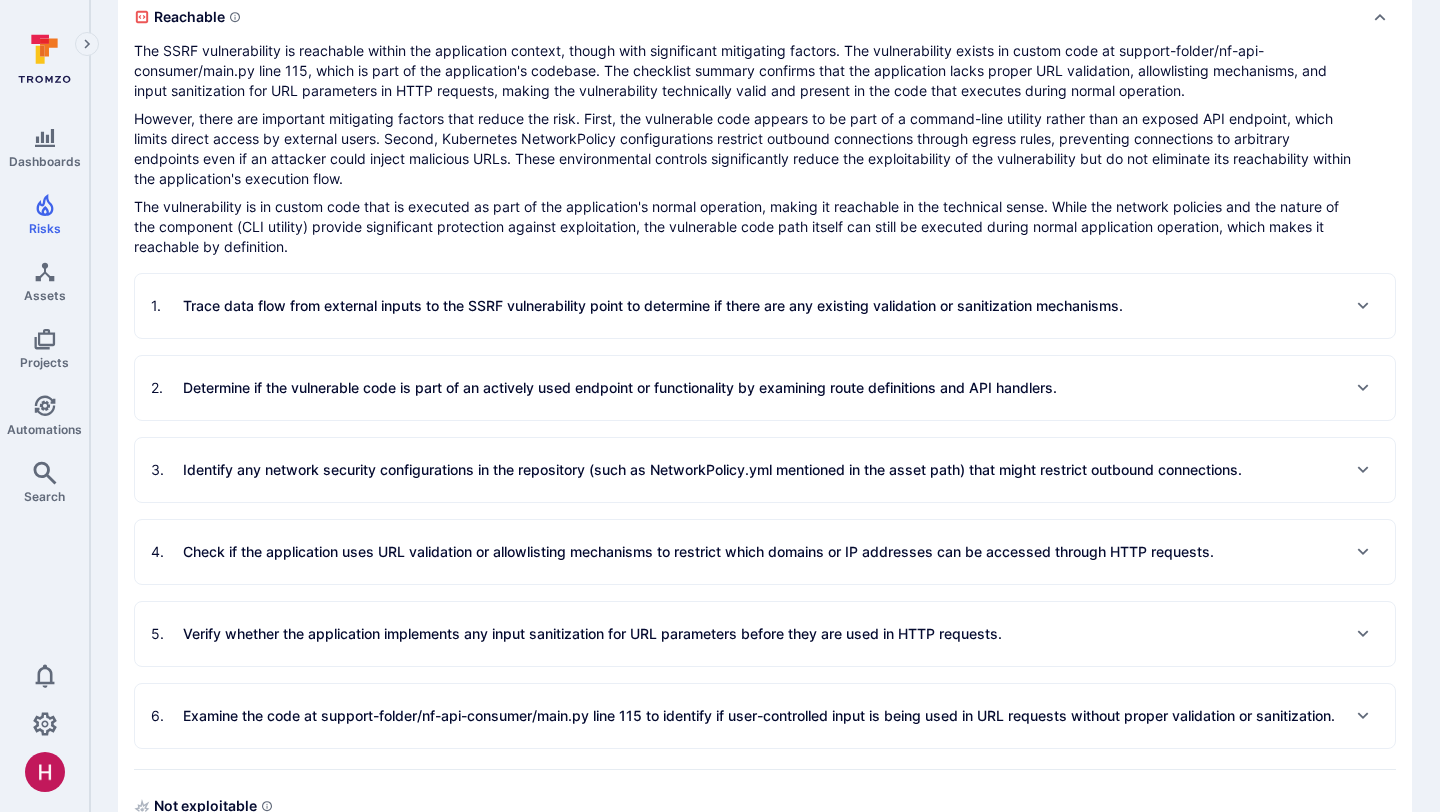 click on "Trace data flow from external inputs to the SSRF vulnerability point to determine if there are any existing validation or sanitization mechanisms." at bounding box center [653, 306] 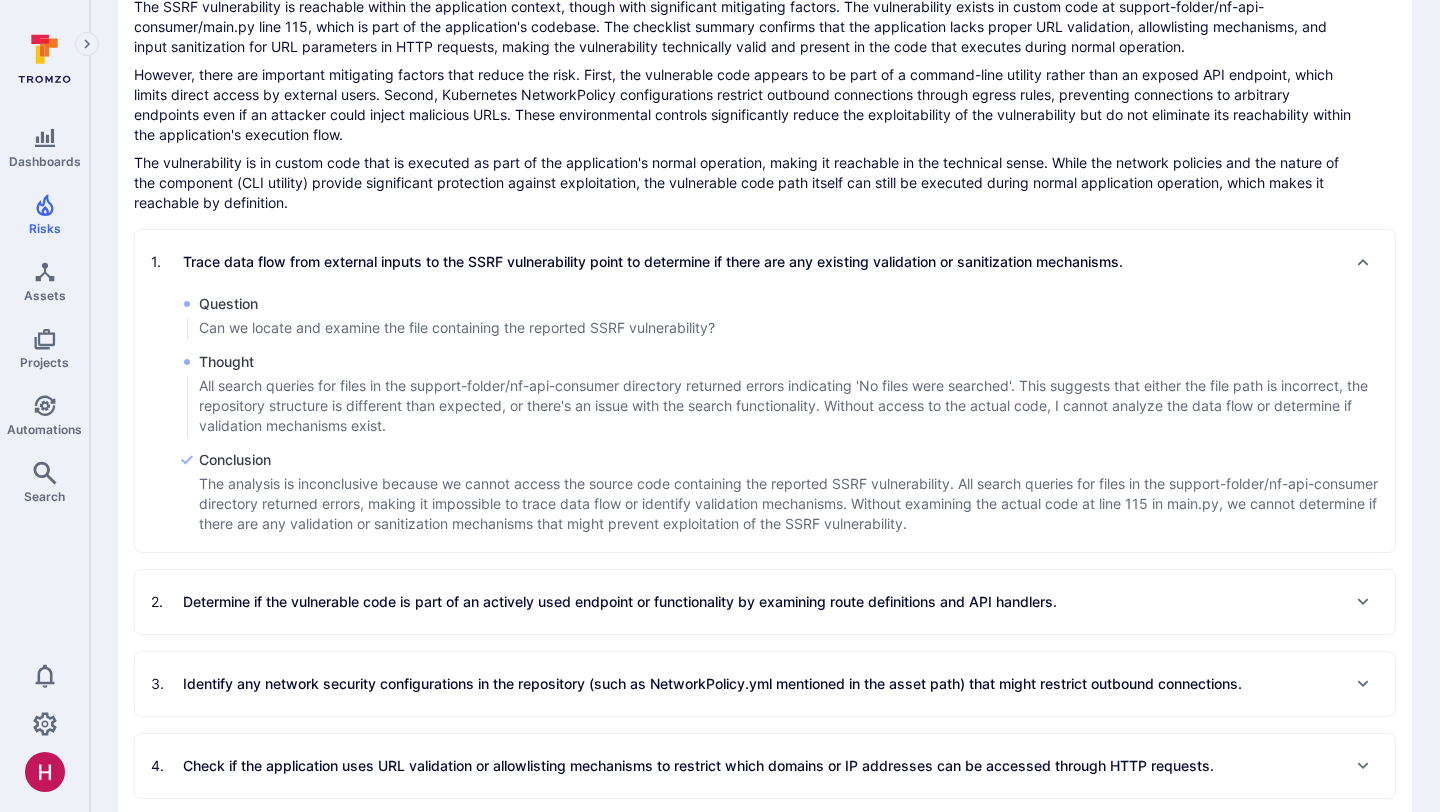 scroll, scrollTop: 756, scrollLeft: 0, axis: vertical 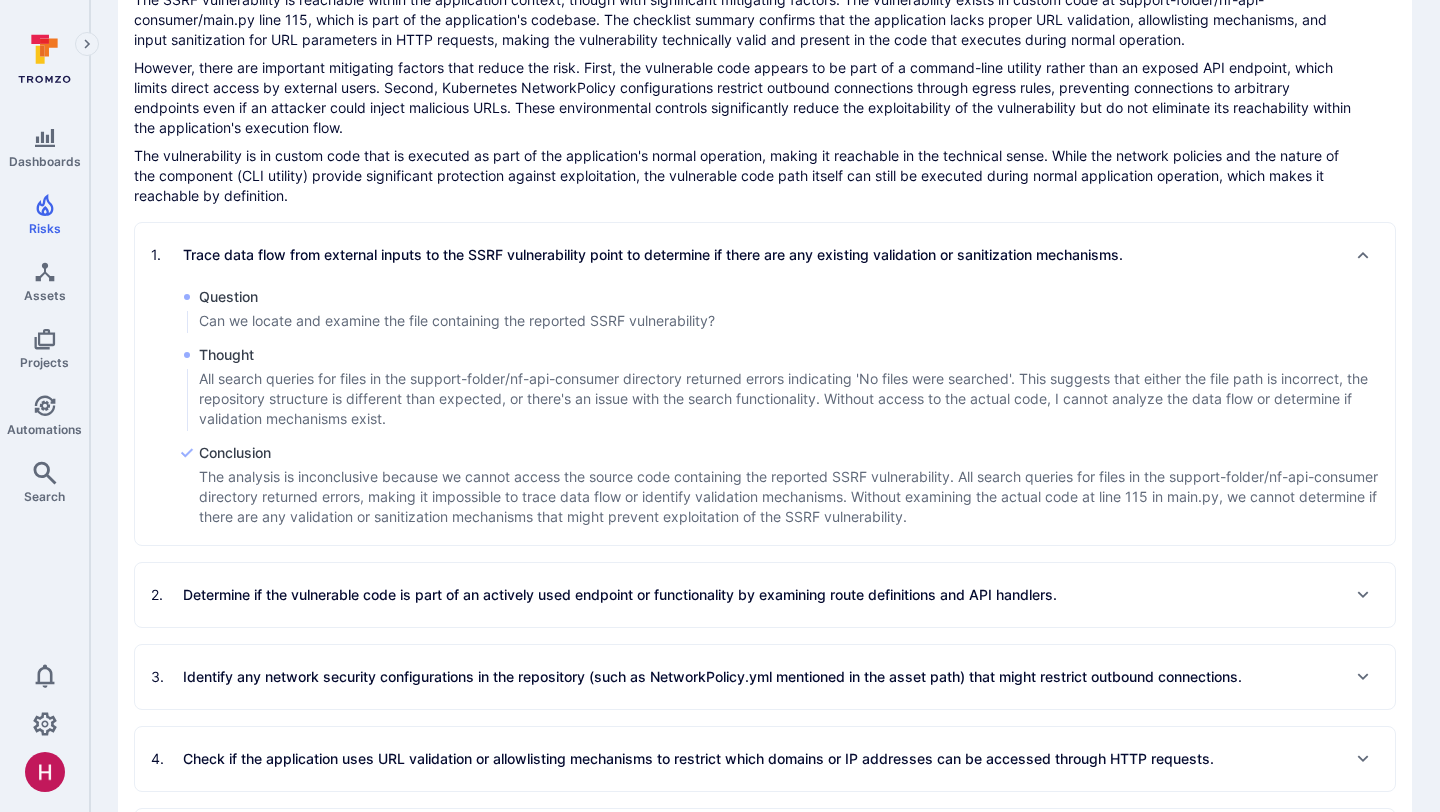 click on "1 . Trace data flow from external inputs to the SSRF vulnerability point to determine if there are any existing validation or sanitization mechanisms." at bounding box center (637, 255) 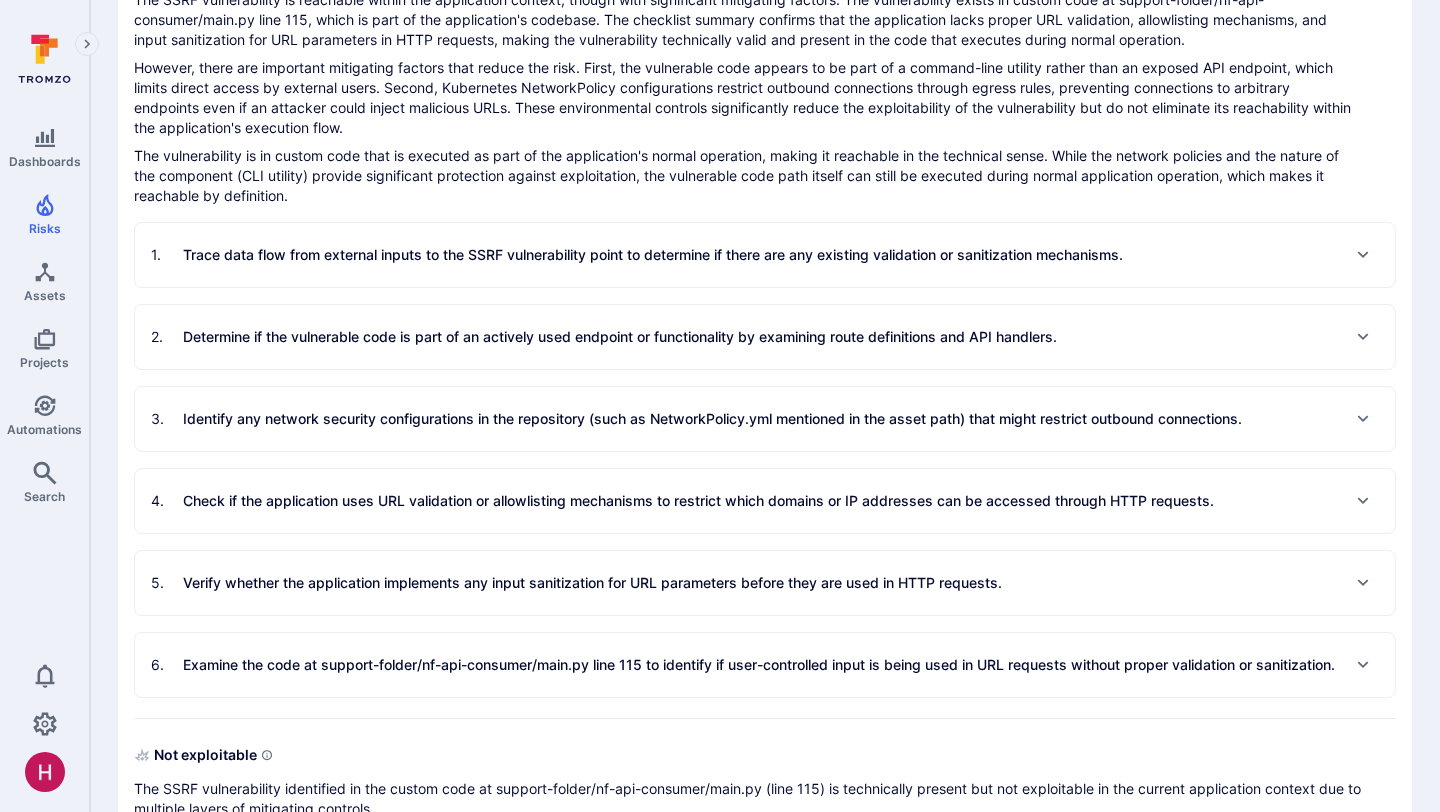 click on "Identify any network security configurations in the repository (such as NetworkPolicy.yml mentioned in the asset path) that might restrict outbound connections." at bounding box center (712, 419) 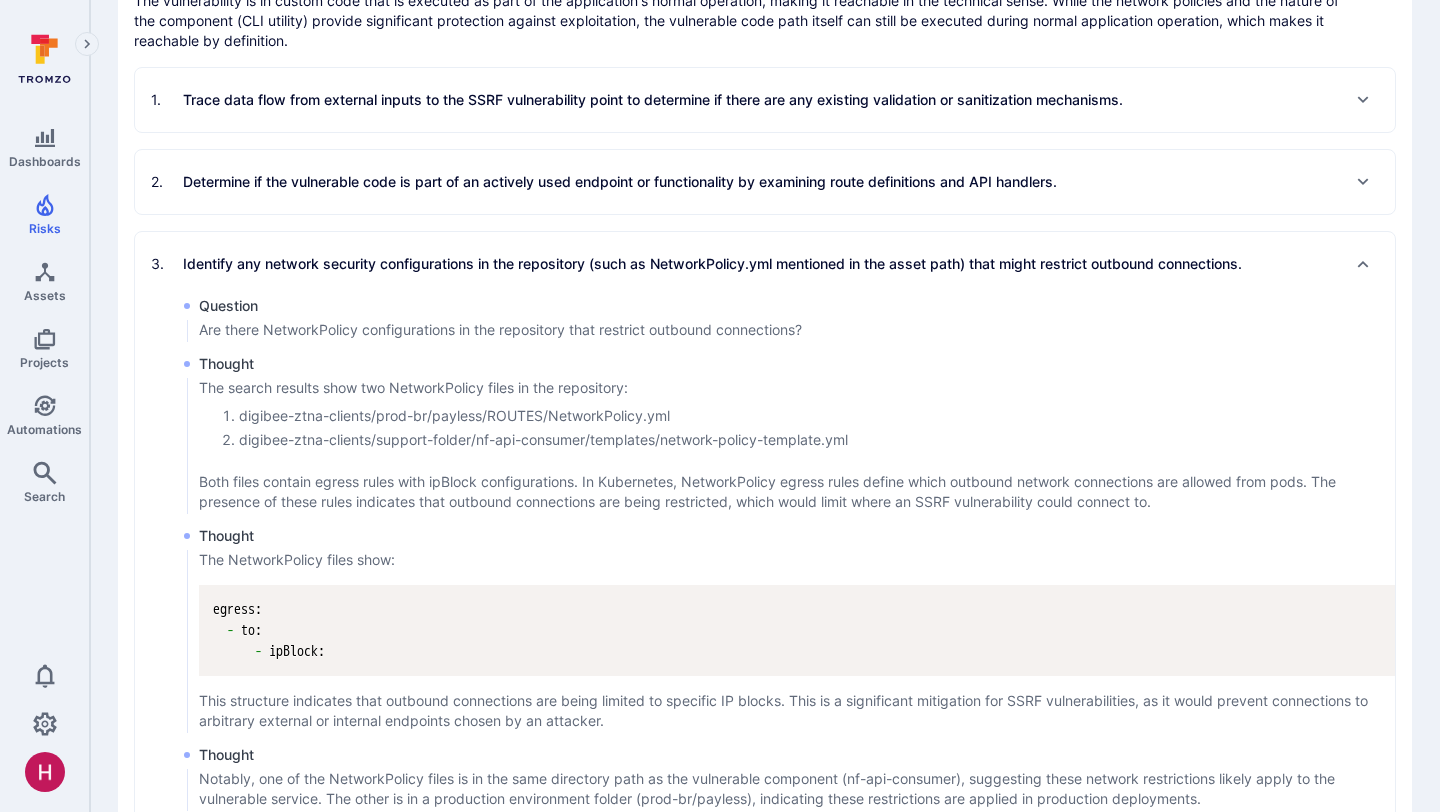scroll, scrollTop: 952, scrollLeft: 0, axis: vertical 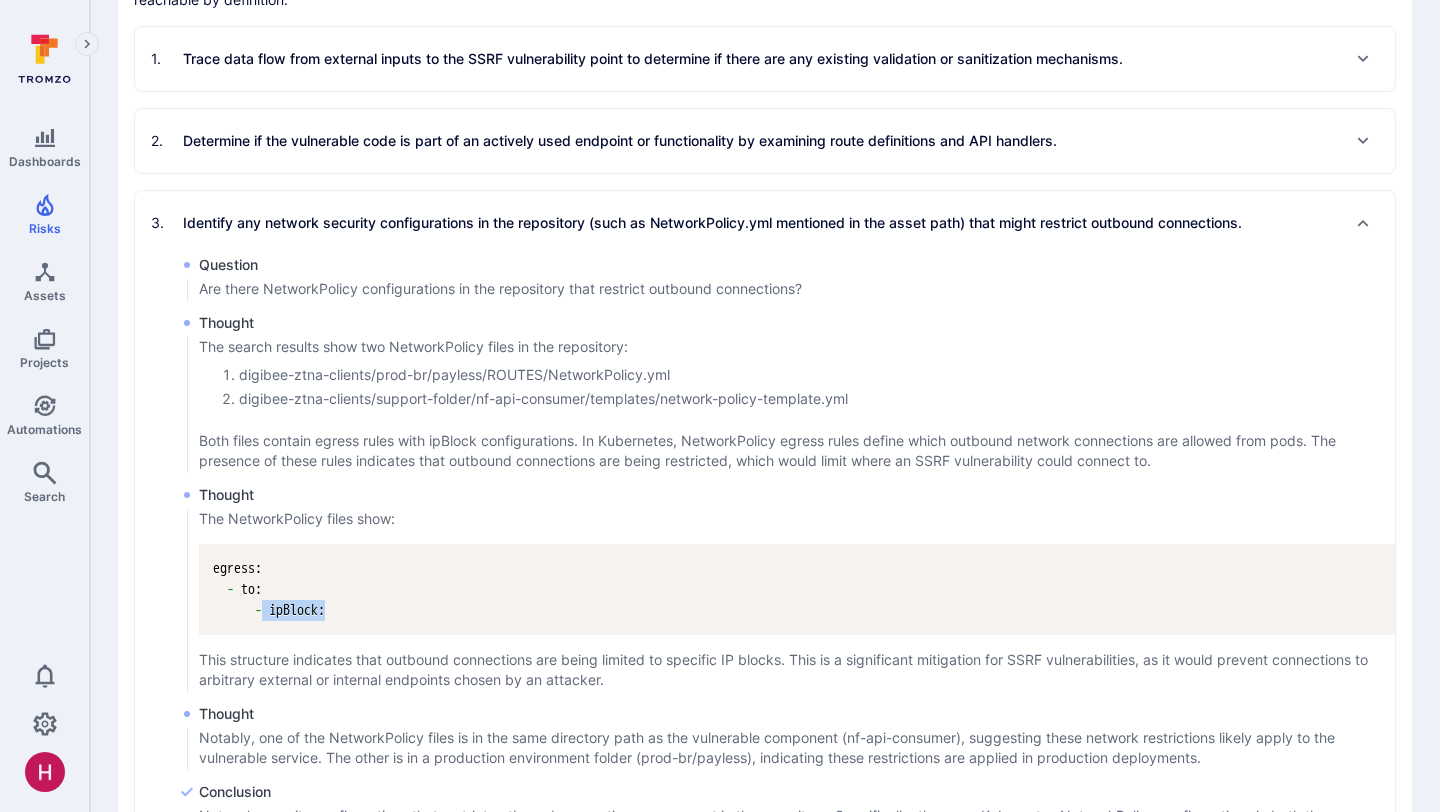 drag, startPoint x: 273, startPoint y: 603, endPoint x: 354, endPoint y: 603, distance: 81 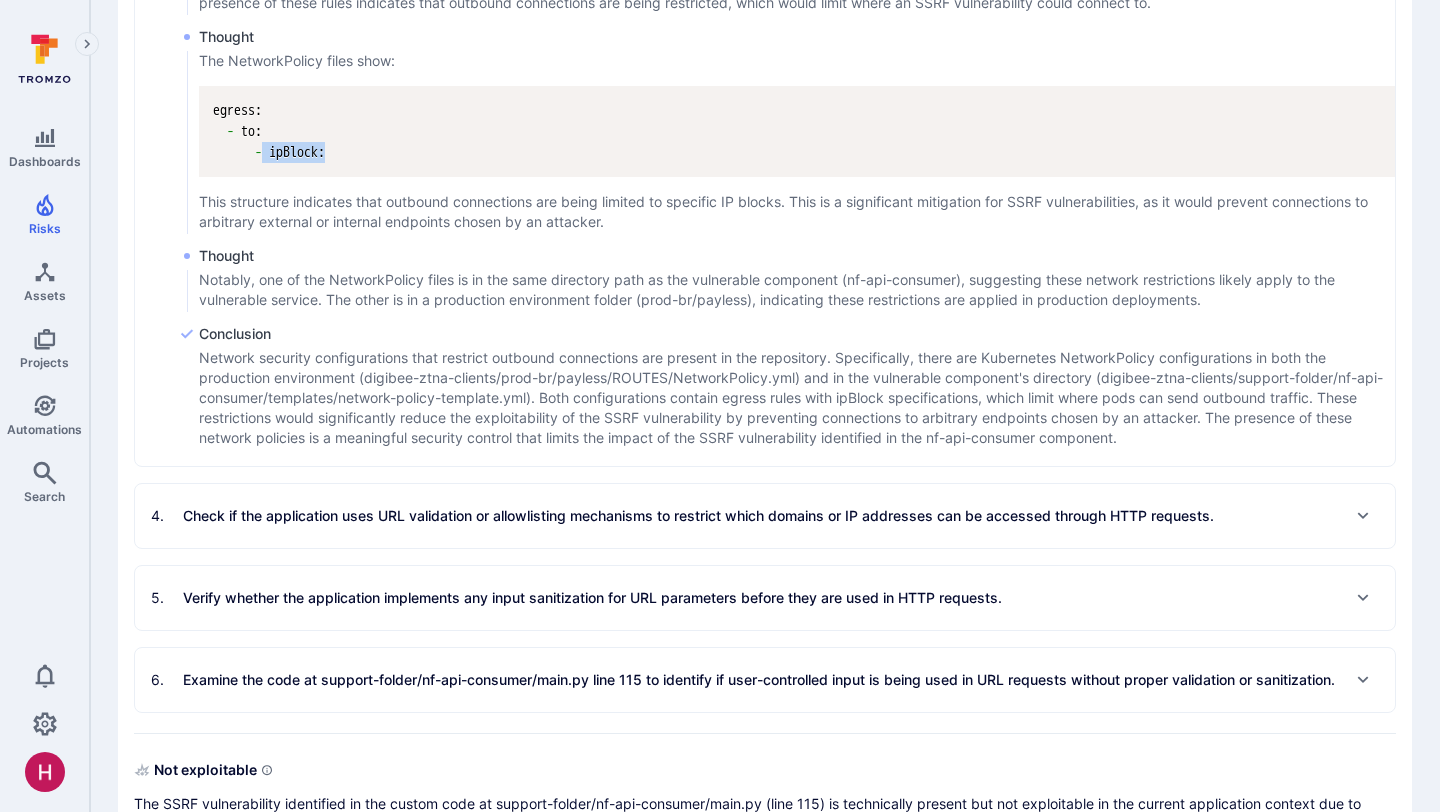 scroll, scrollTop: 1416, scrollLeft: 0, axis: vertical 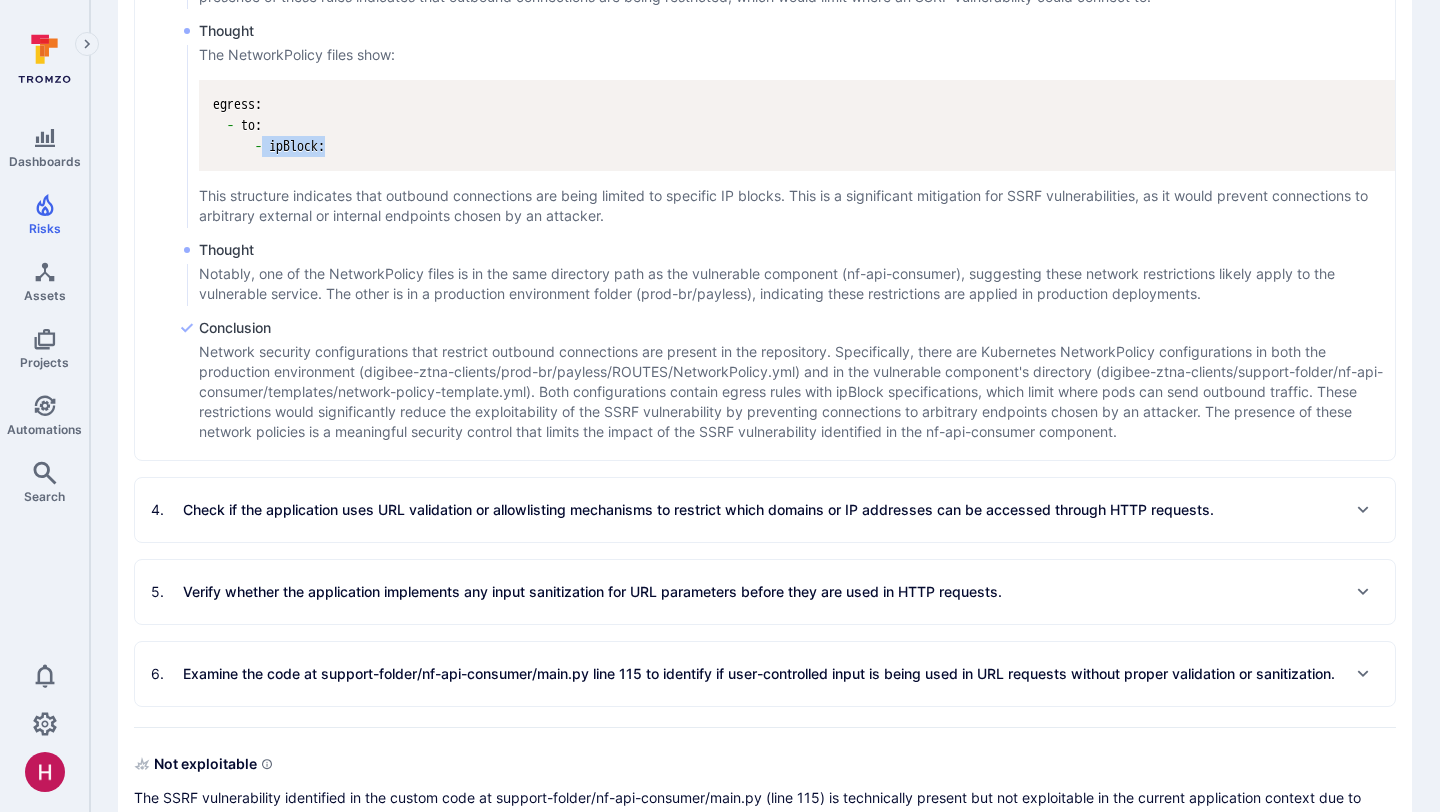click on "Examine the code at support-folder/nf-api-consumer/main.py line 115 to identify if user-controlled input is being used in URL requests without proper validation or sanitization." at bounding box center [759, 674] 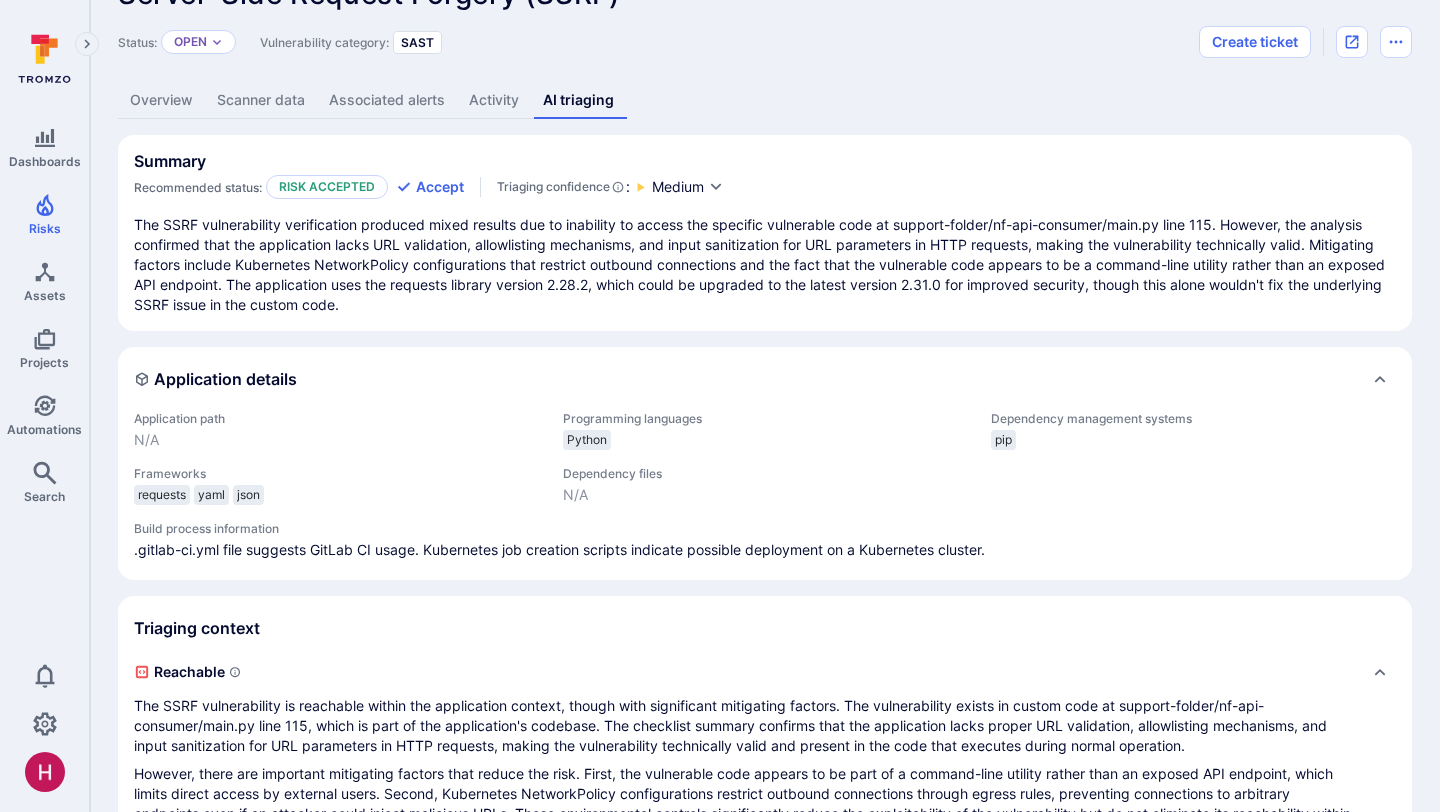 scroll, scrollTop: 0, scrollLeft: 0, axis: both 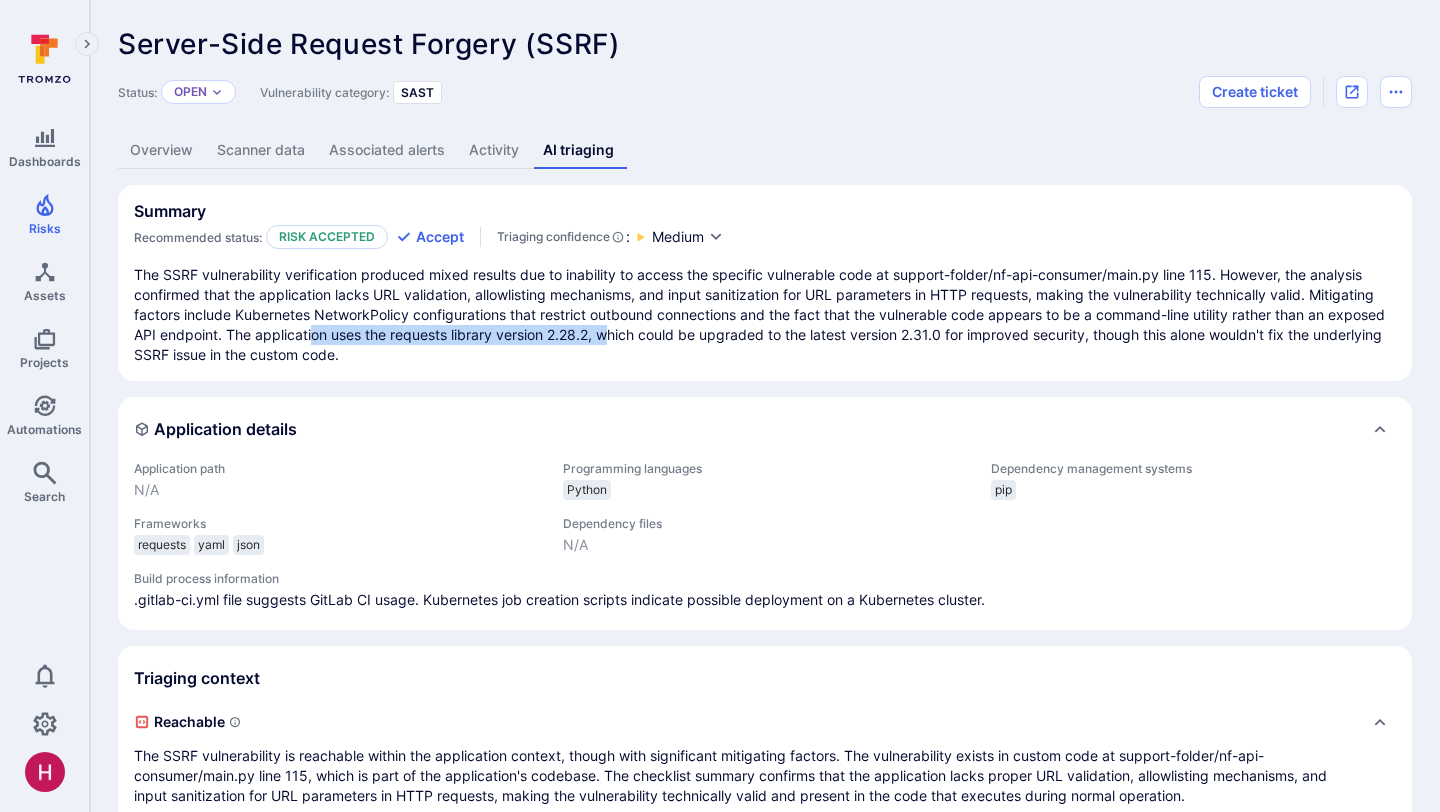 drag, startPoint x: 374, startPoint y: 333, endPoint x: 673, endPoint y: 333, distance: 299 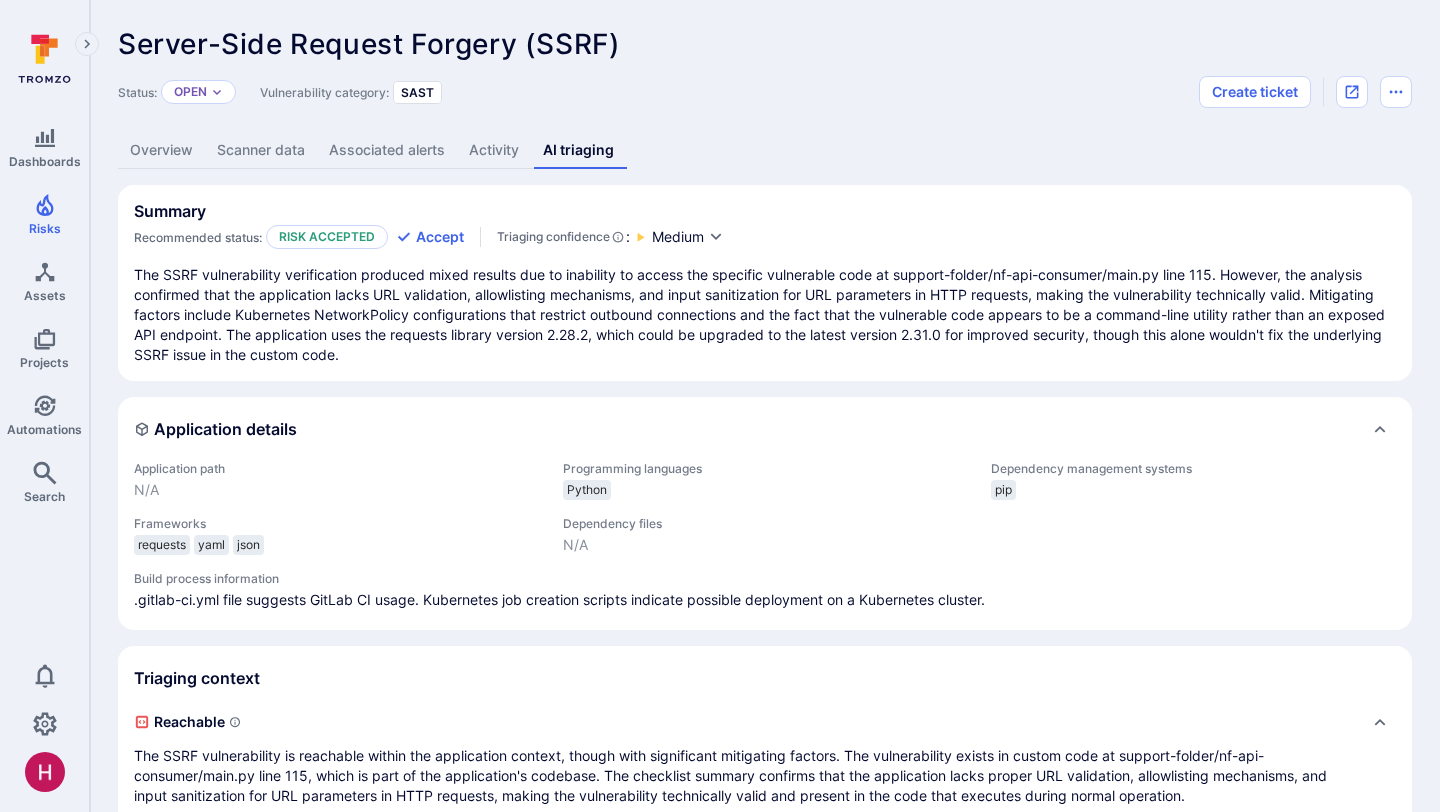 click on "The SSRF vulnerability verification produced mixed results due to inability to access the specific vulnerable code at support-folder/nf-api-consumer/main.py line 115. However, the analysis confirmed that the application lacks URL validation, allowlisting mechanisms, and input sanitization for URL parameters in HTTP requests, making the vulnerability technically valid. Mitigating factors include Kubernetes NetworkPolicy configurations that restrict outbound connections and the fact that the vulnerable code appears to be a command-line utility rather than an exposed API endpoint. The application uses the requests library version 2.28.2, which could be upgraded to the latest version 2.31.0 for improved security, though this alone wouldn't fix the underlying SSRF issue in the custom code." at bounding box center [765, 315] 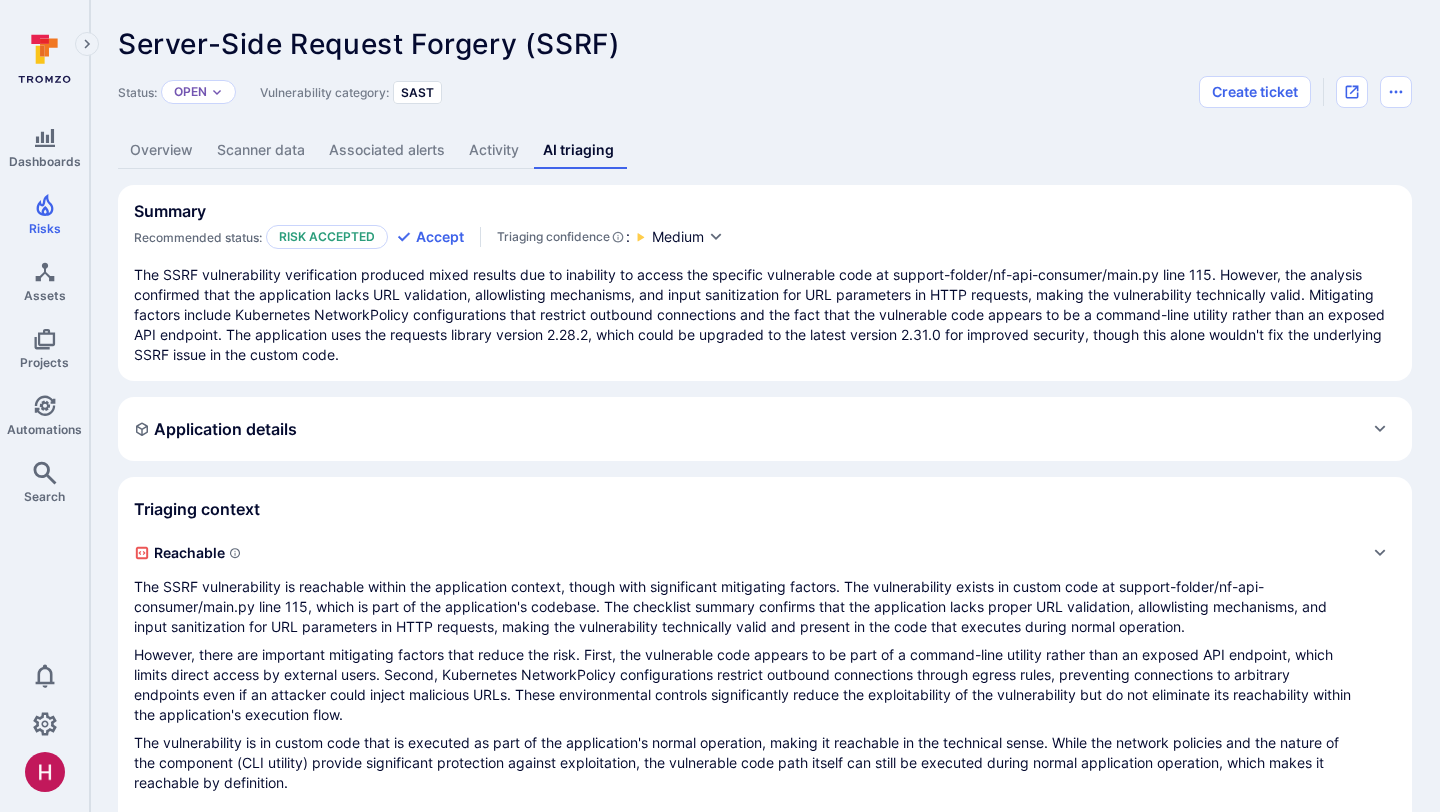 scroll, scrollTop: 27, scrollLeft: 0, axis: vertical 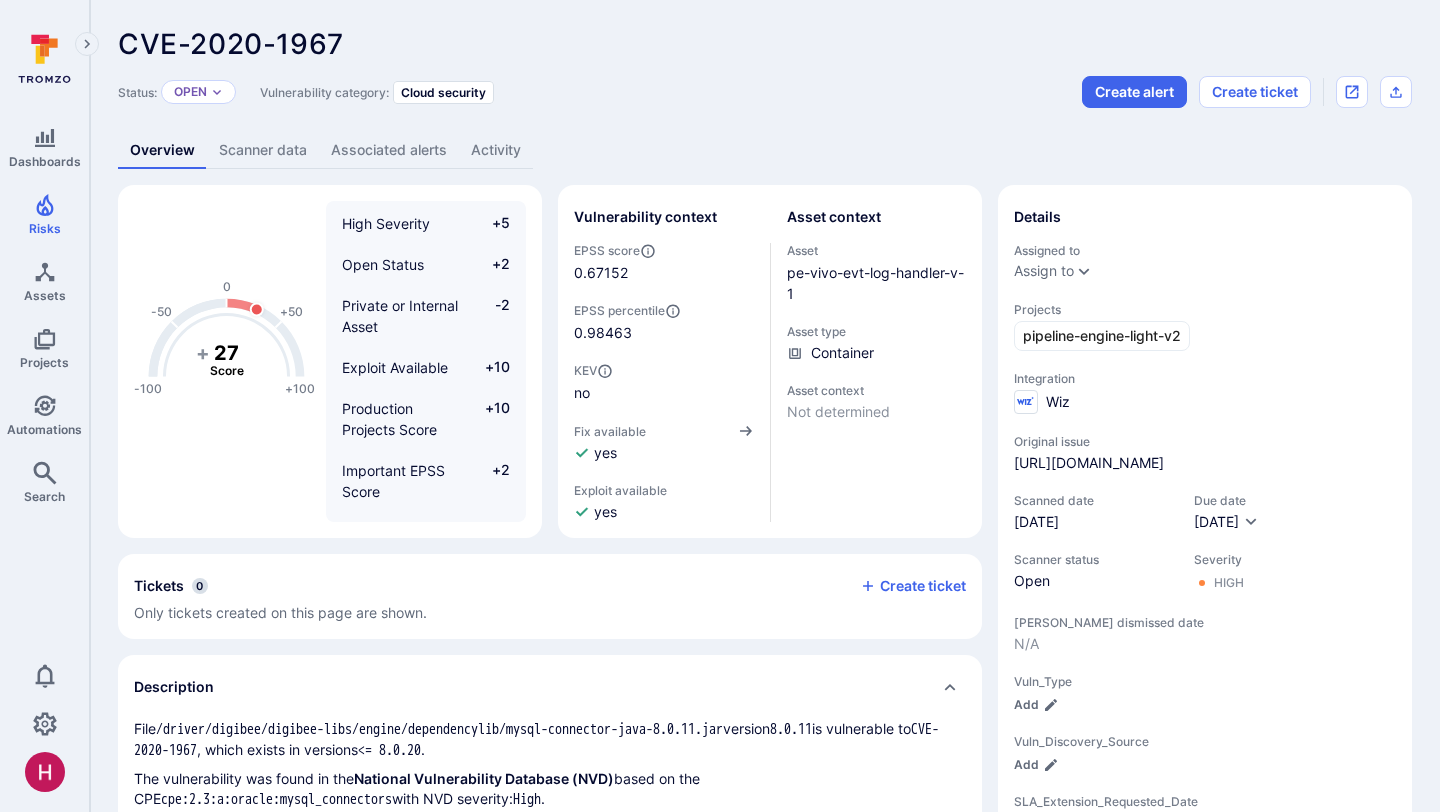 click on "Scanner data" at bounding box center [263, 150] 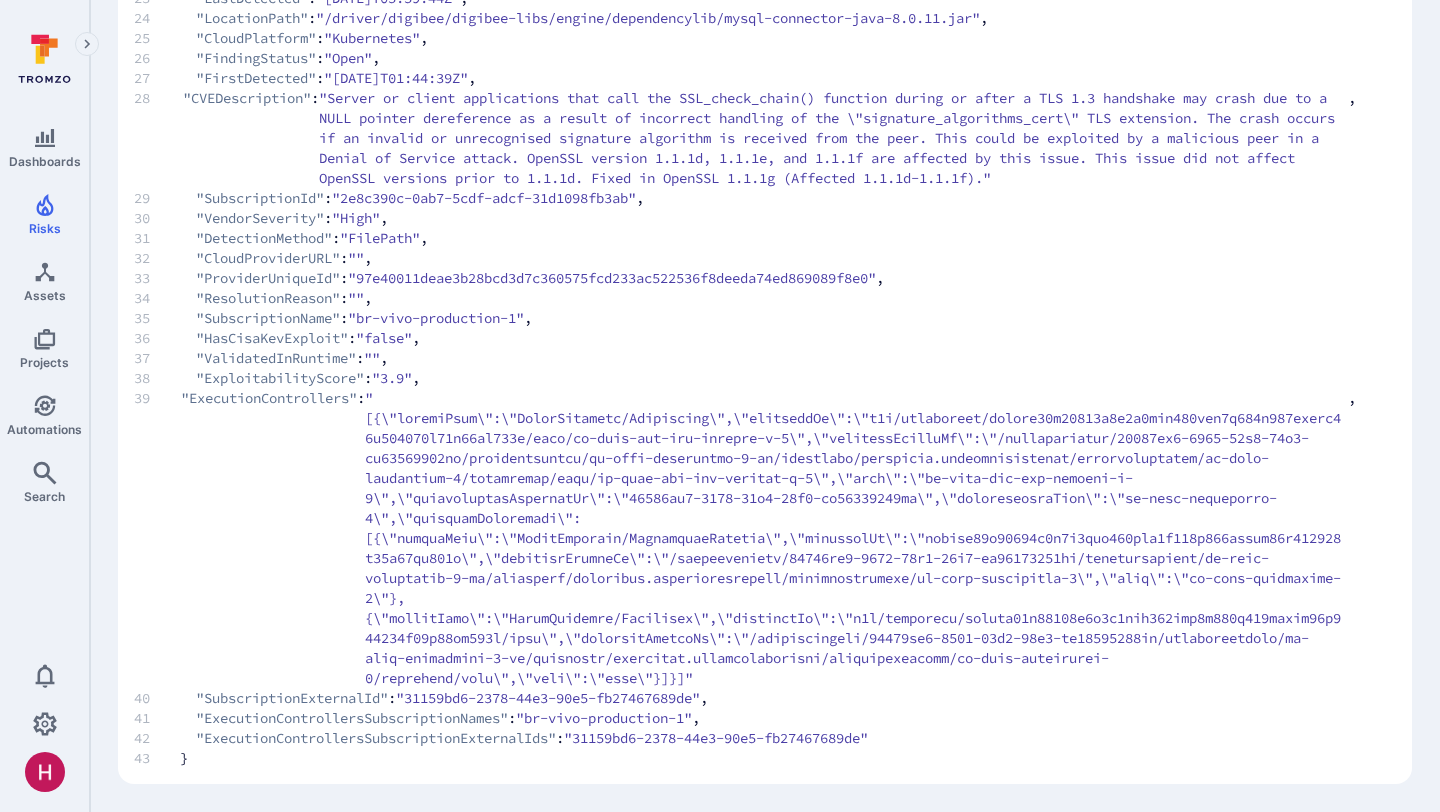 scroll, scrollTop: 0, scrollLeft: 0, axis: both 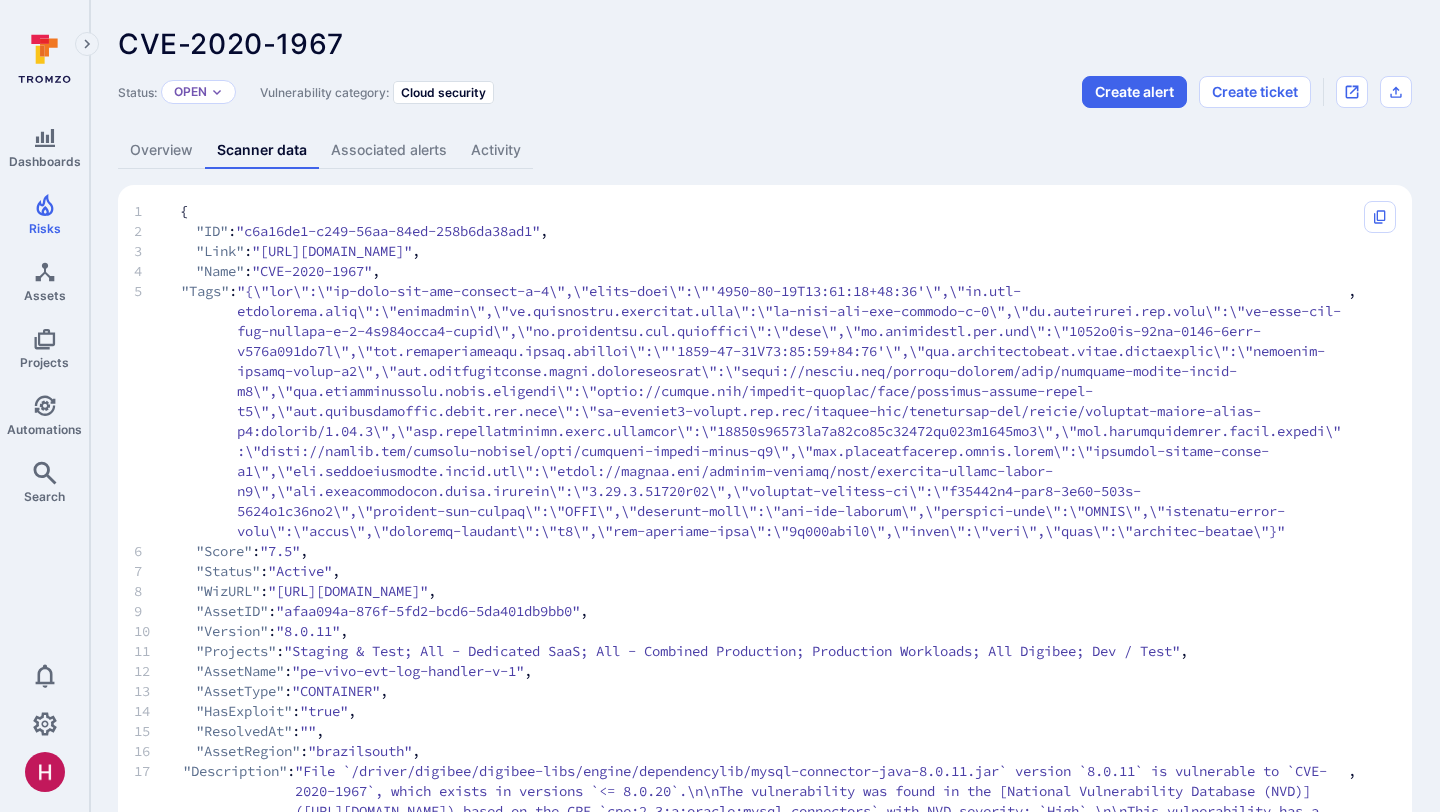 click on "Overview" at bounding box center [161, 150] 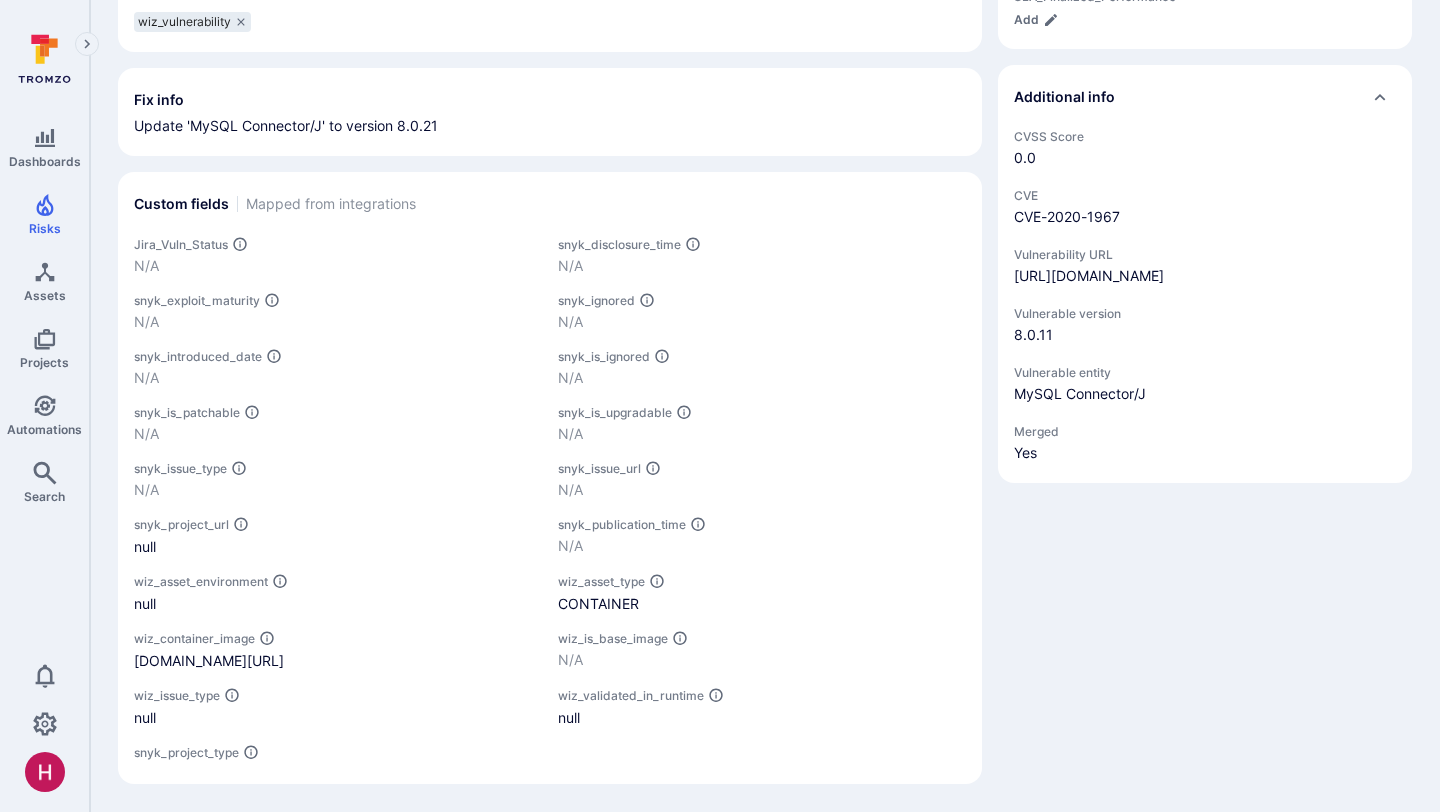 scroll, scrollTop: 1002, scrollLeft: 0, axis: vertical 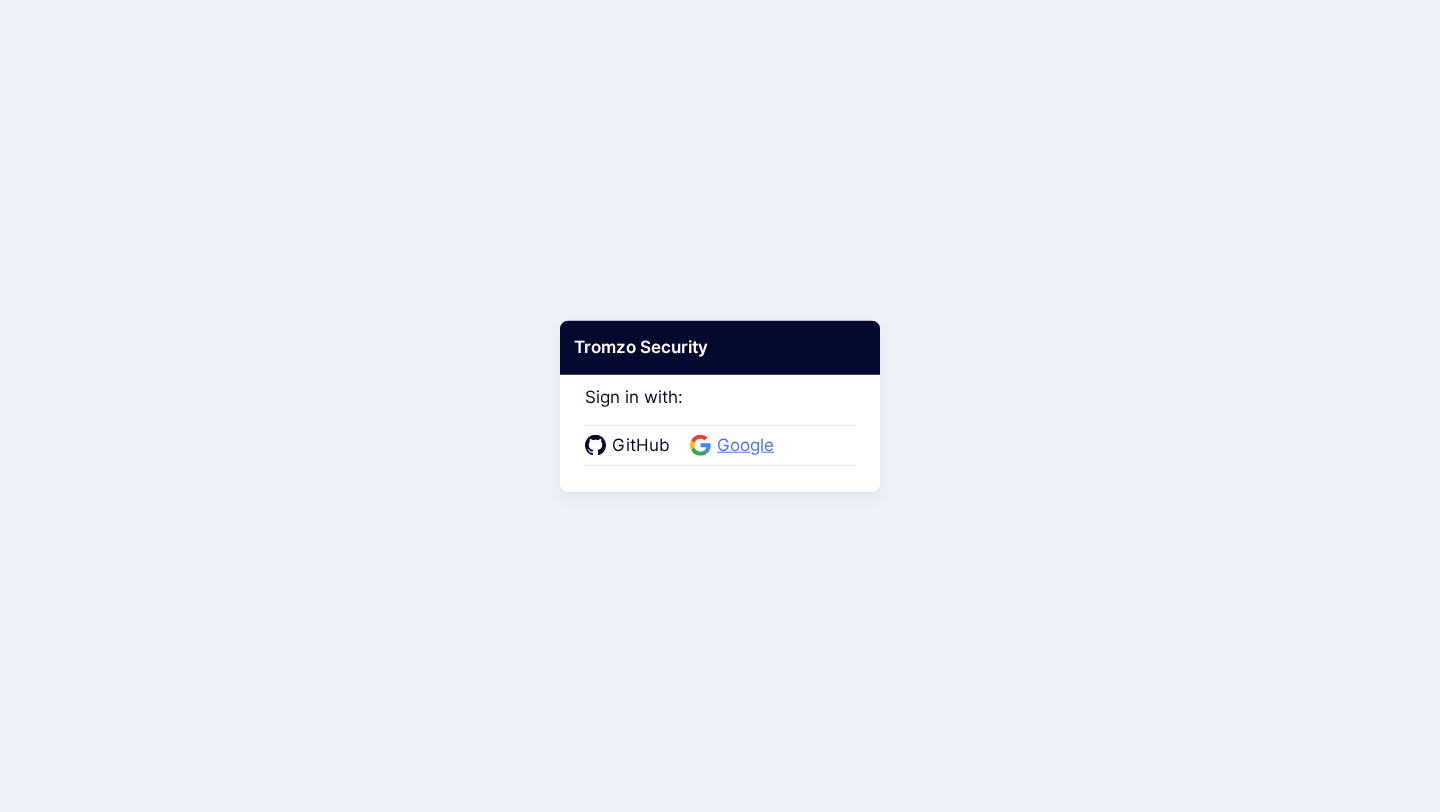 click on "Google" at bounding box center [745, 446] 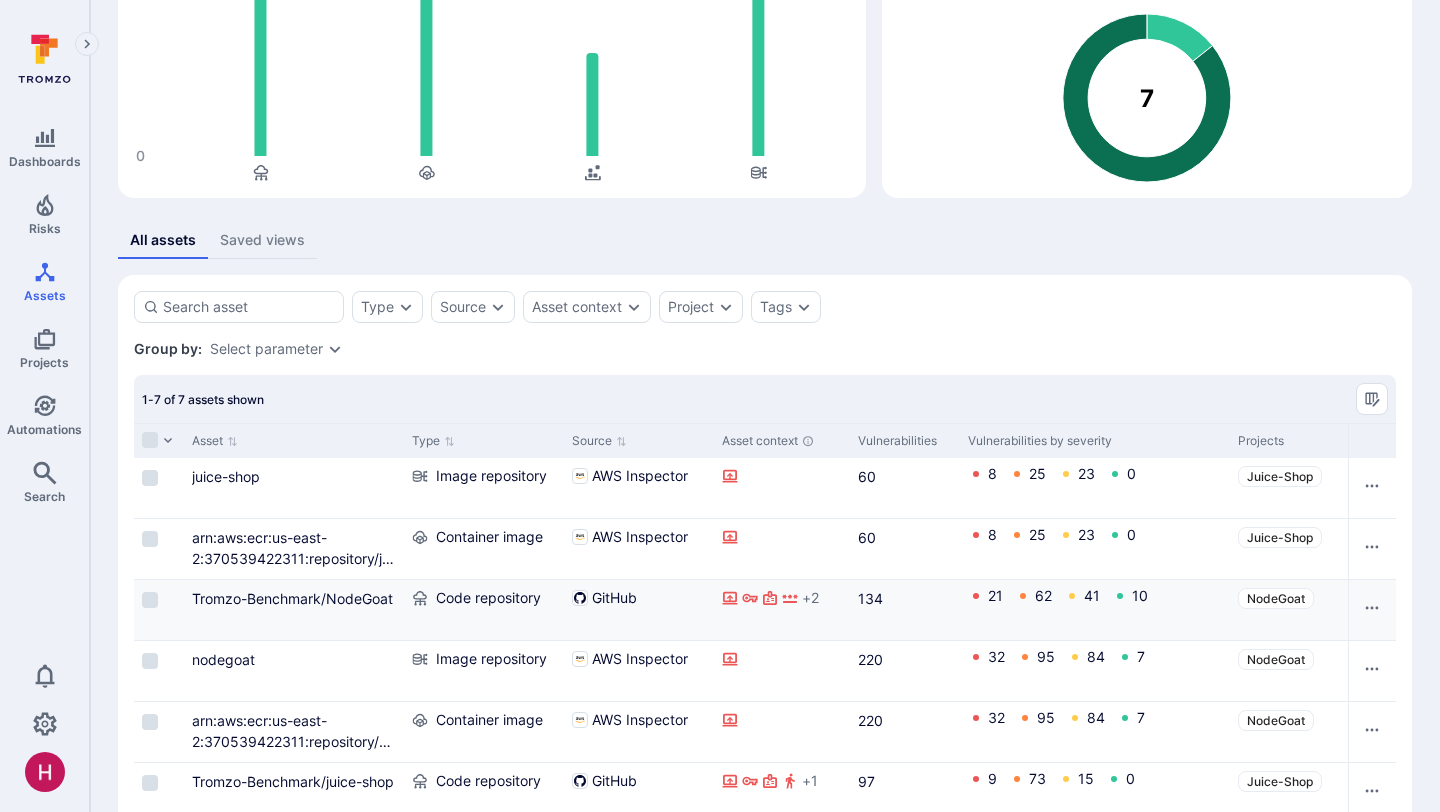 scroll, scrollTop: 170, scrollLeft: 0, axis: vertical 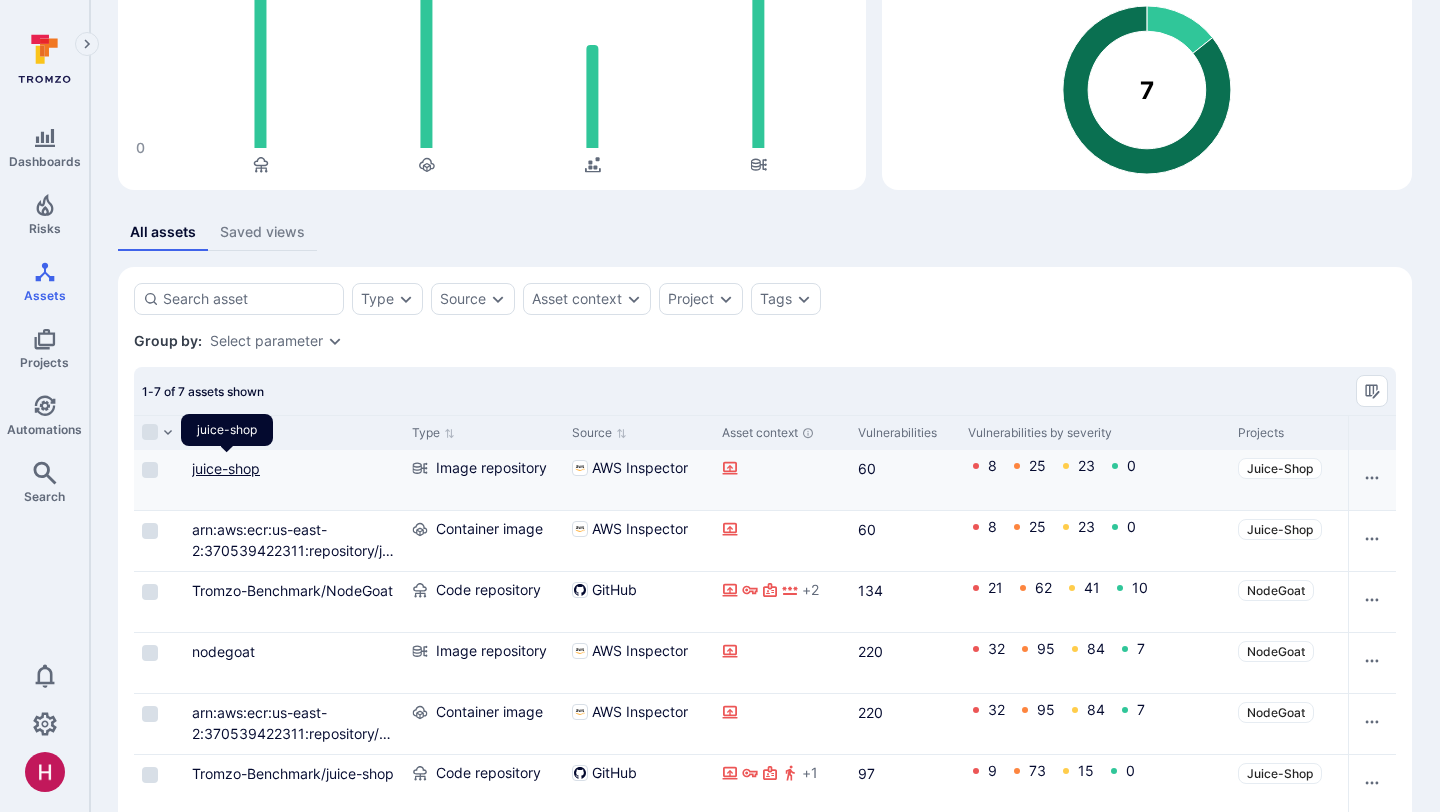 click on "juice-shop" at bounding box center [226, 468] 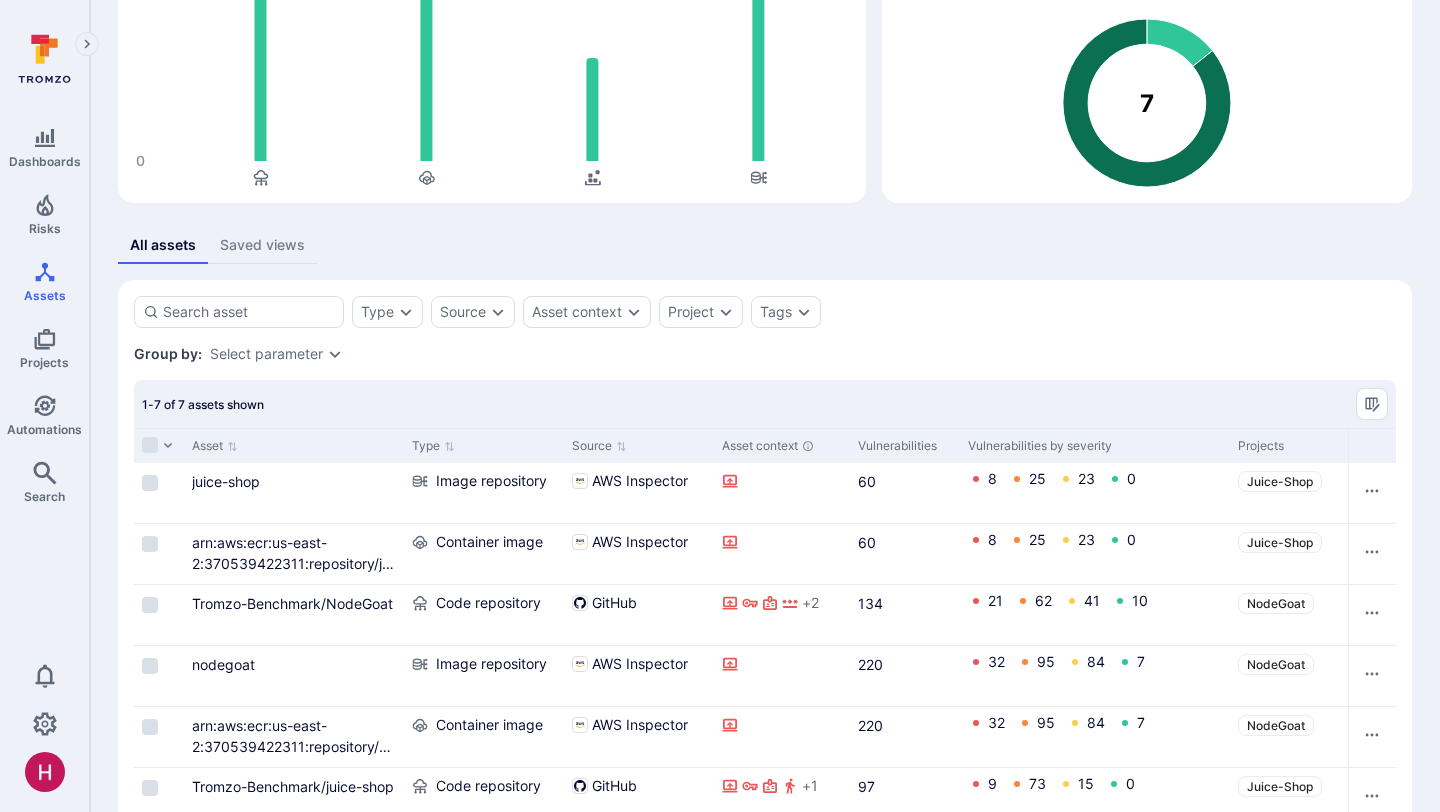 scroll, scrollTop: 271, scrollLeft: 0, axis: vertical 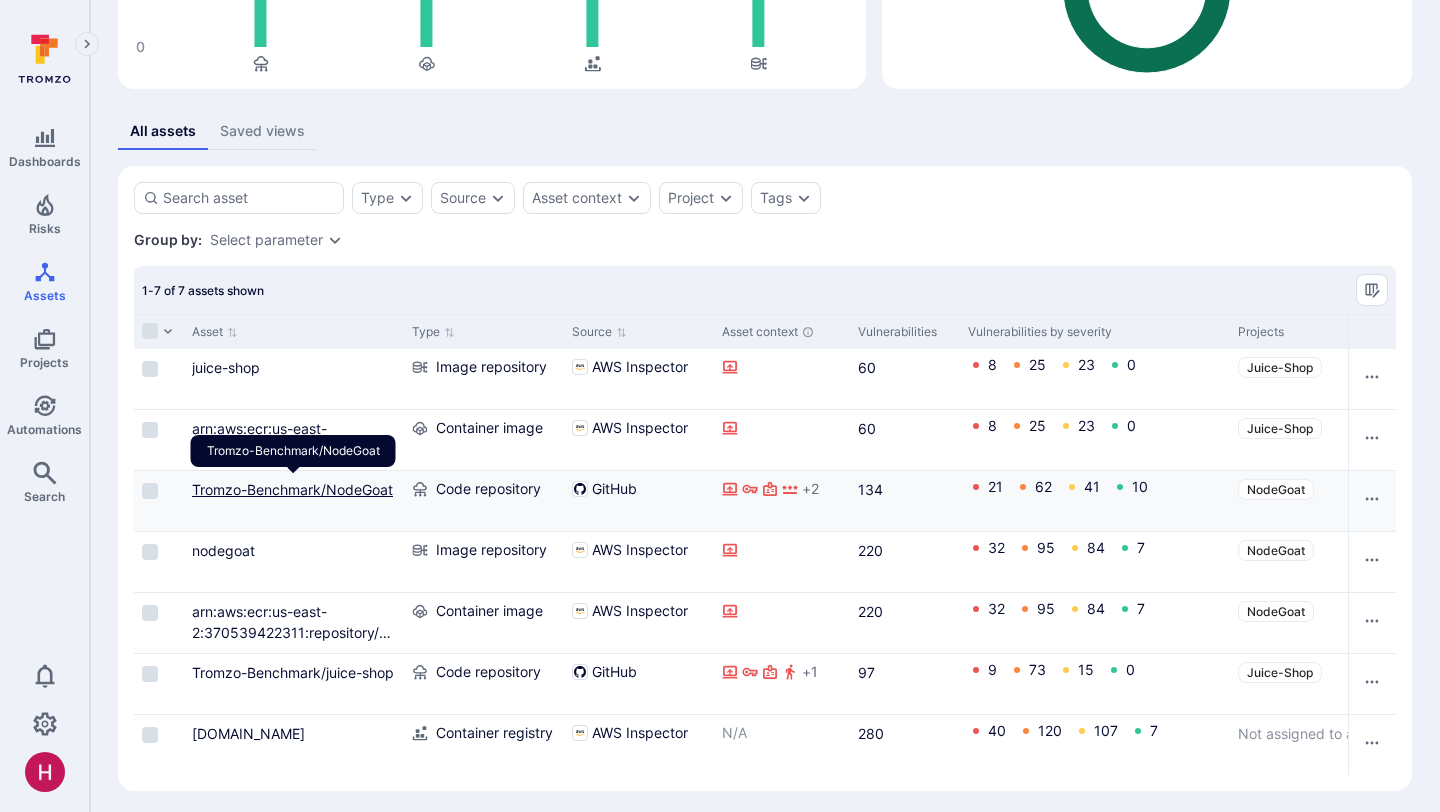 click on "Tromzo-Benchmark/NodeGoat" at bounding box center (292, 489) 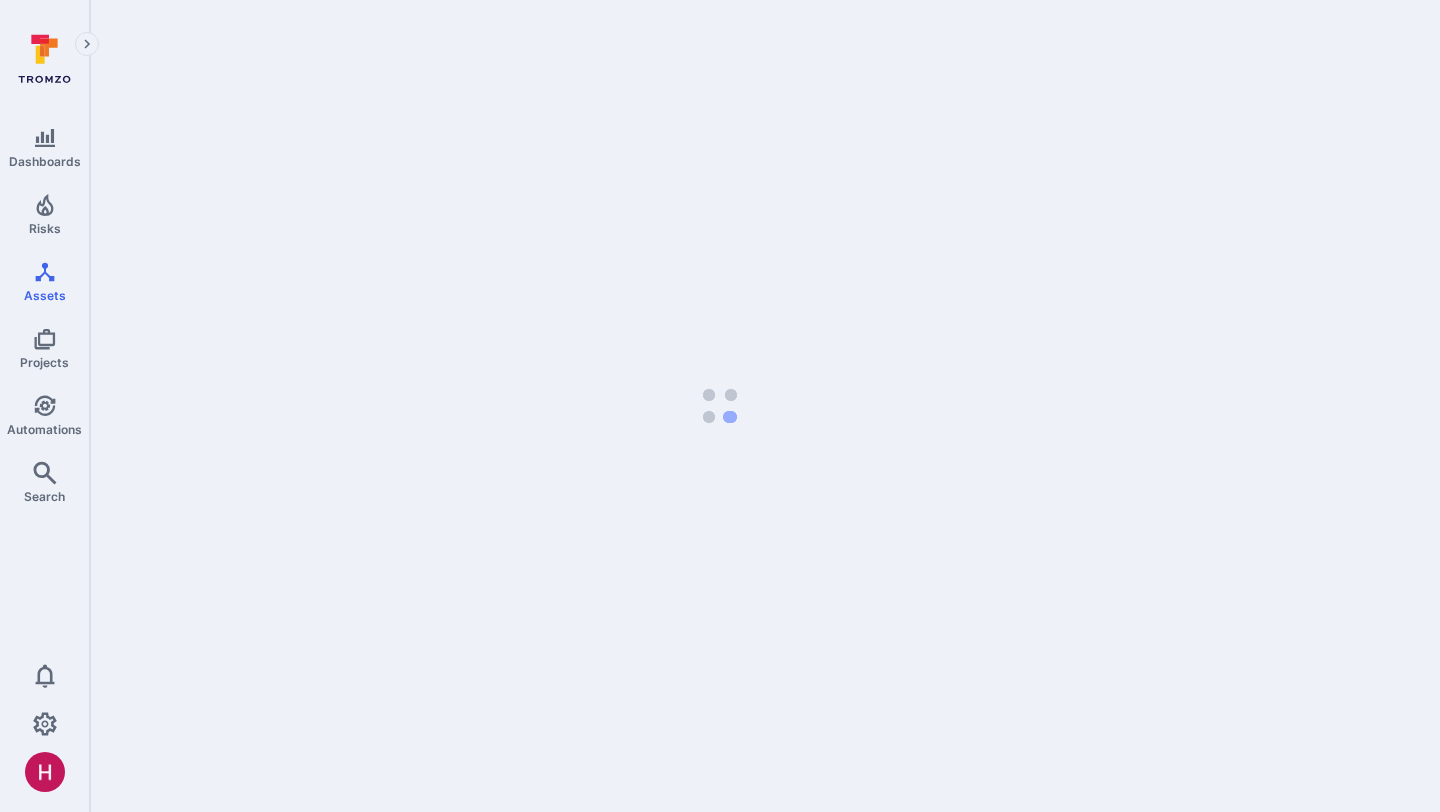 scroll, scrollTop: 0, scrollLeft: 0, axis: both 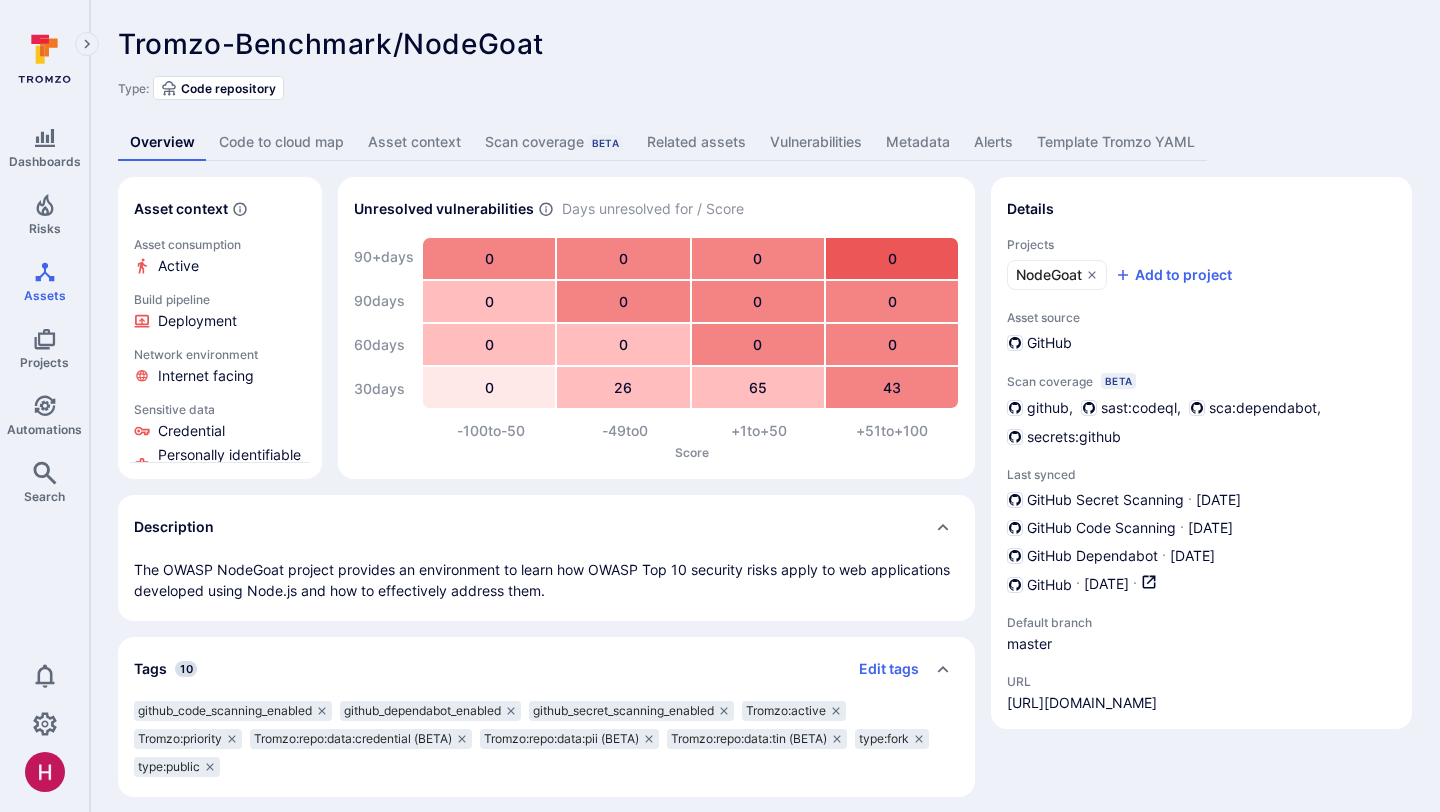 click on "Code to cloud map" at bounding box center (281, 142) 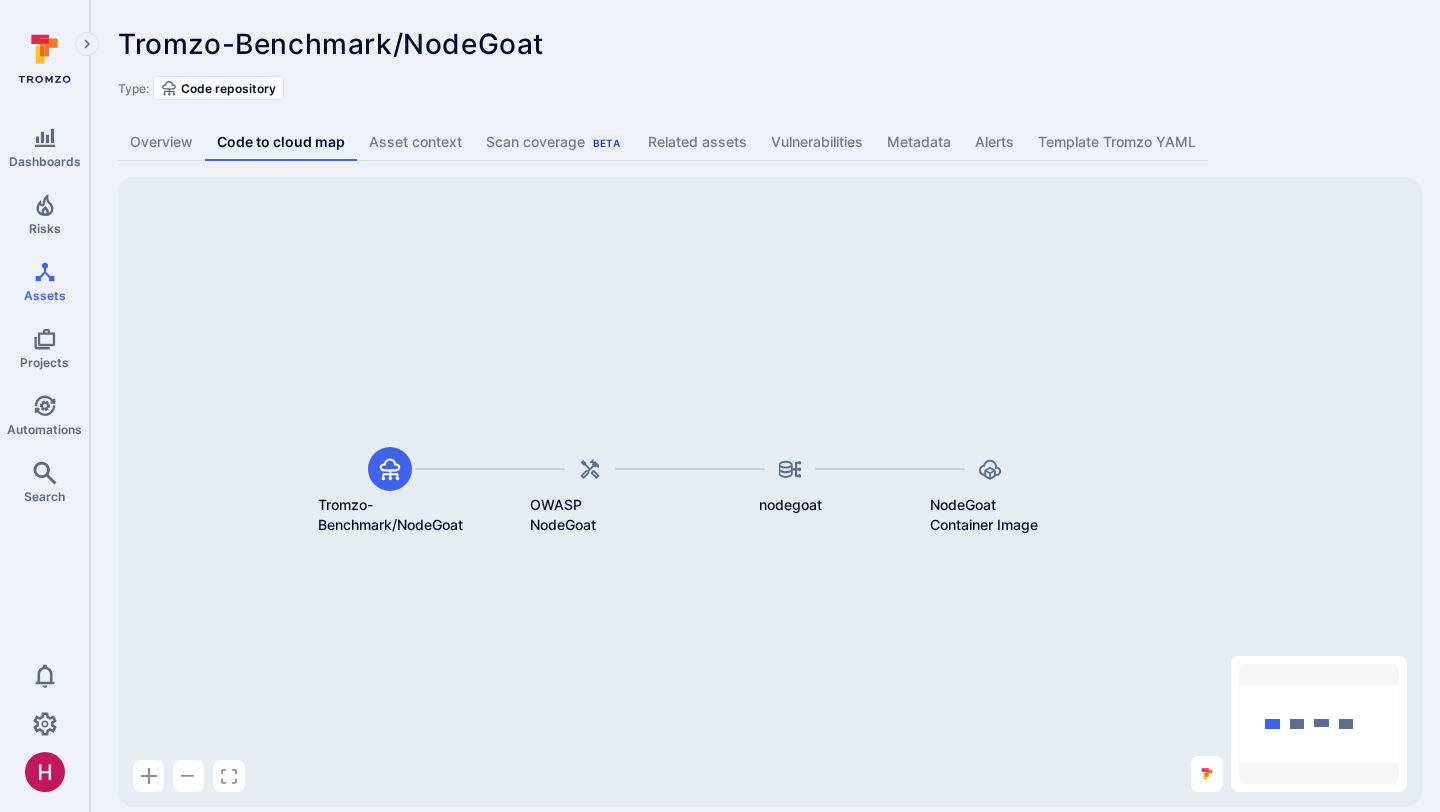 drag, startPoint x: 517, startPoint y: 344, endPoint x: 529, endPoint y: 364, distance: 23.323807 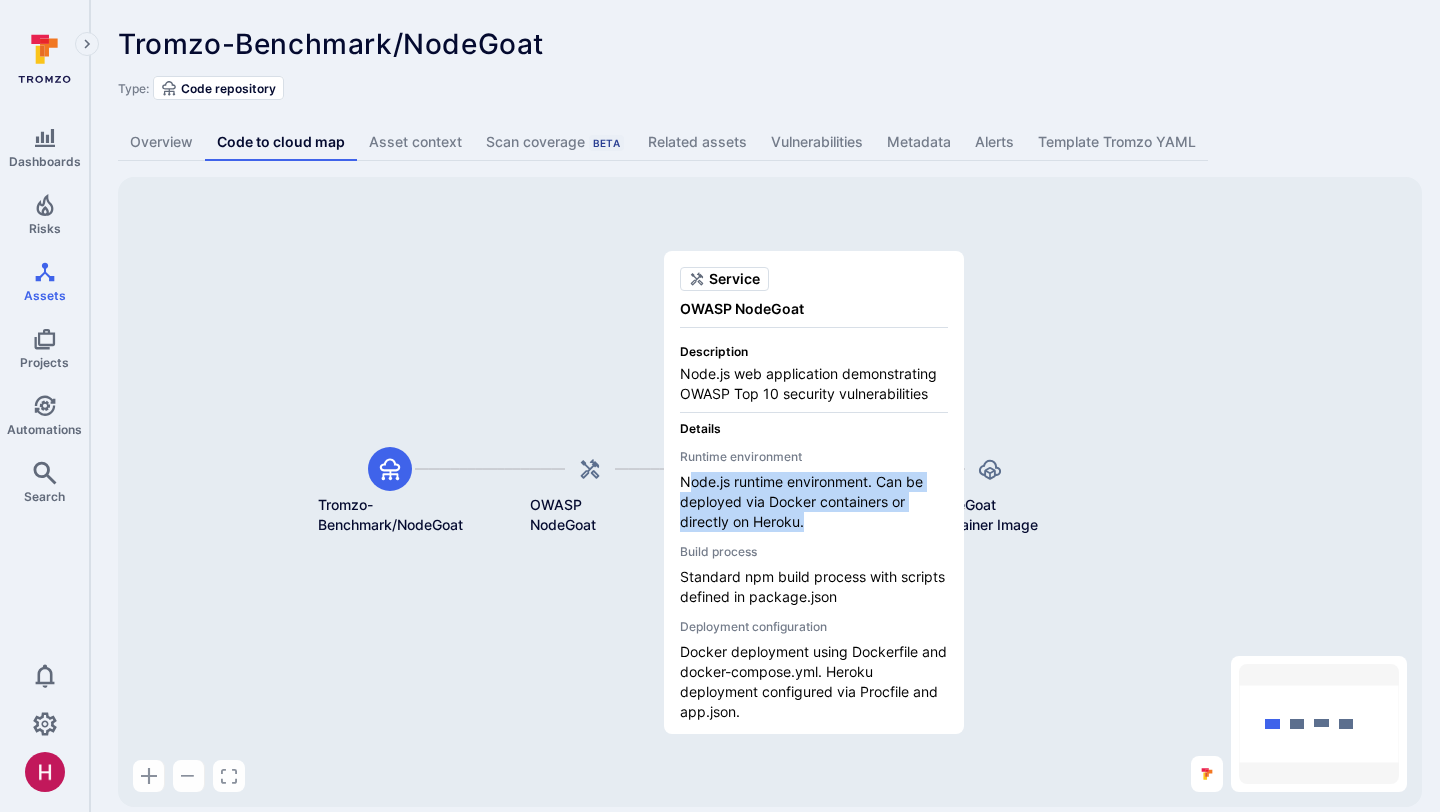 drag, startPoint x: 687, startPoint y: 474, endPoint x: 803, endPoint y: 534, distance: 130.59862 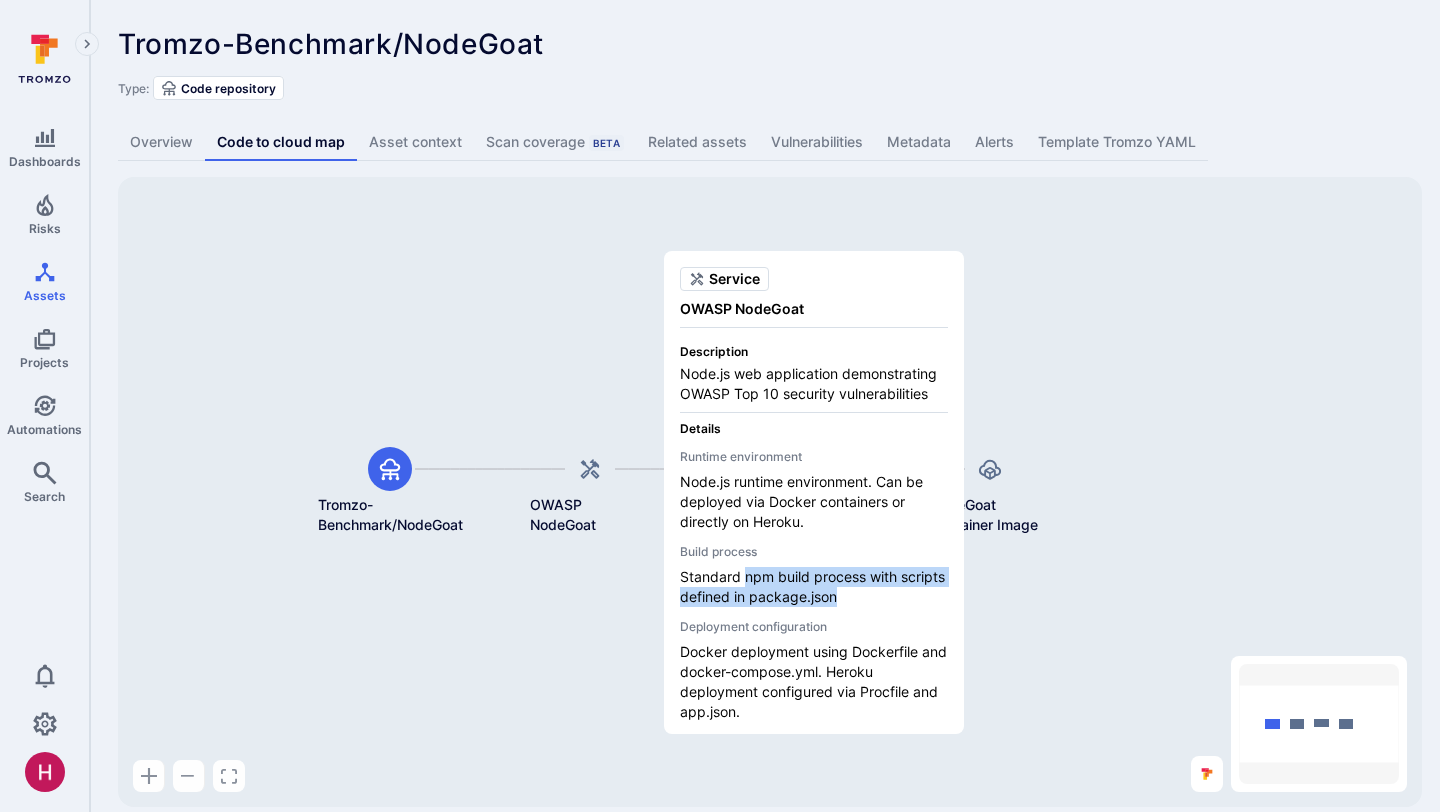 drag, startPoint x: 841, startPoint y: 591, endPoint x: 743, endPoint y: 567, distance: 100.89599 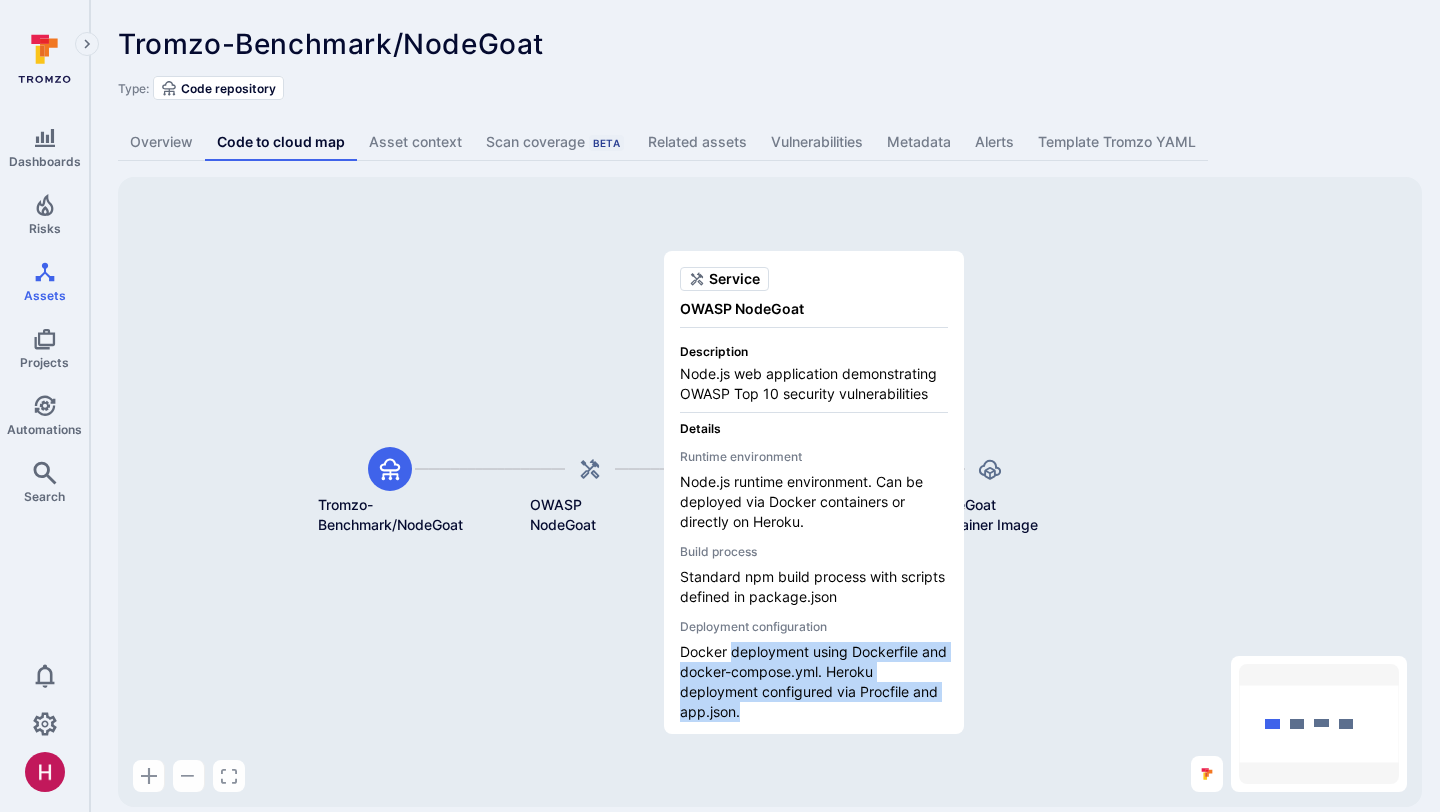 drag, startPoint x: 746, startPoint y: 700, endPoint x: 730, endPoint y: 655, distance: 47.759815 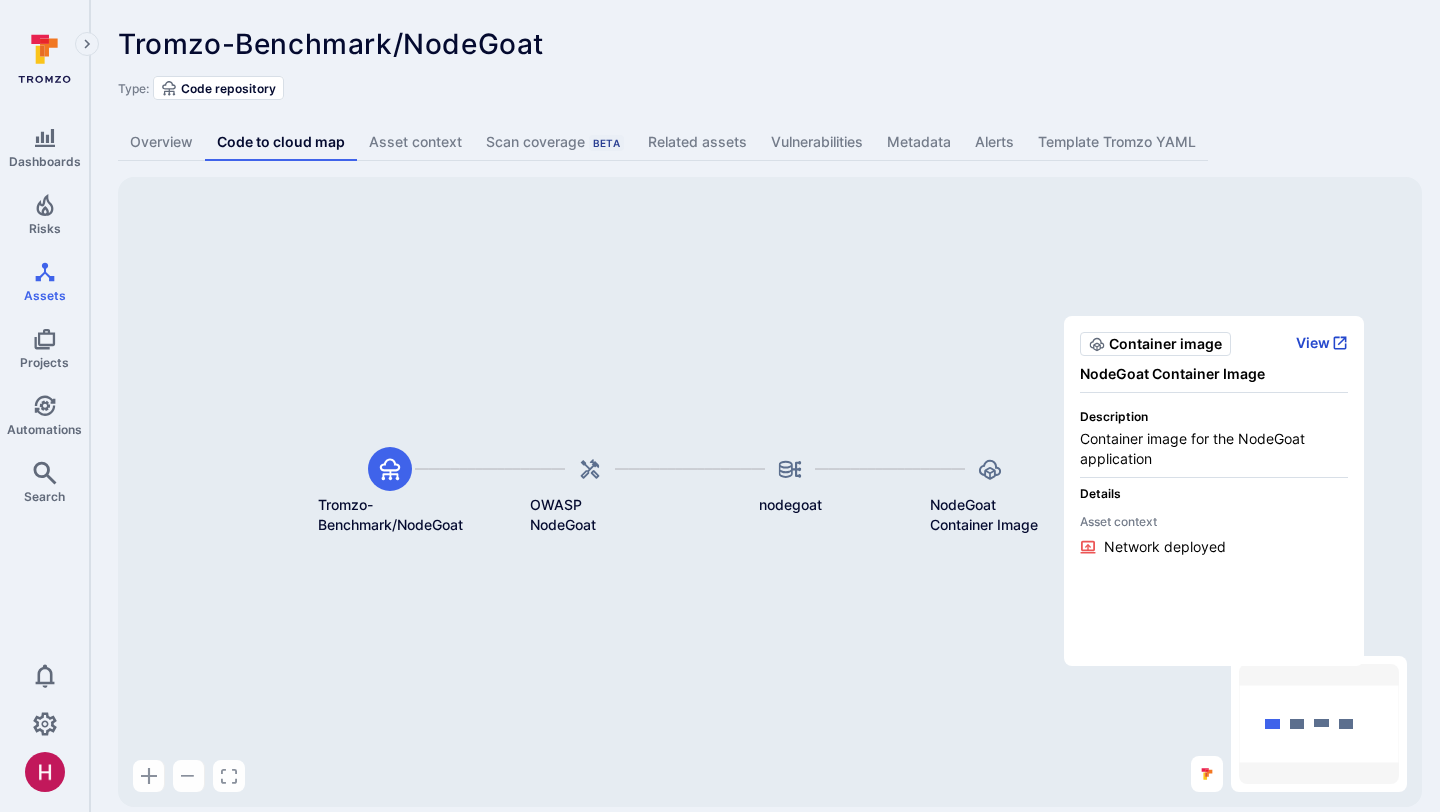 click on "View" at bounding box center [1322, 343] 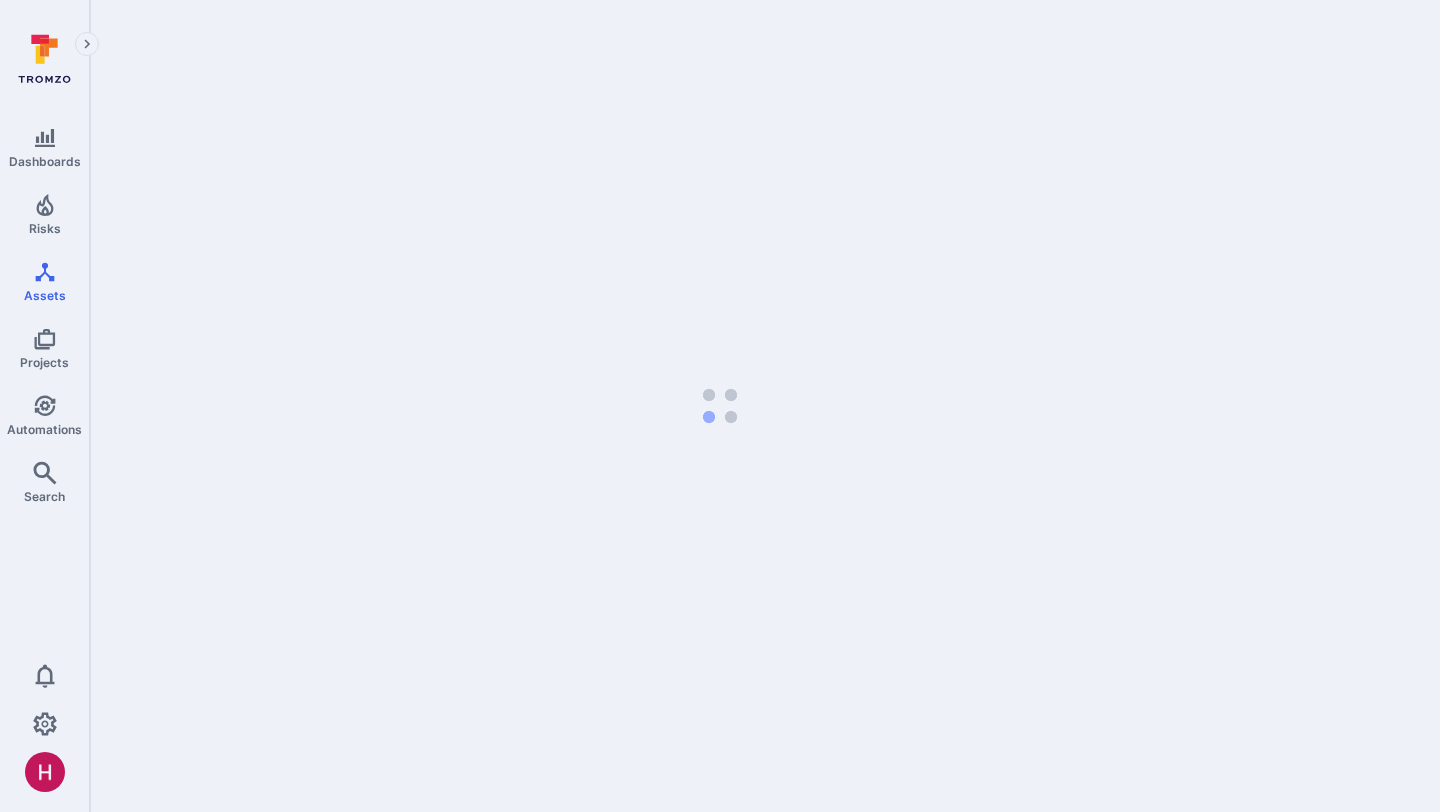 scroll, scrollTop: 0, scrollLeft: 0, axis: both 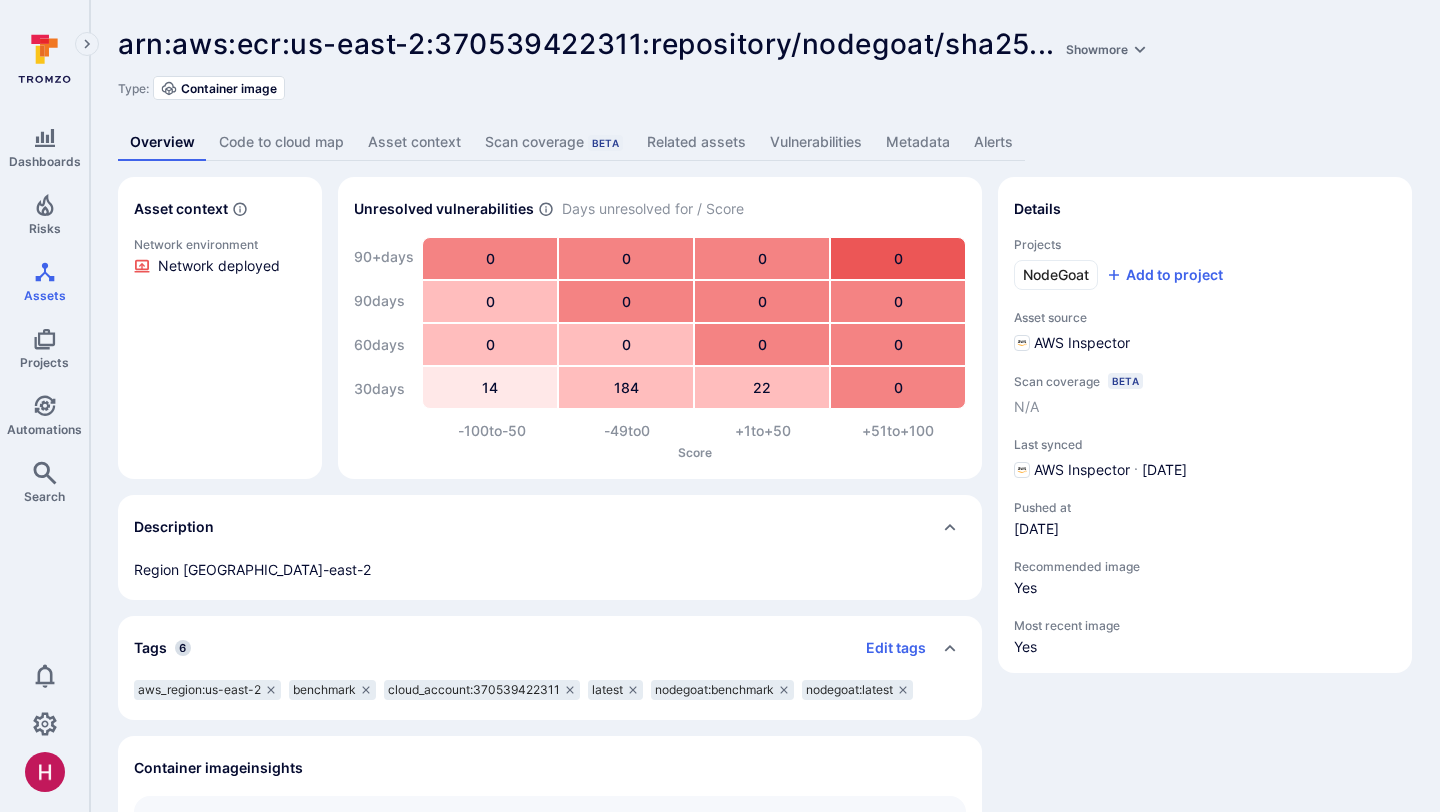 click on "Code to cloud map" at bounding box center [281, 142] 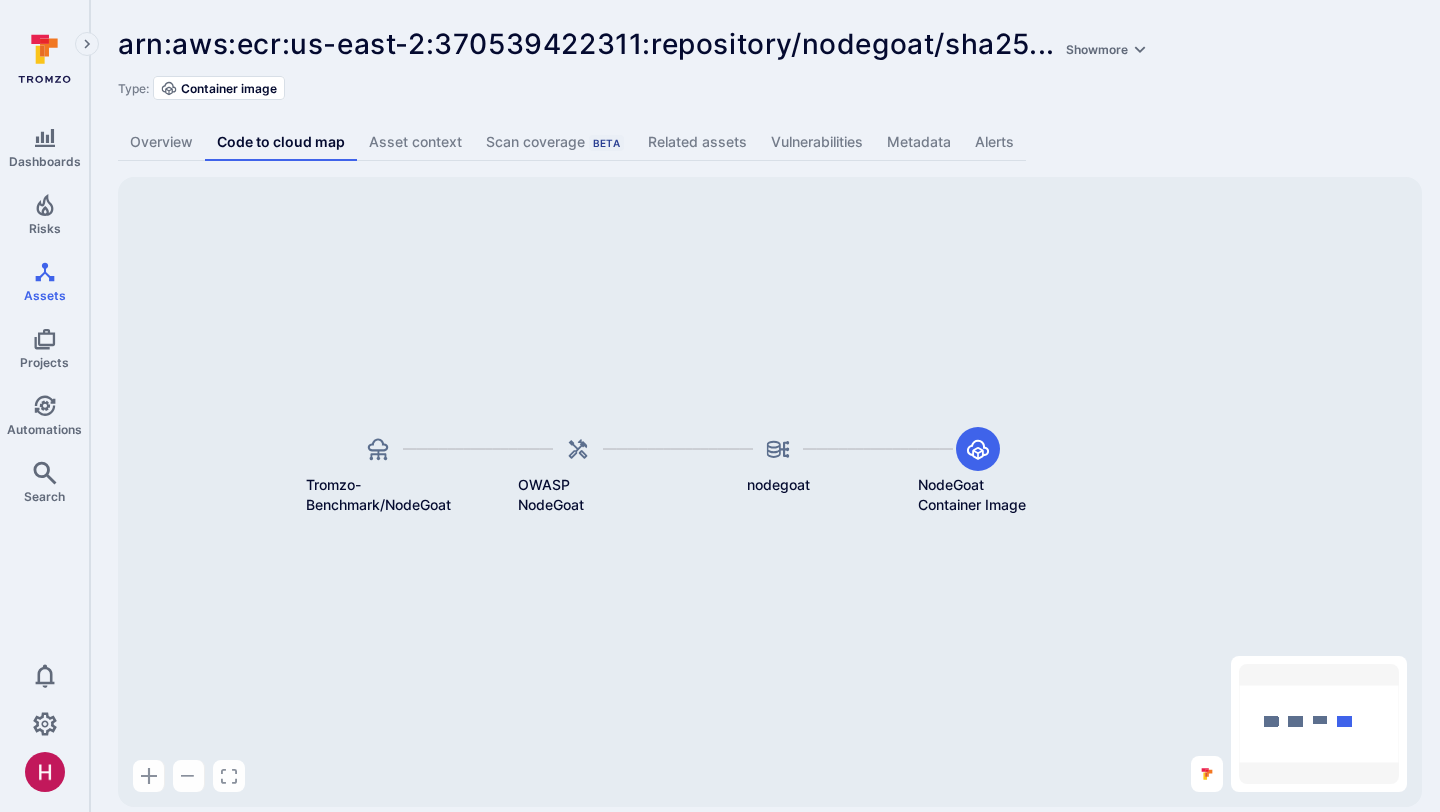click on "Vulnerabilities" at bounding box center (817, 142) 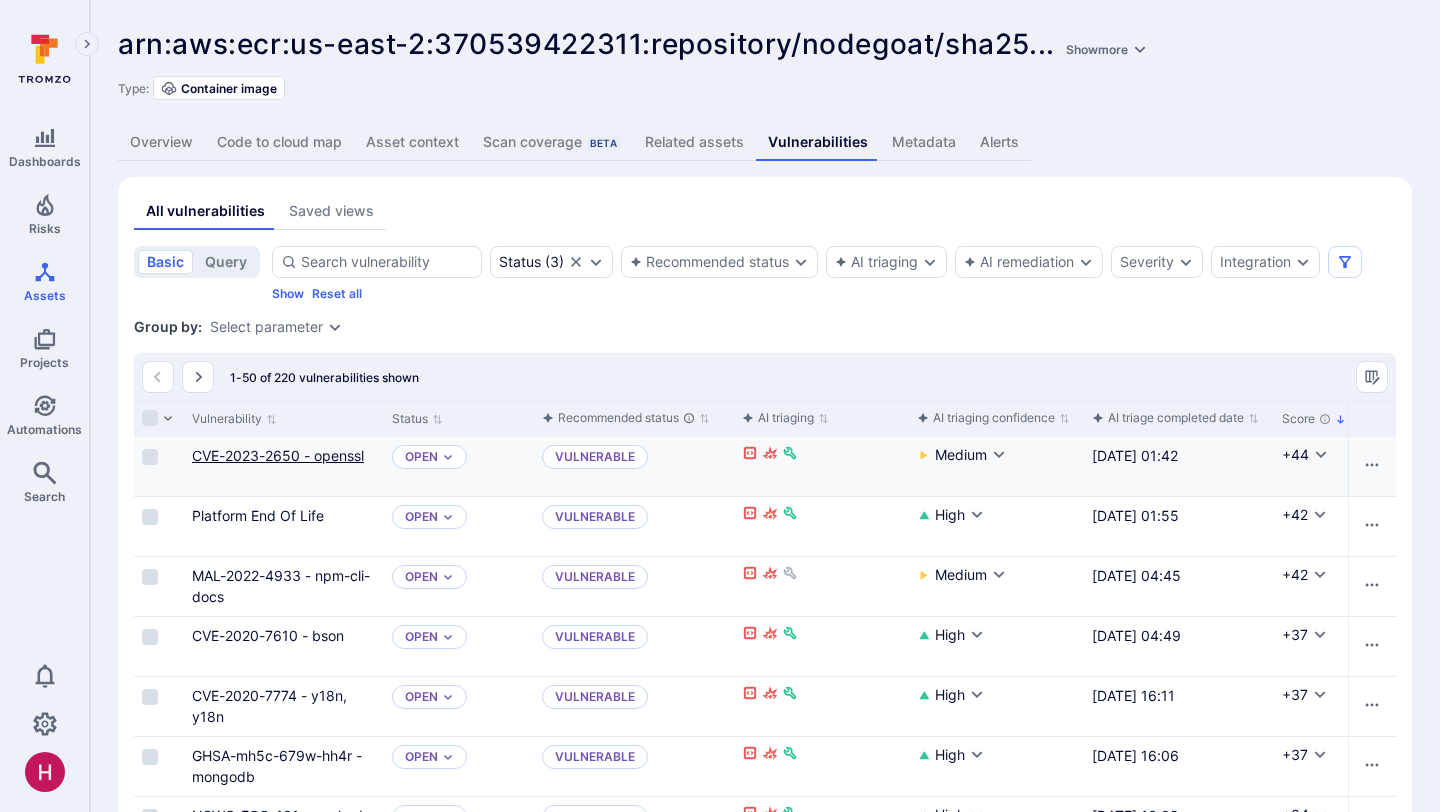 click on "CVE-2023-2650 - openssl" at bounding box center (278, 455) 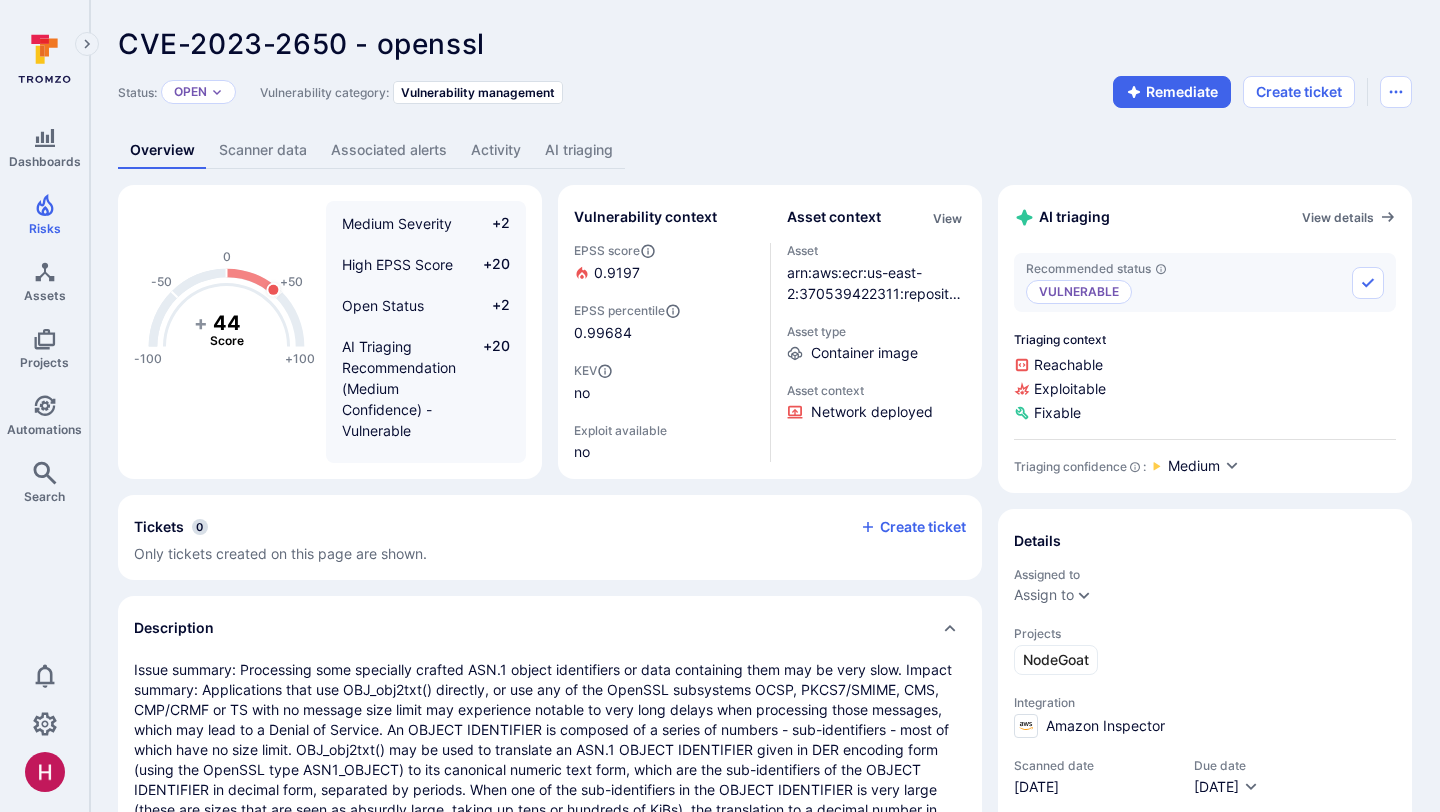 click on "AI triaging" at bounding box center (579, 150) 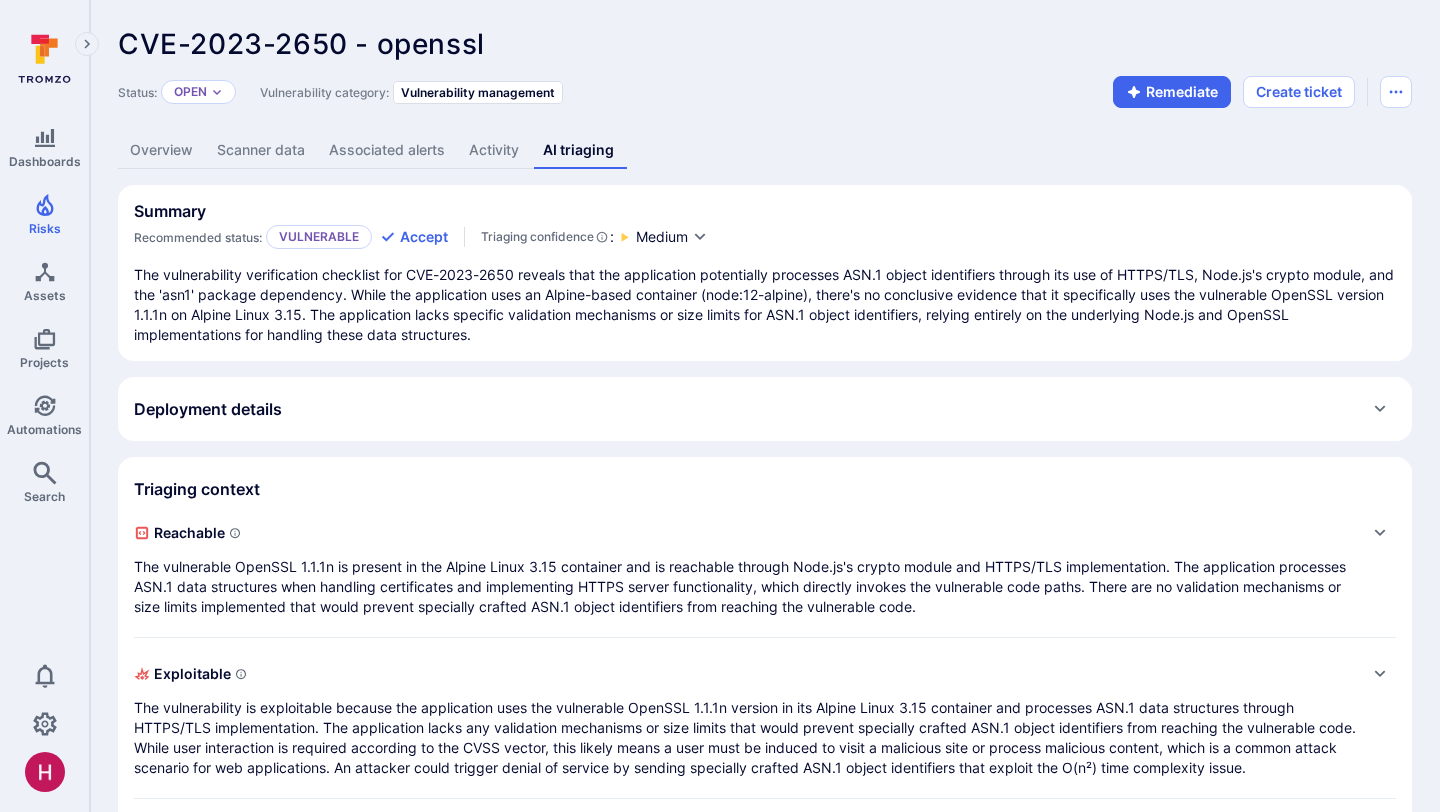 click on "Deployment details" at bounding box center (765, 409) 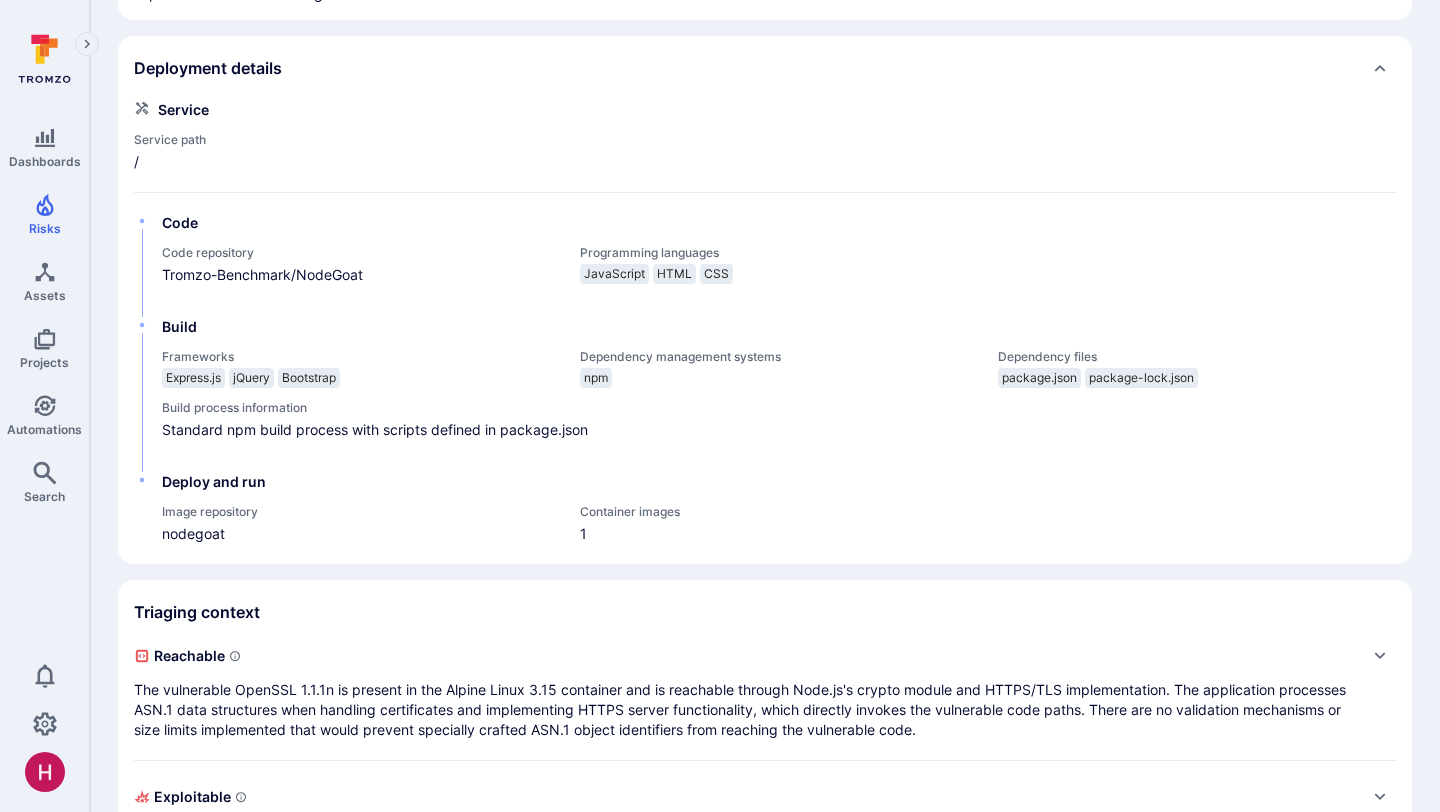 scroll, scrollTop: 346, scrollLeft: 0, axis: vertical 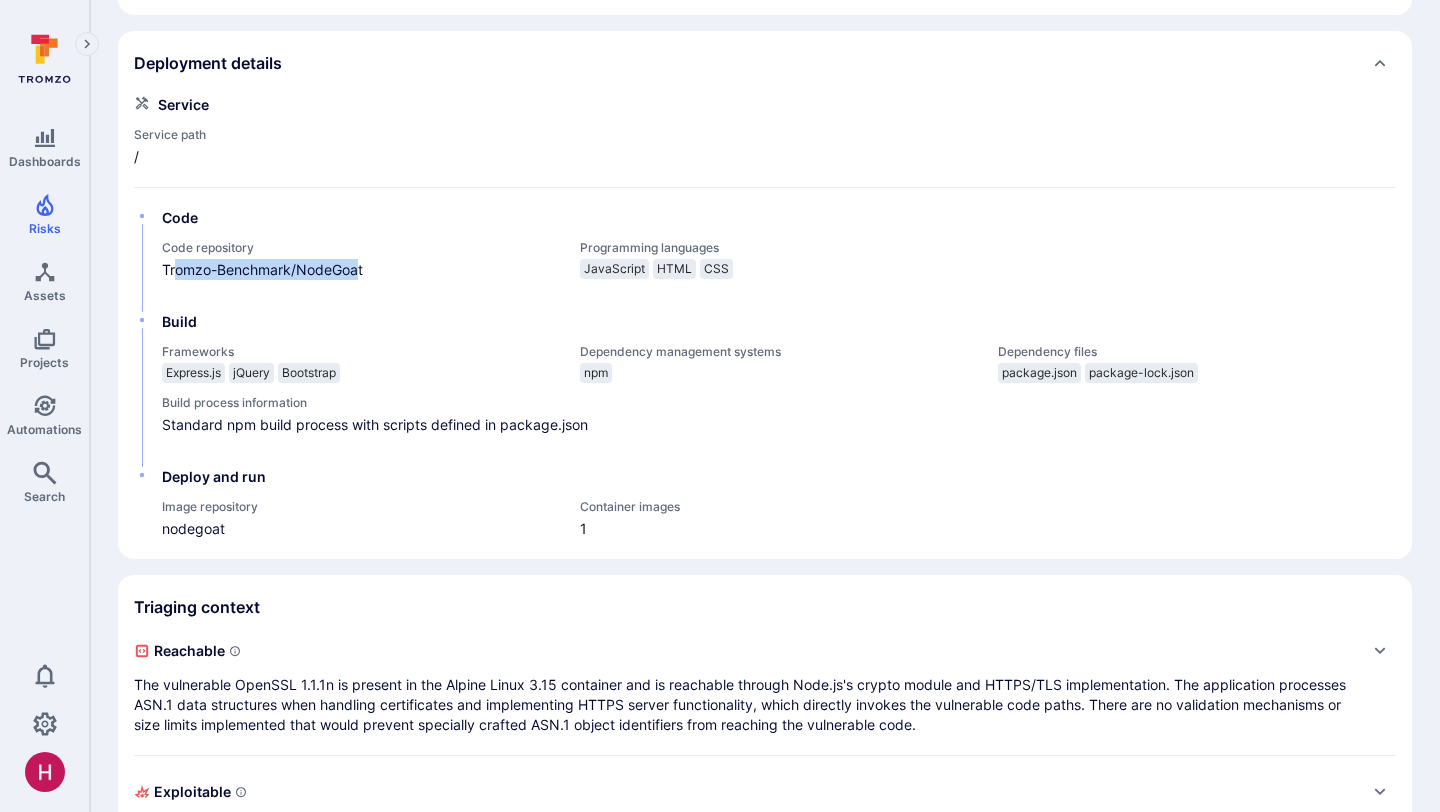 drag, startPoint x: 176, startPoint y: 265, endPoint x: 359, endPoint y: 262, distance: 183.02458 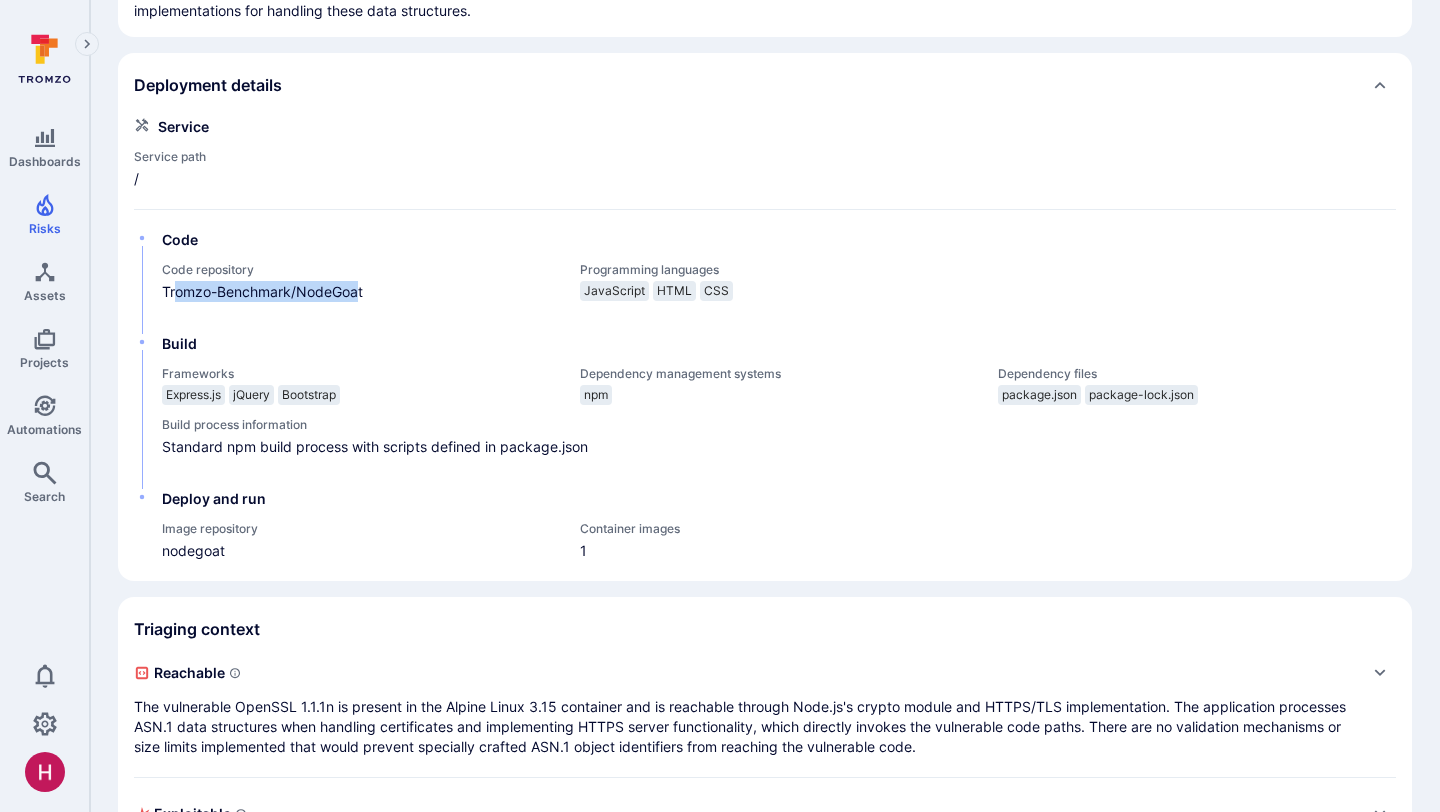 scroll, scrollTop: 329, scrollLeft: 0, axis: vertical 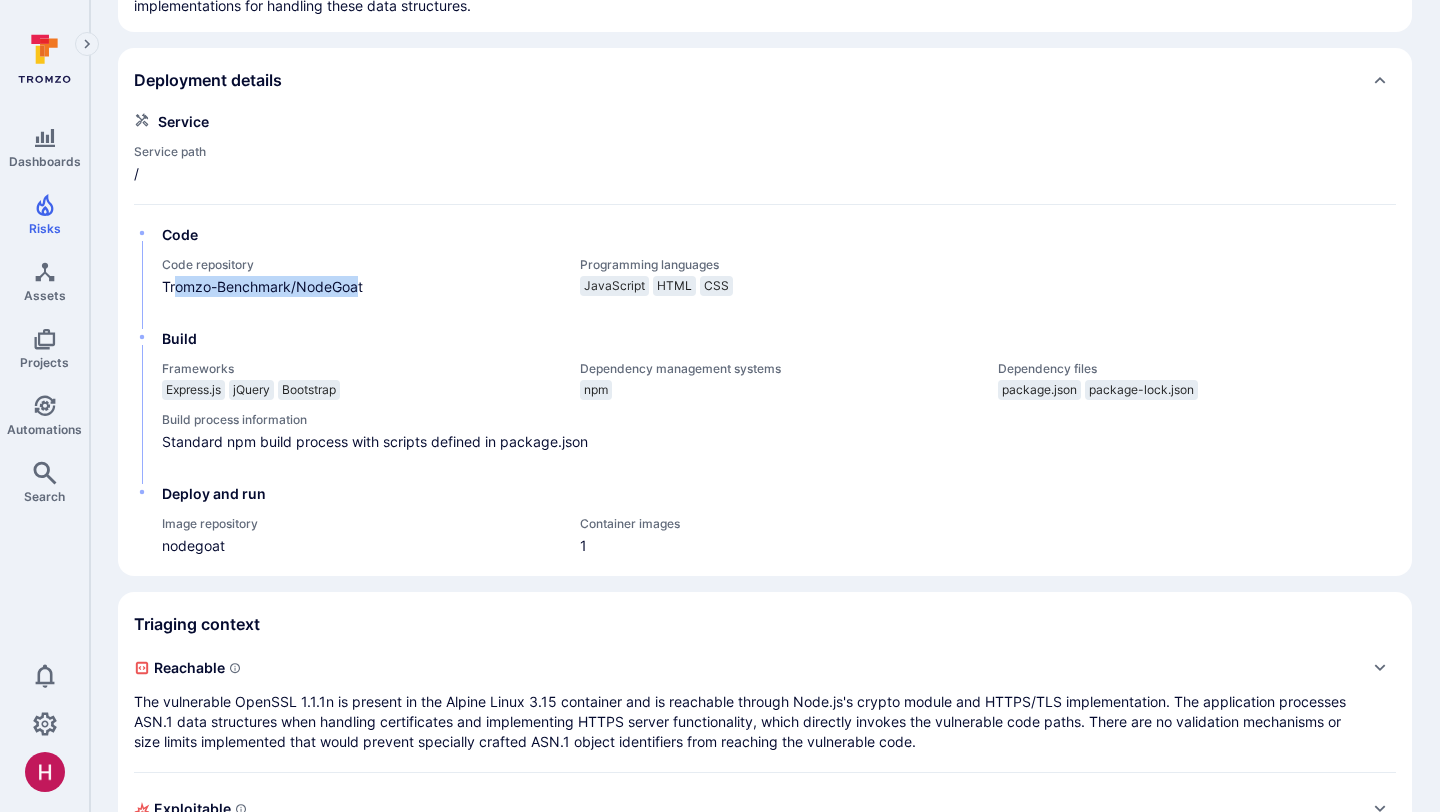 click on "Code repository Tromzo-Benchmark/NodeGoat" at bounding box center [361, 277] 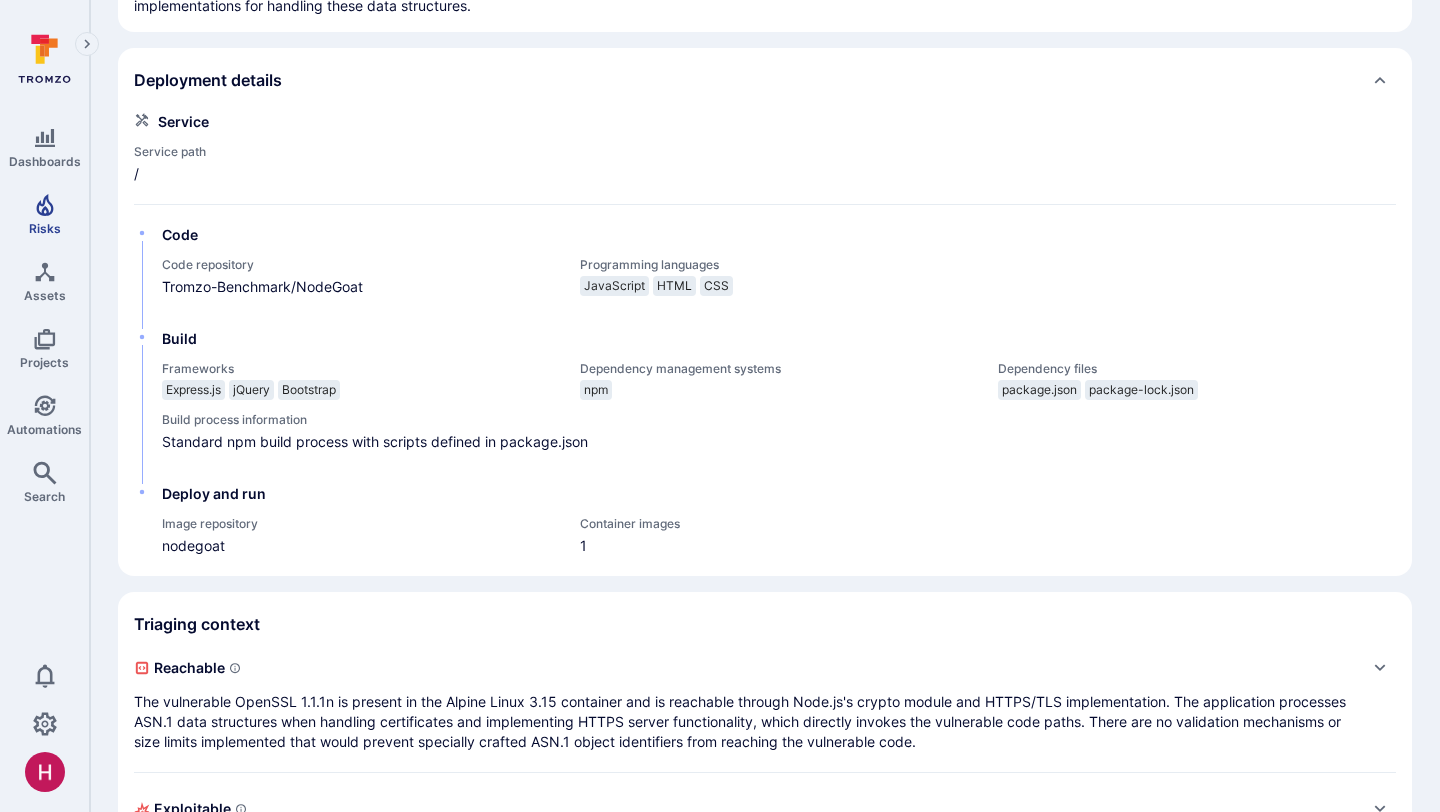 click on "Risks" at bounding box center (45, 228) 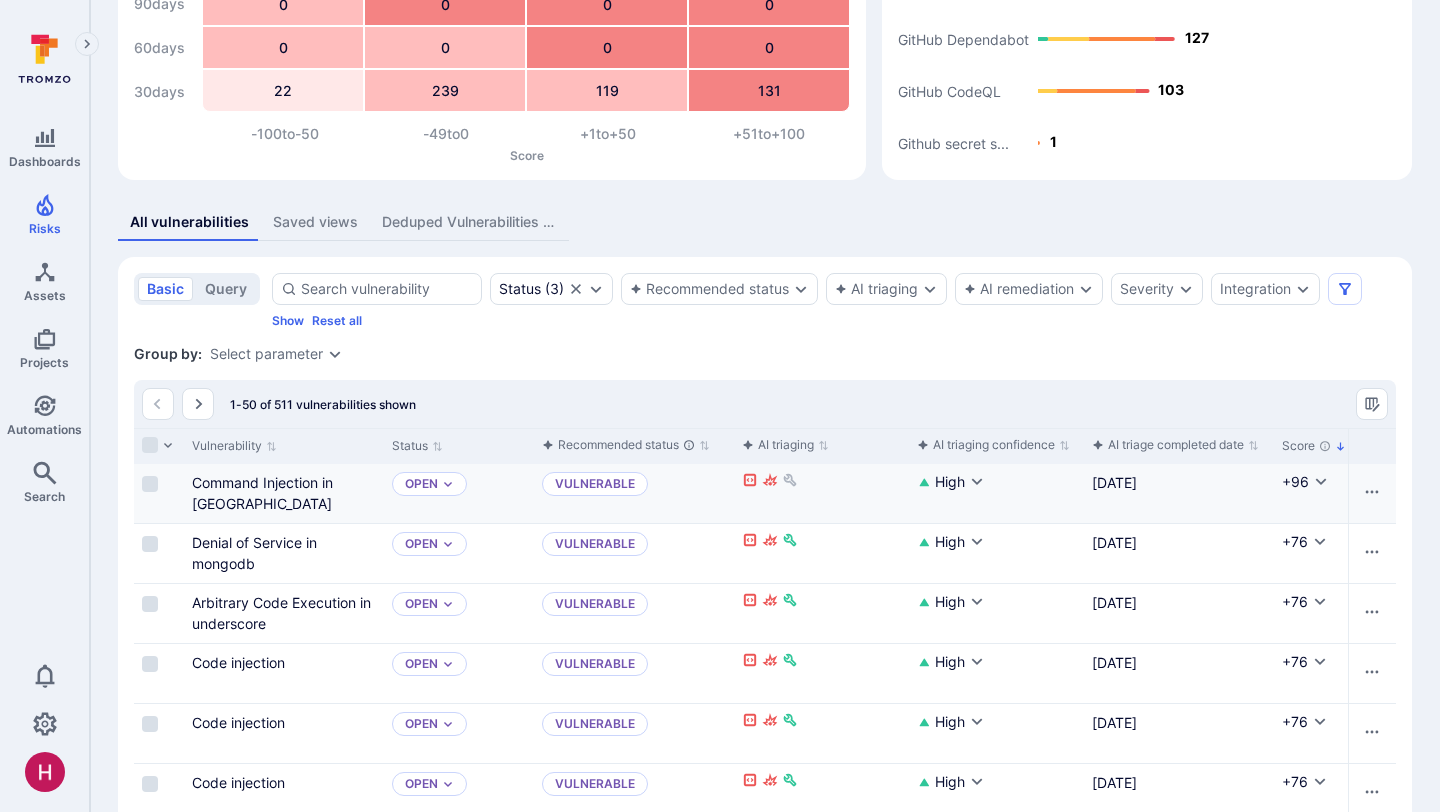 scroll, scrollTop: 329, scrollLeft: 0, axis: vertical 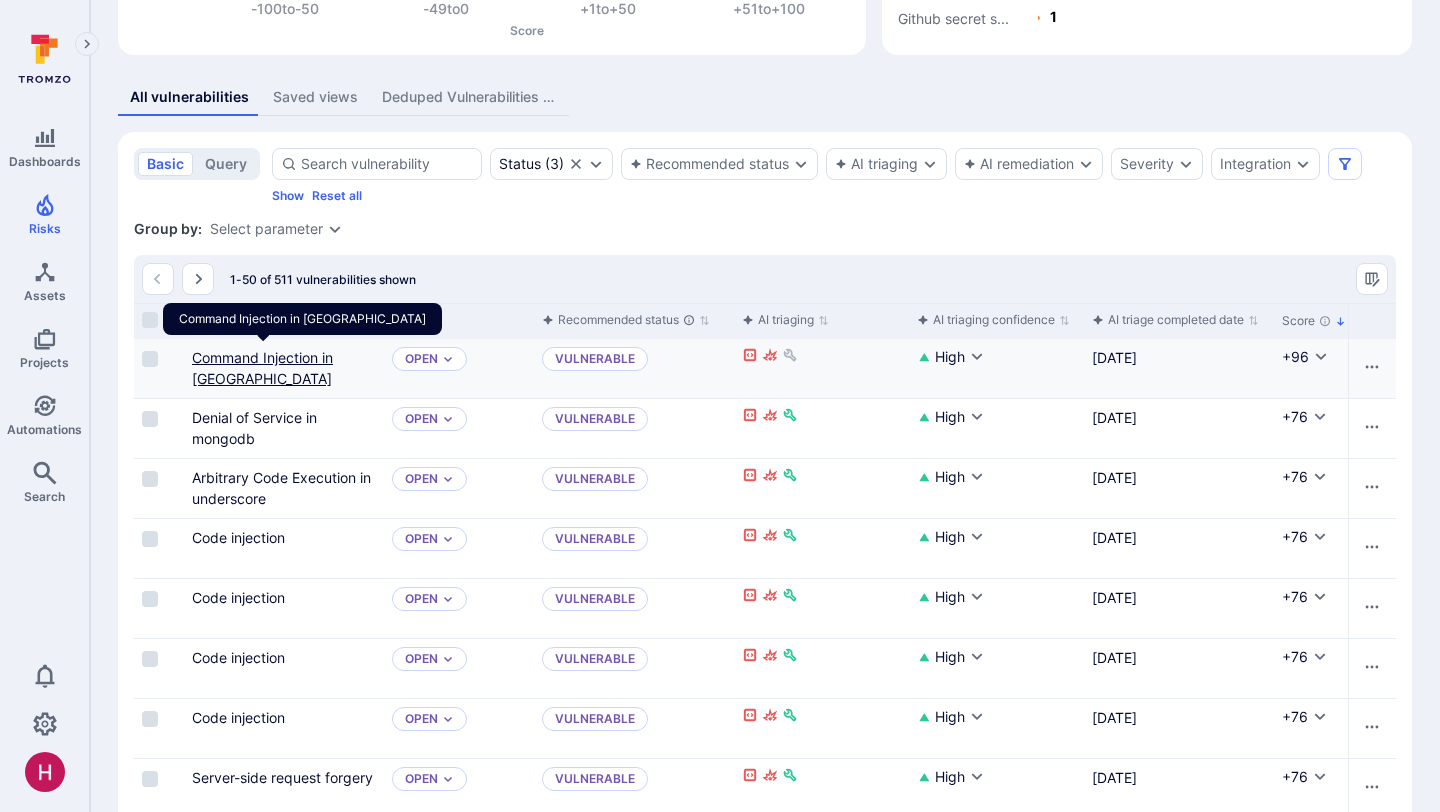 click on "Command Injection in [GEOGRAPHIC_DATA]" at bounding box center (262, 368) 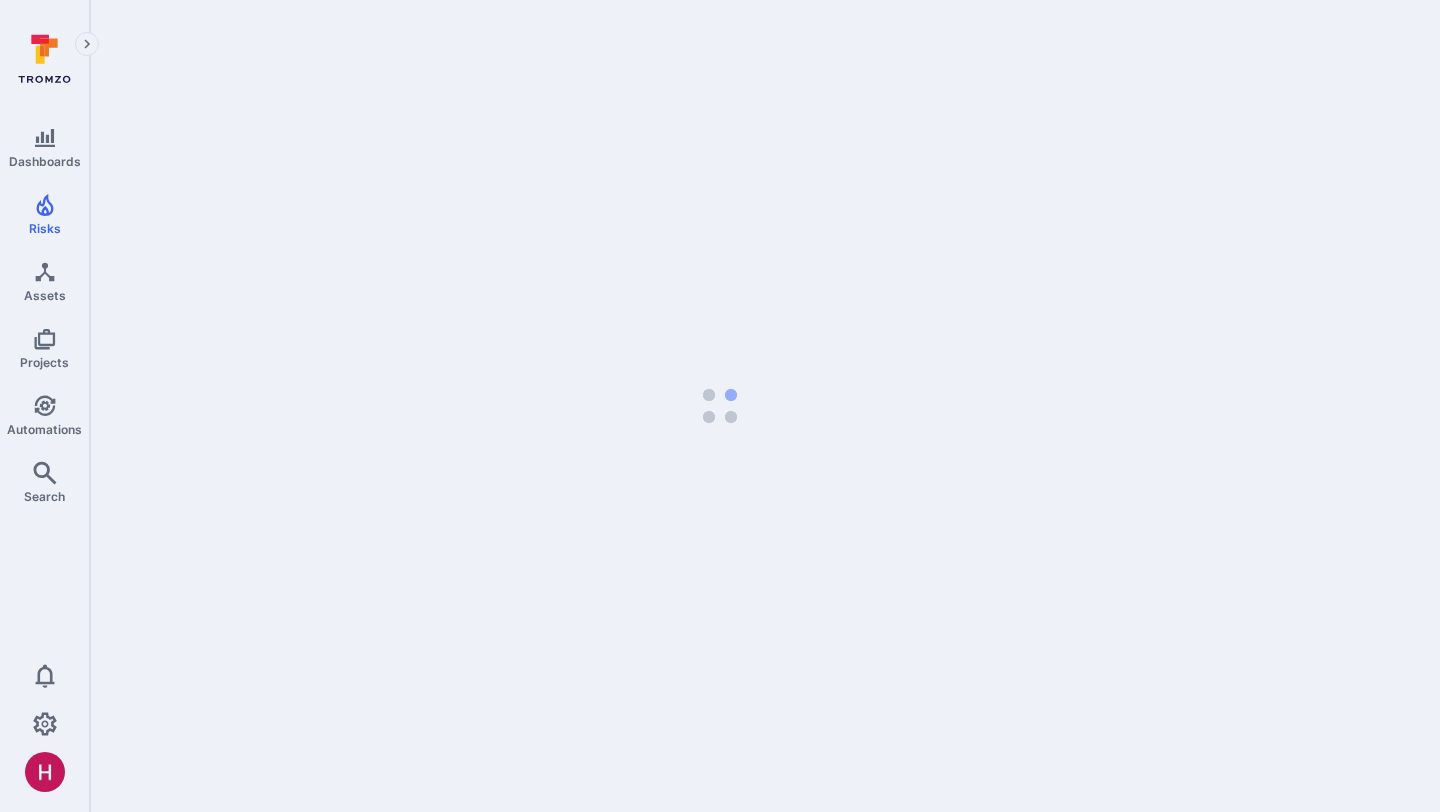 scroll, scrollTop: 0, scrollLeft: 0, axis: both 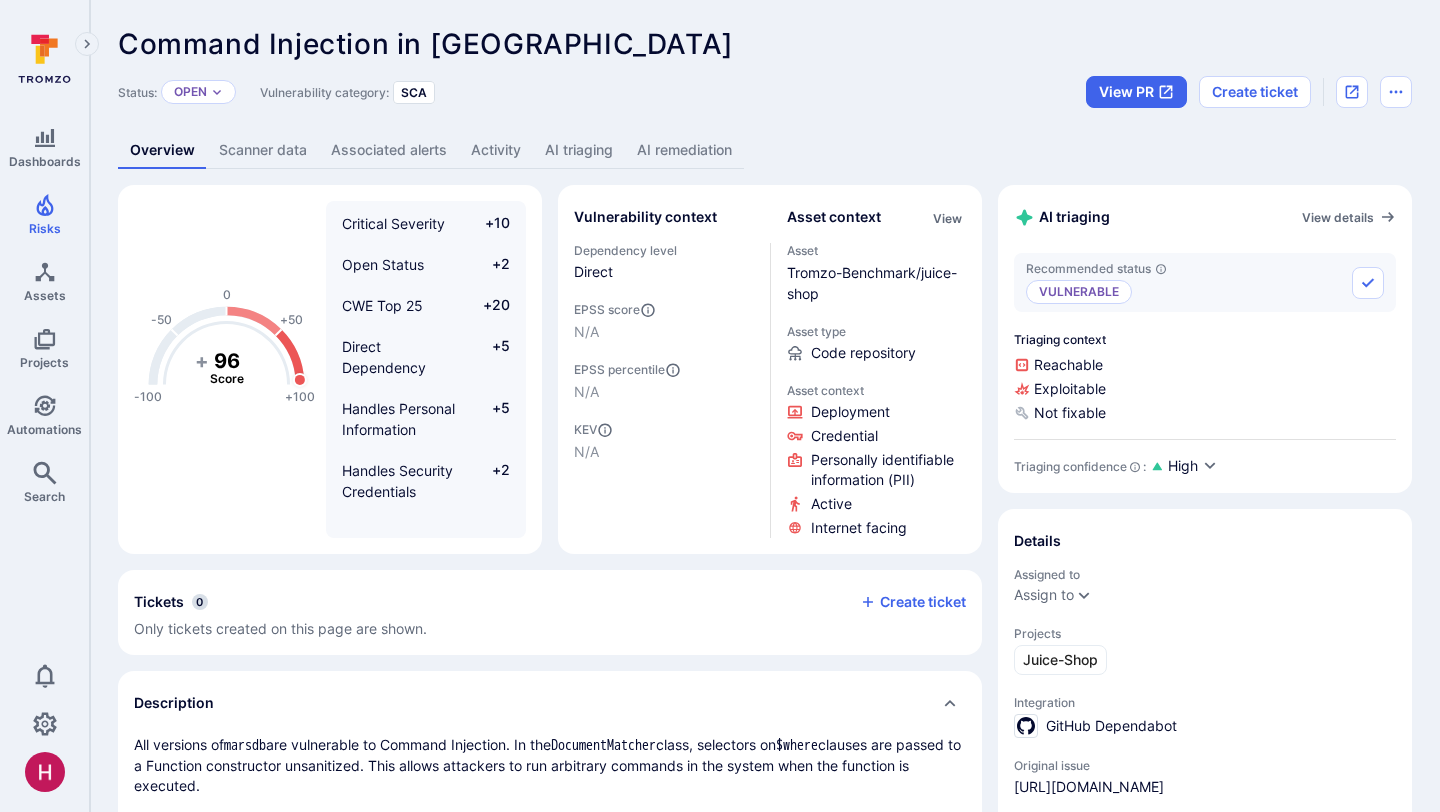 click on "AI remediation" at bounding box center [684, 150] 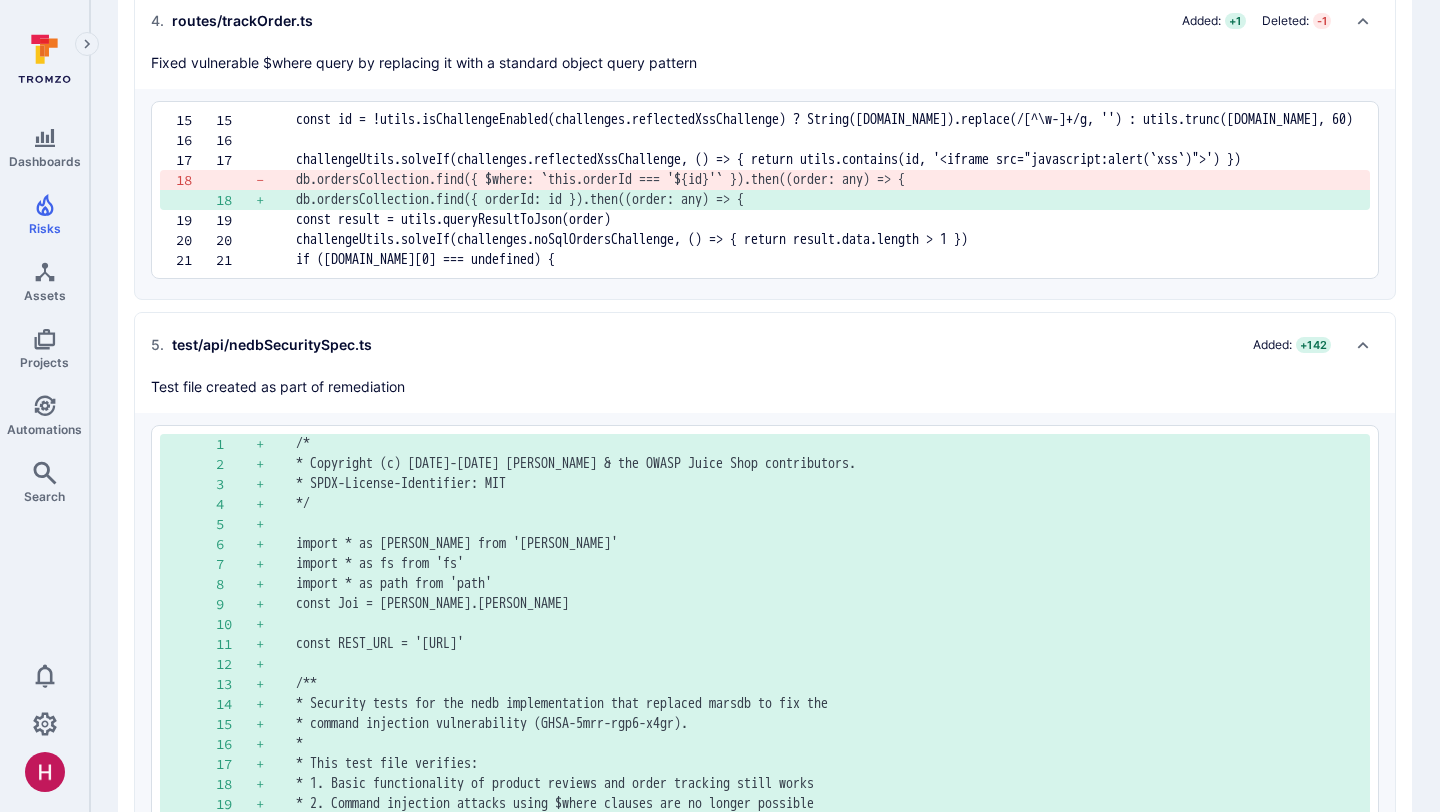 scroll, scrollTop: 1730, scrollLeft: 0, axis: vertical 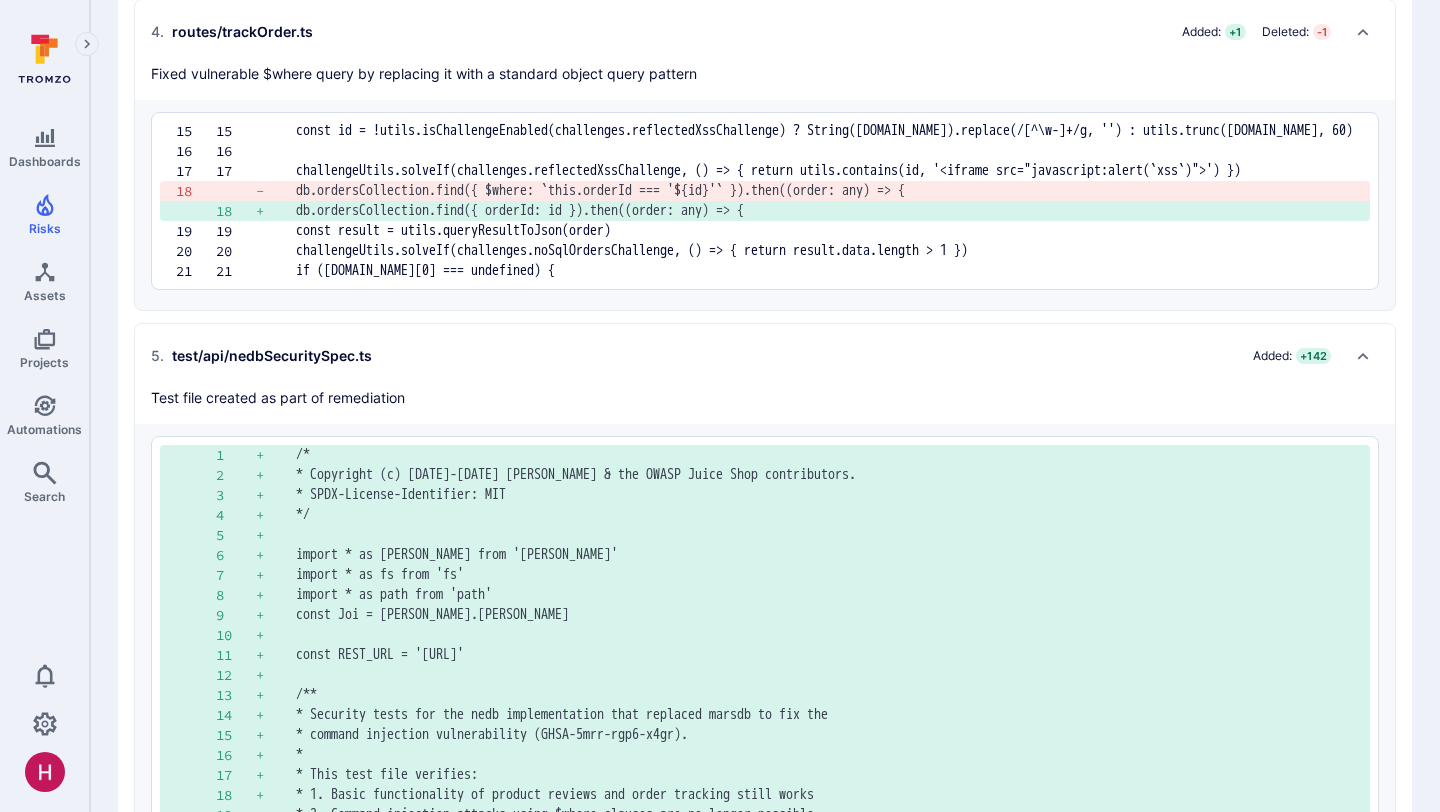 drag, startPoint x: 191, startPoint y: 434, endPoint x: 400, endPoint y: 428, distance: 209.0861 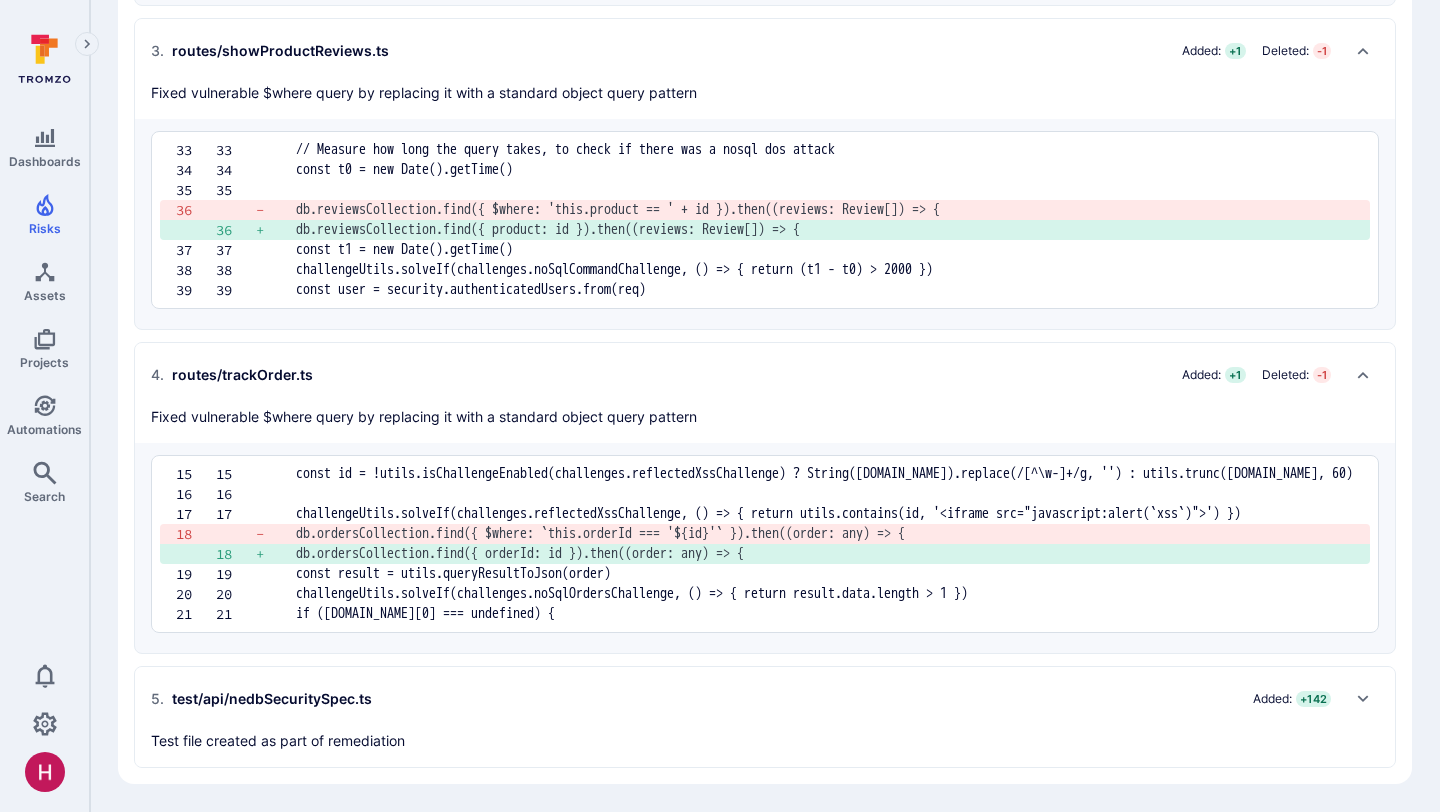 click on "Test file created as part of remediation" at bounding box center (278, 741) 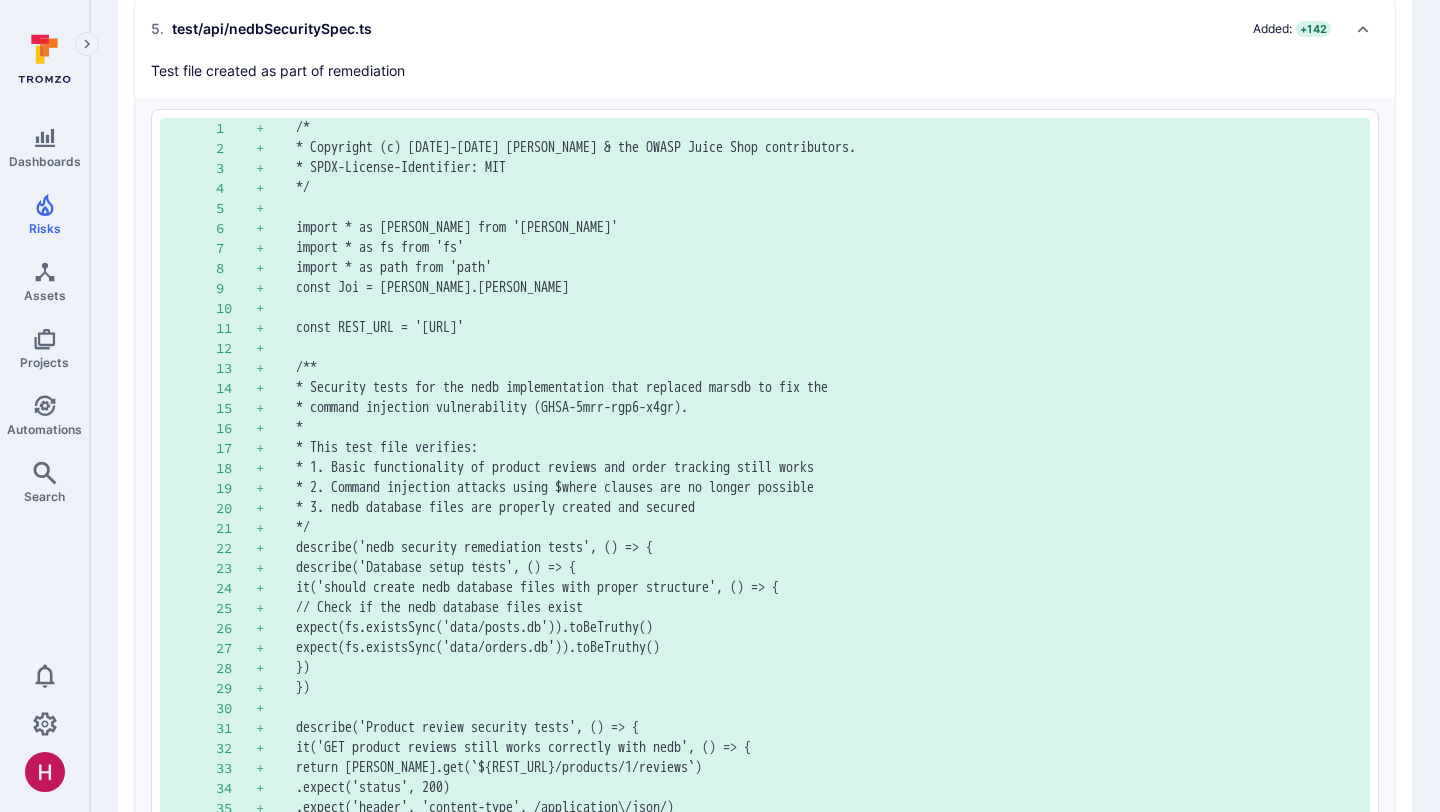 scroll, scrollTop: 2081, scrollLeft: 0, axis: vertical 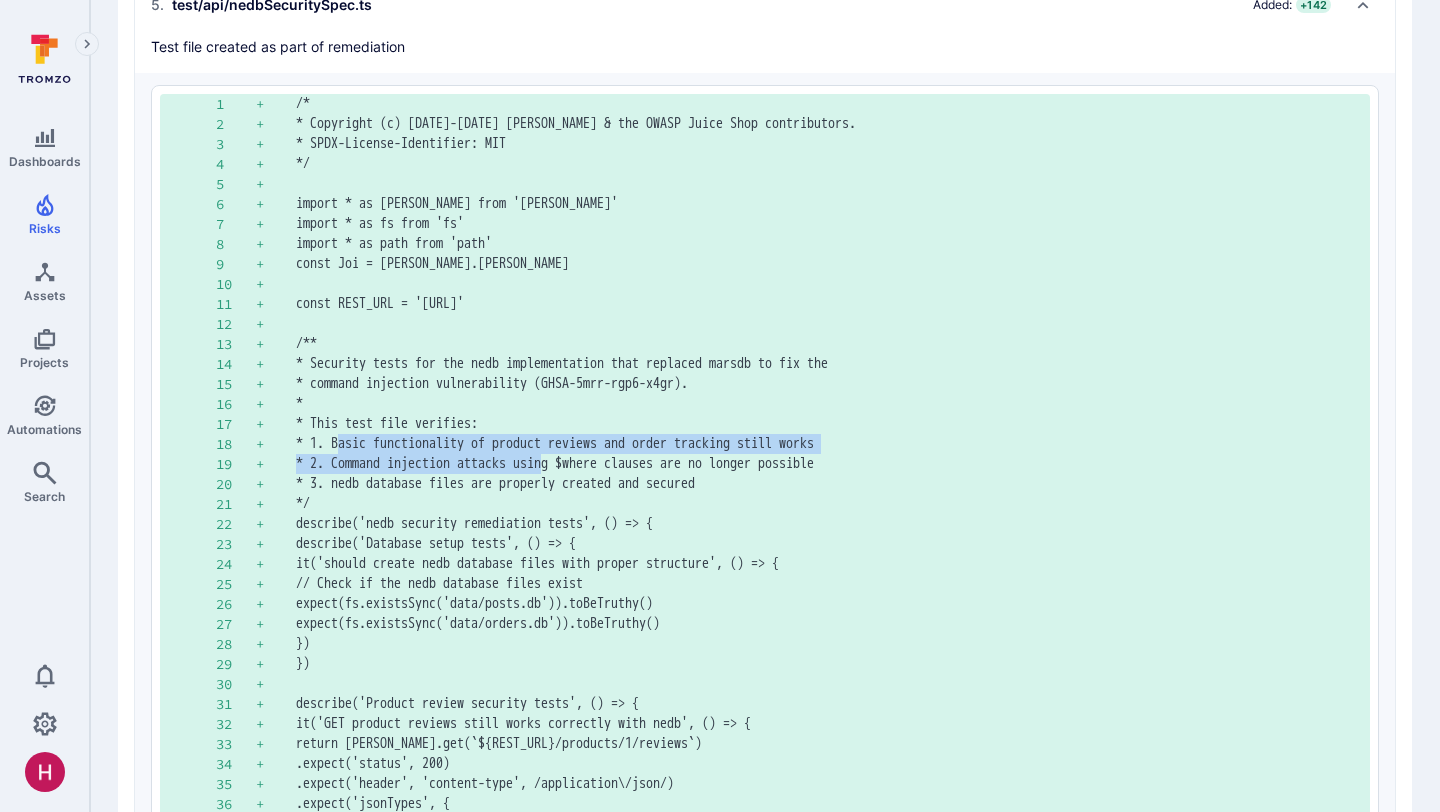 drag, startPoint x: 349, startPoint y: 479, endPoint x: 595, endPoint y: 498, distance: 246.73265 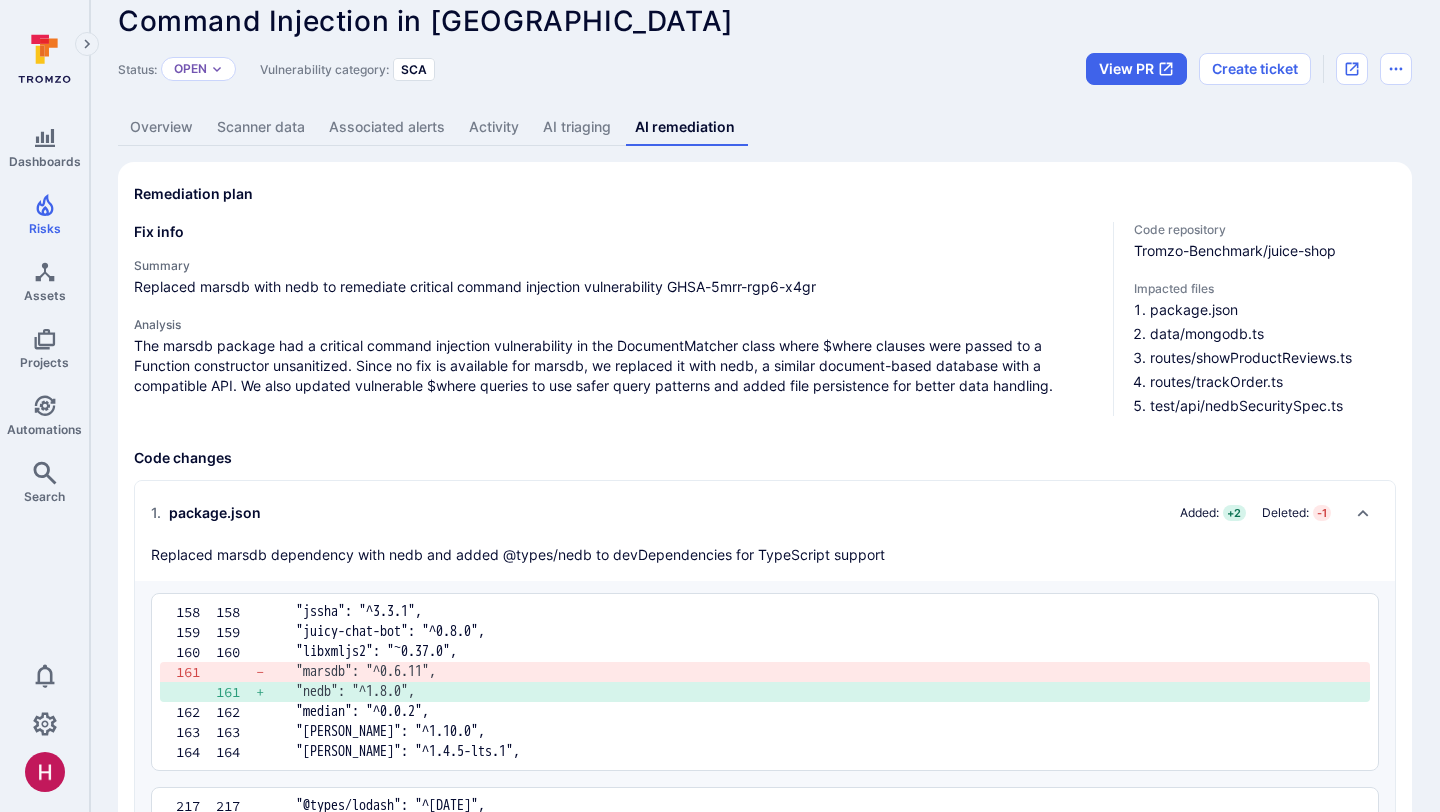 scroll, scrollTop: 0, scrollLeft: 0, axis: both 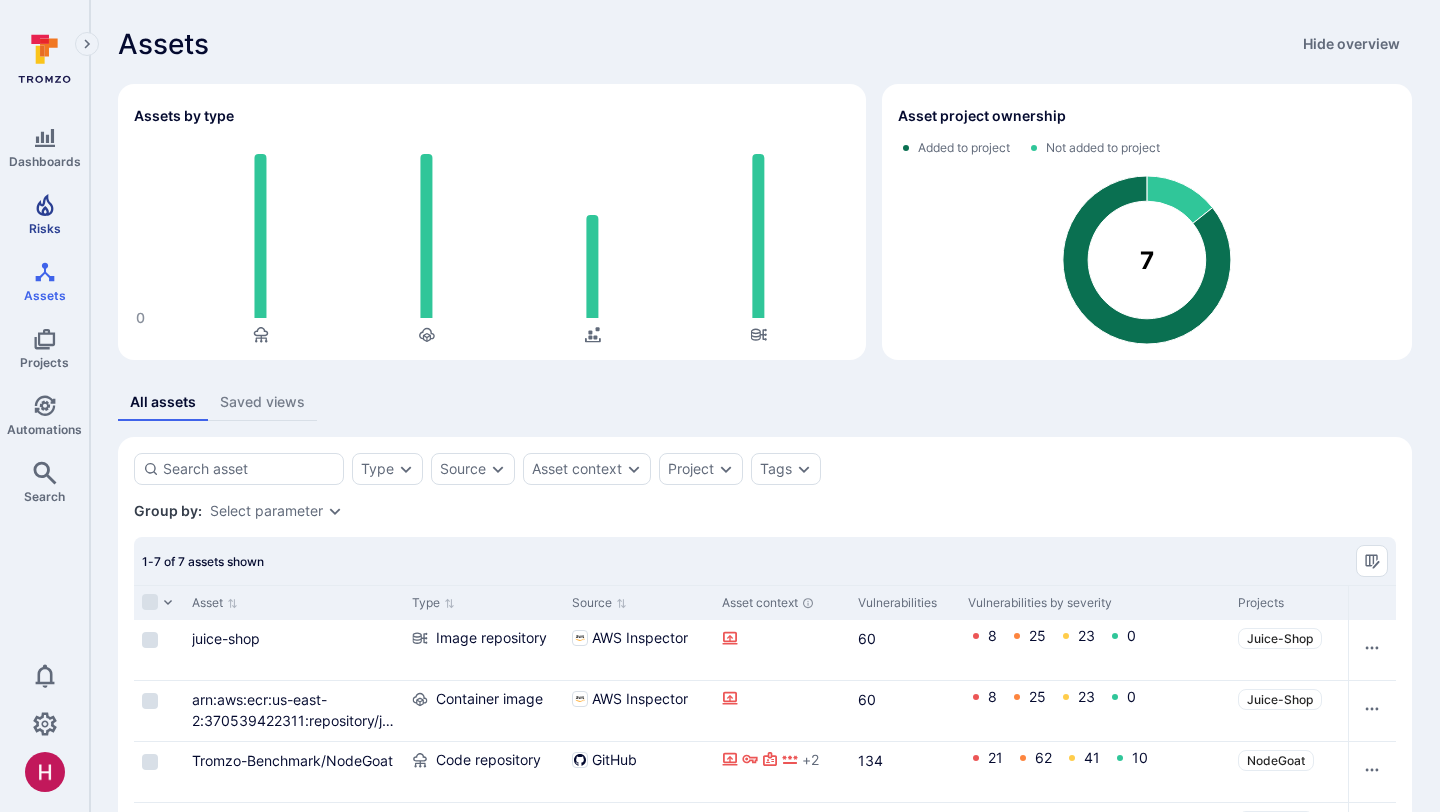 click on "Risks" at bounding box center [44, 214] 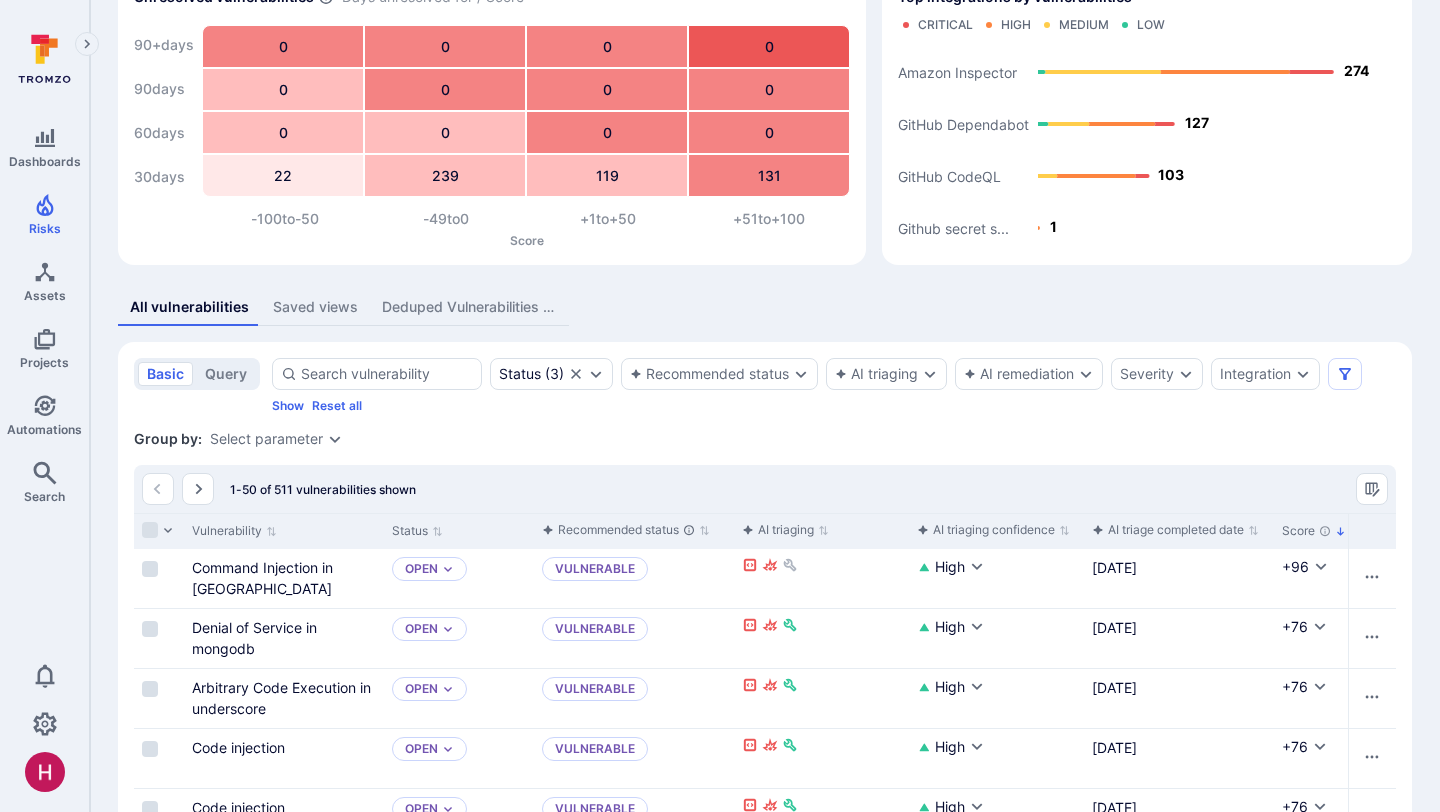 scroll, scrollTop: 157, scrollLeft: 0, axis: vertical 